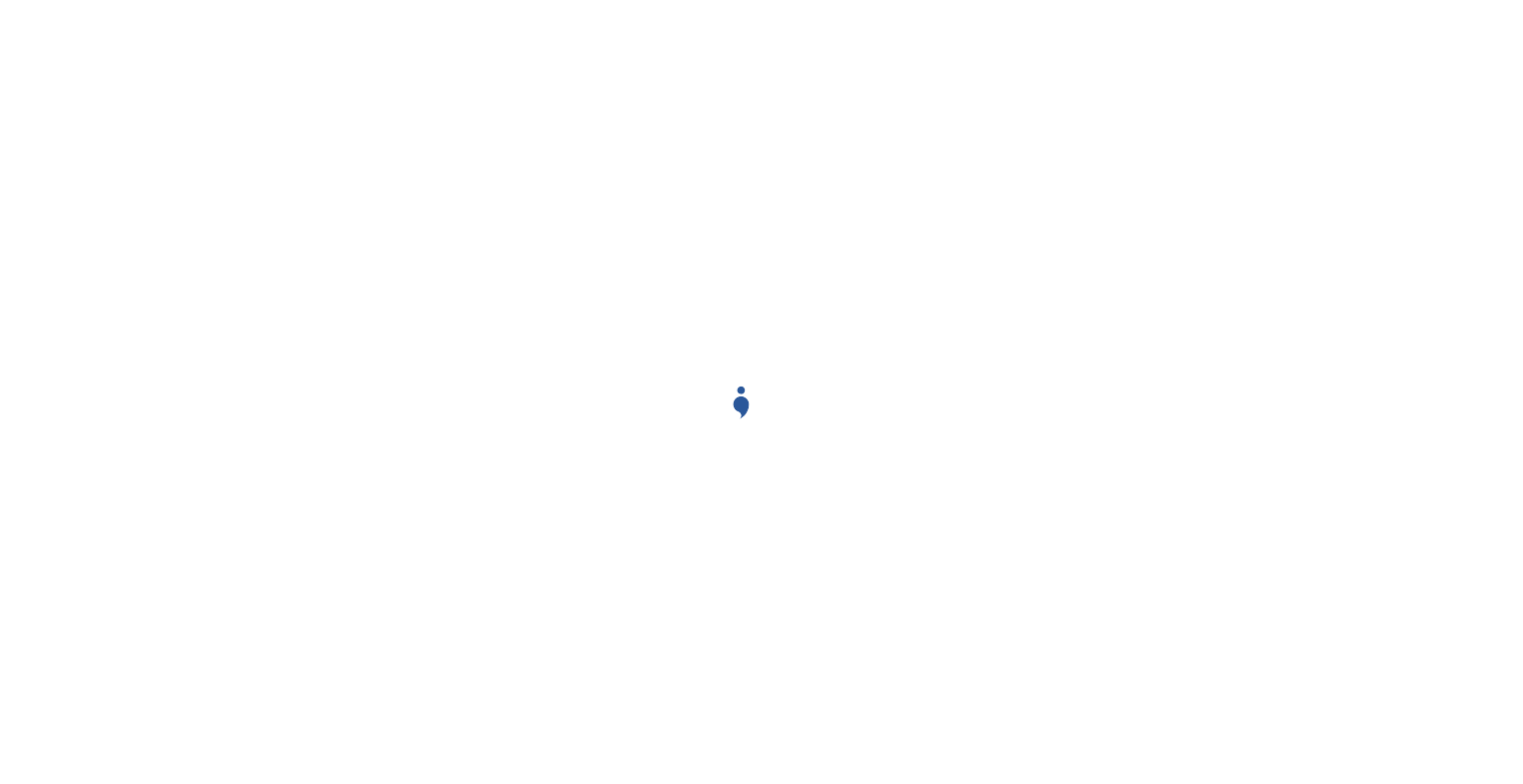 scroll, scrollTop: 0, scrollLeft: 0, axis: both 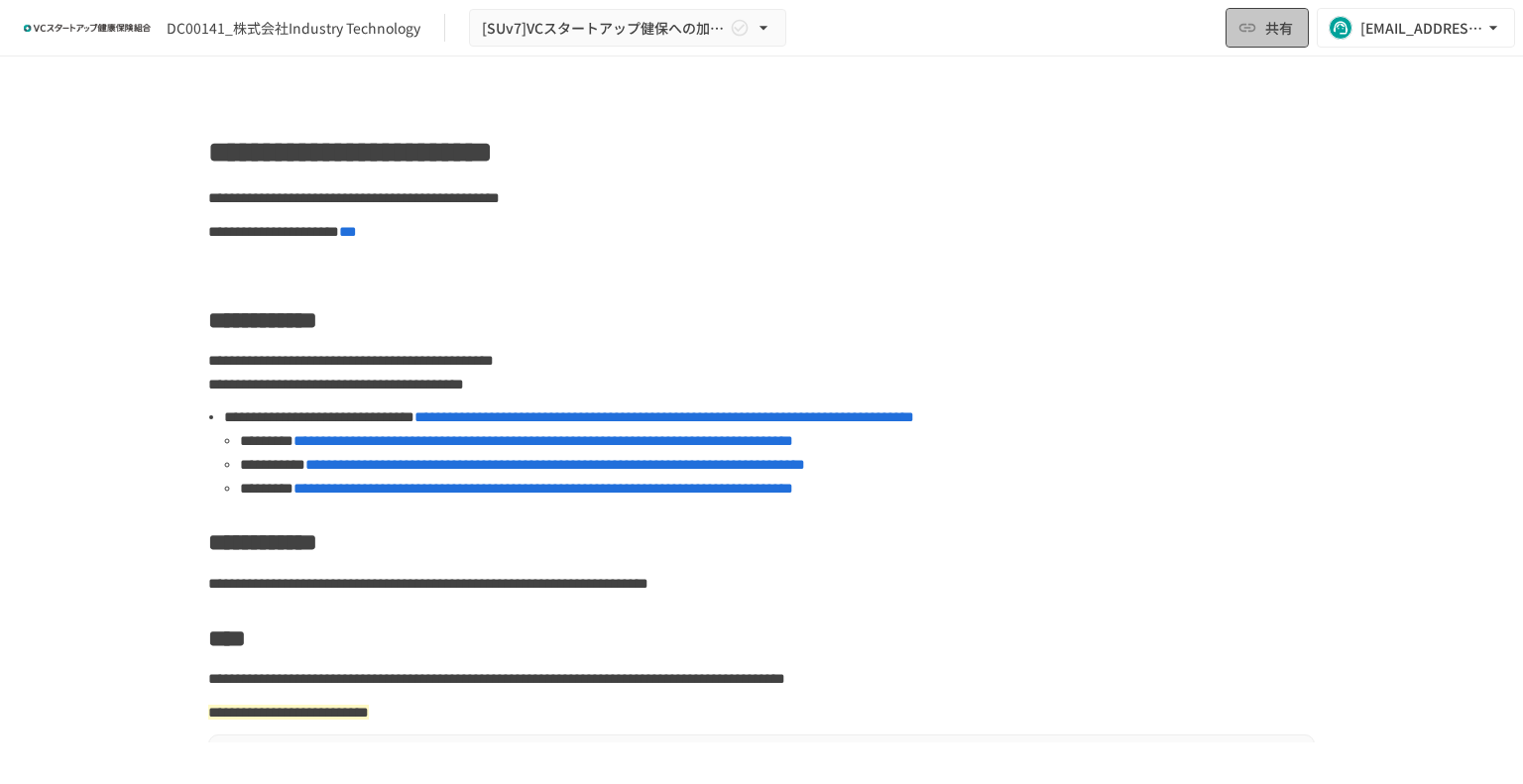 click on "共有" at bounding box center (1279, 28) 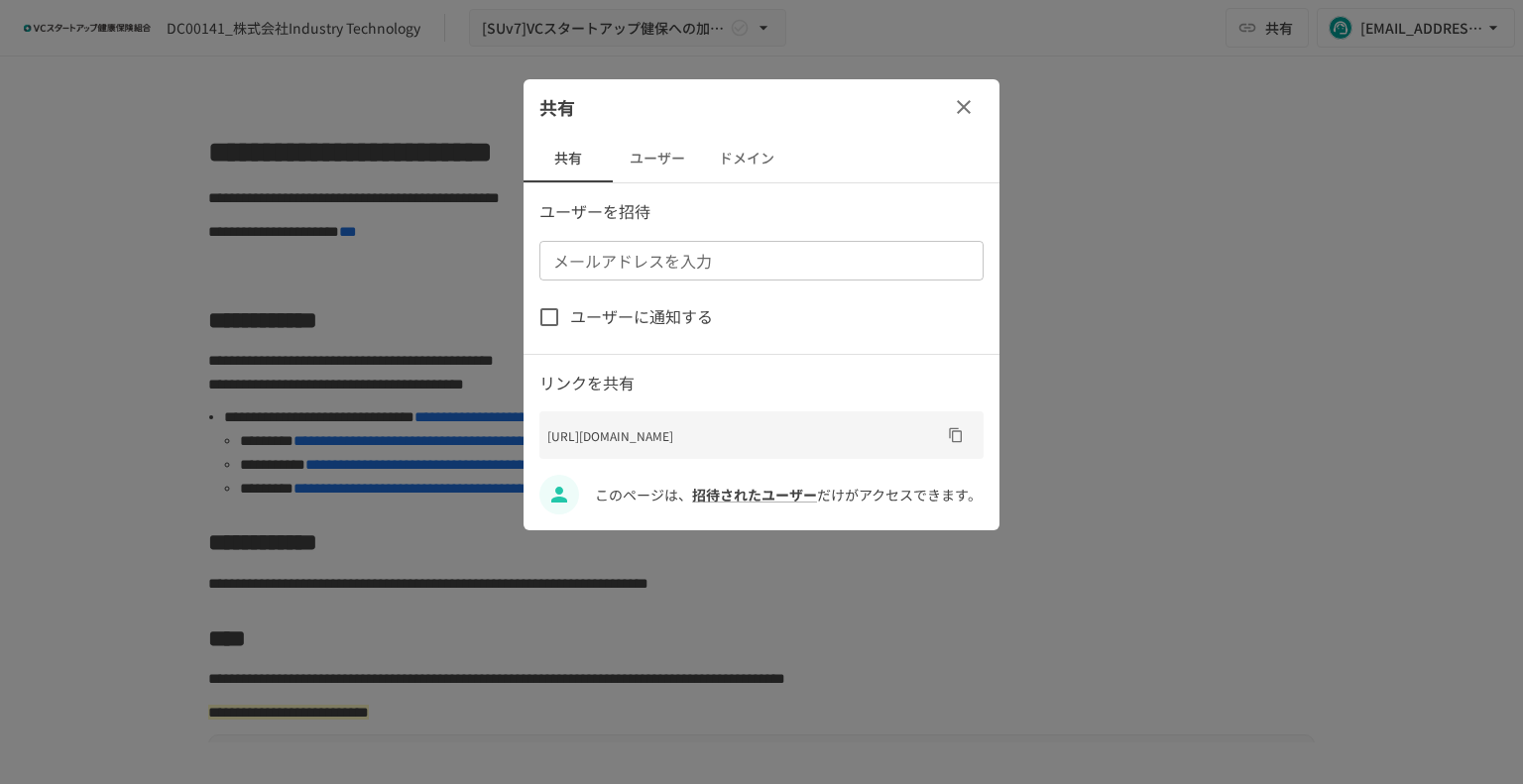 click on "ユーザー" at bounding box center [657, 159] 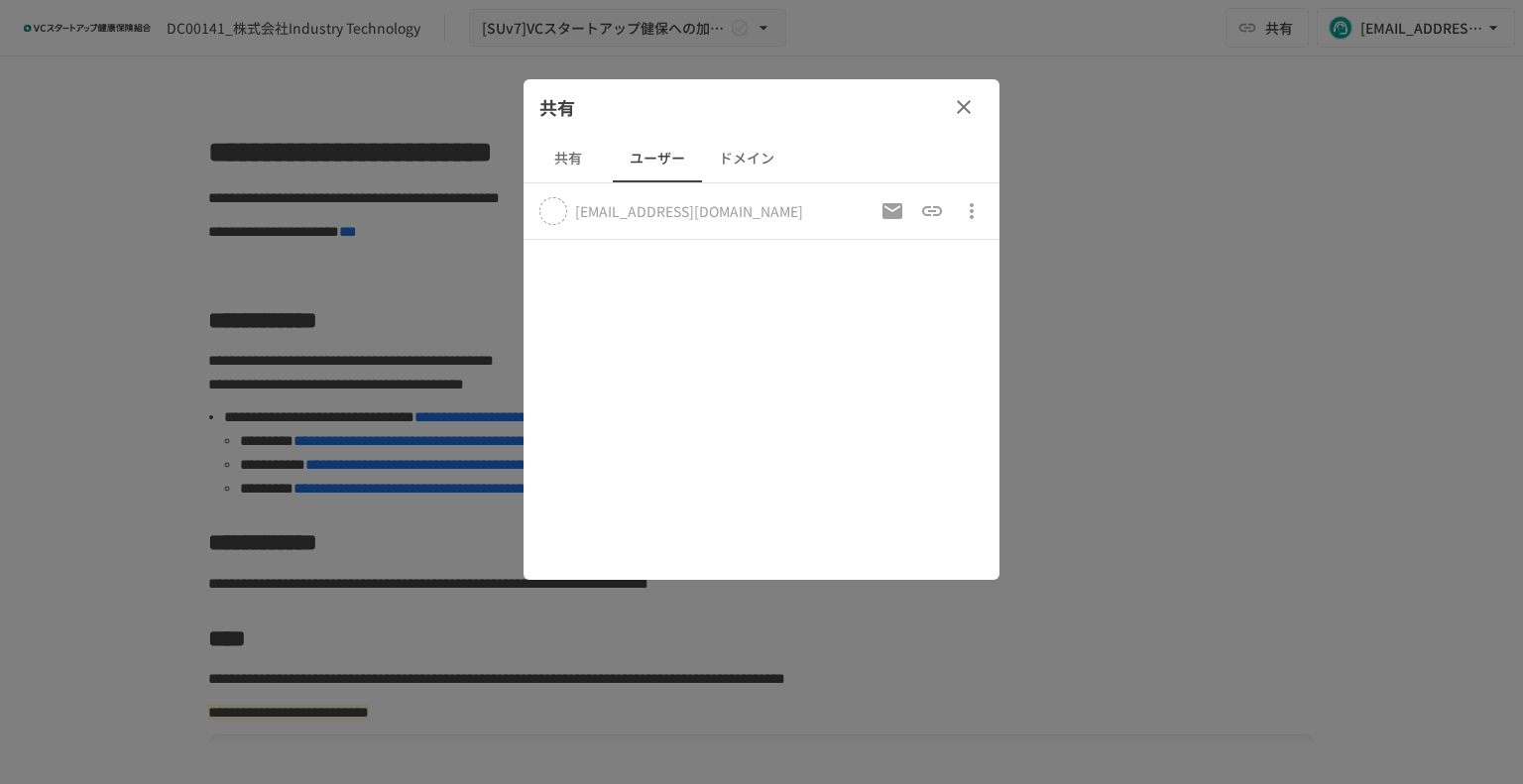 click on "ドメイン" at bounding box center (747, 159) 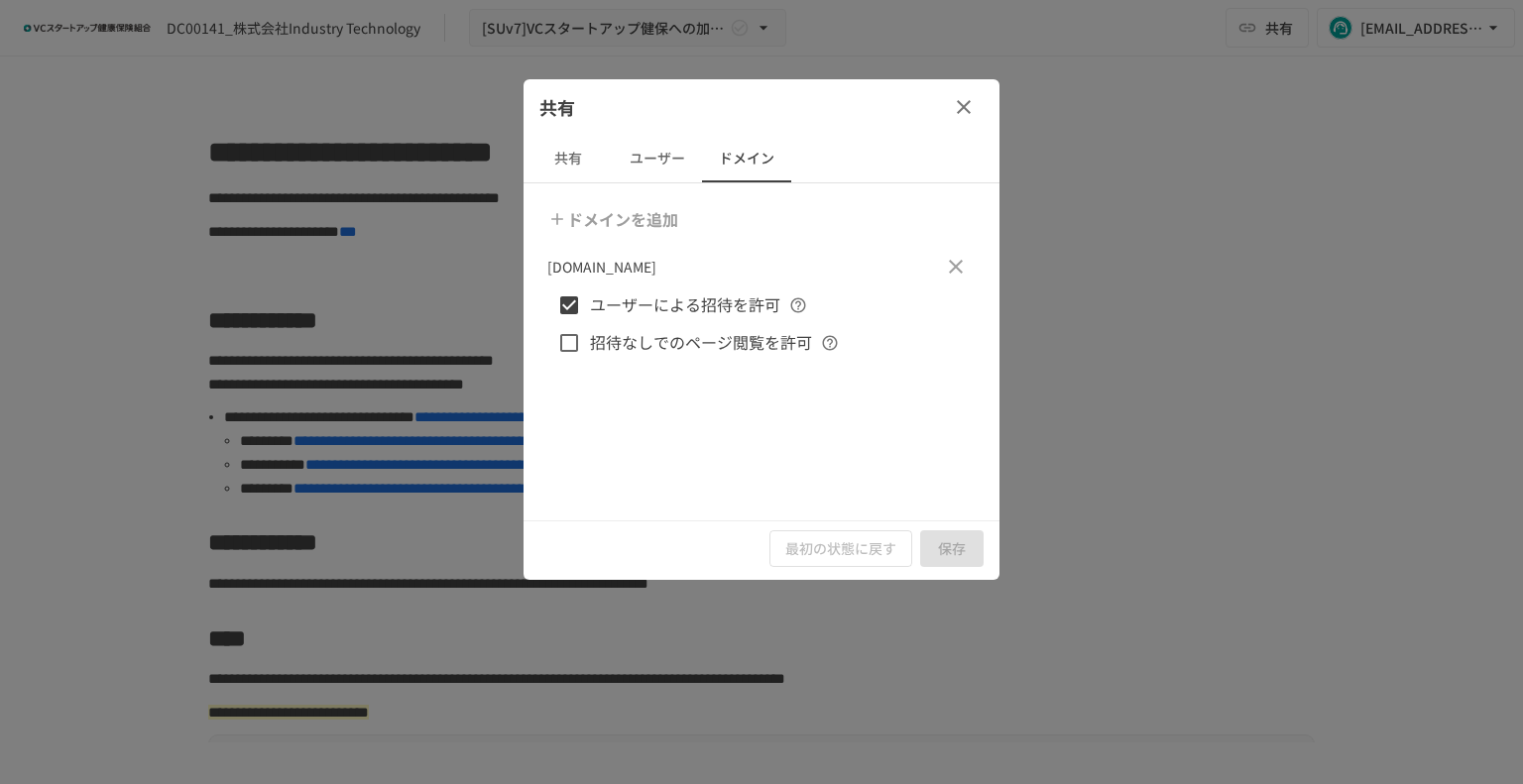click on "ユーザー" at bounding box center [657, 159] 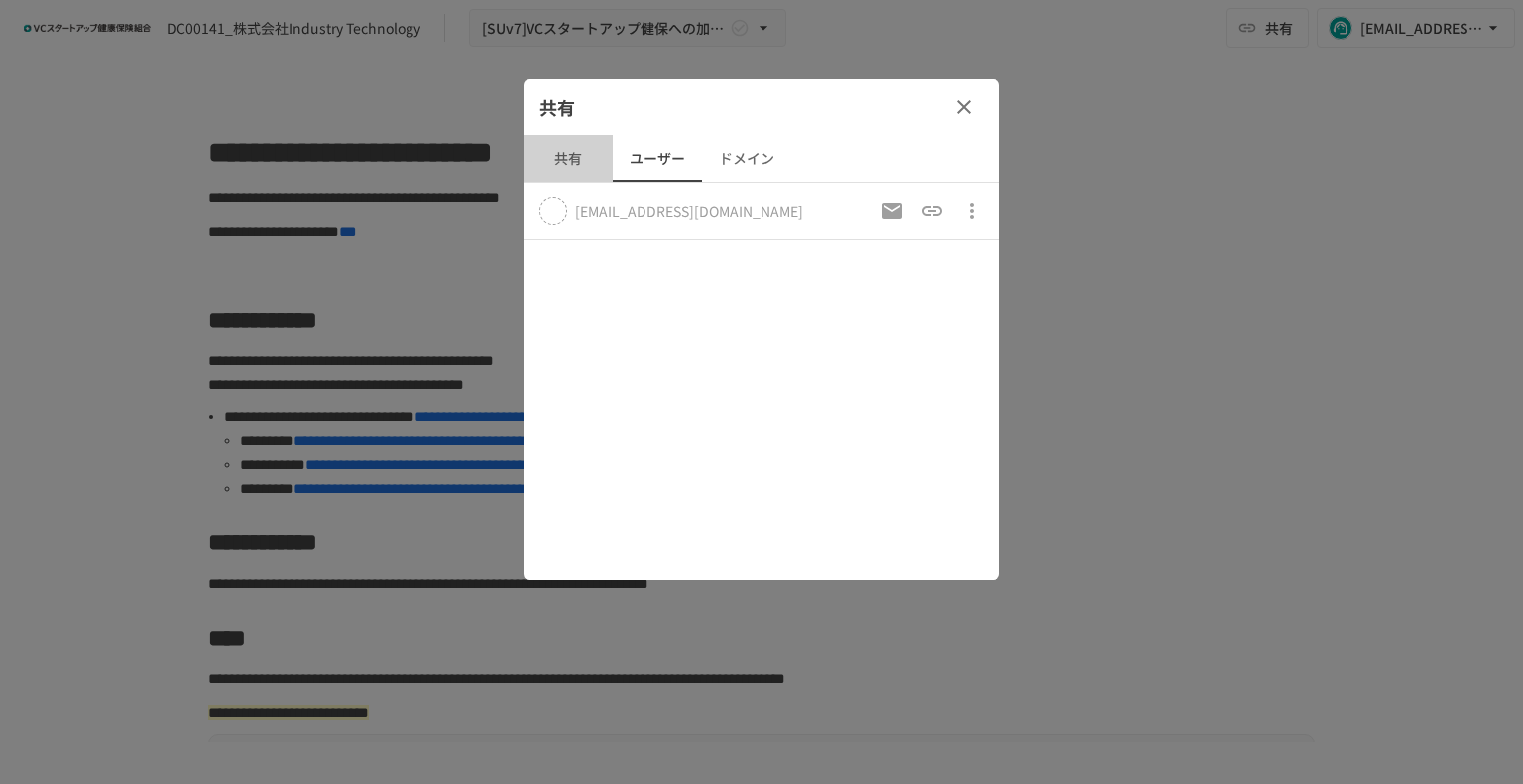 click on "共有" at bounding box center (568, 159) 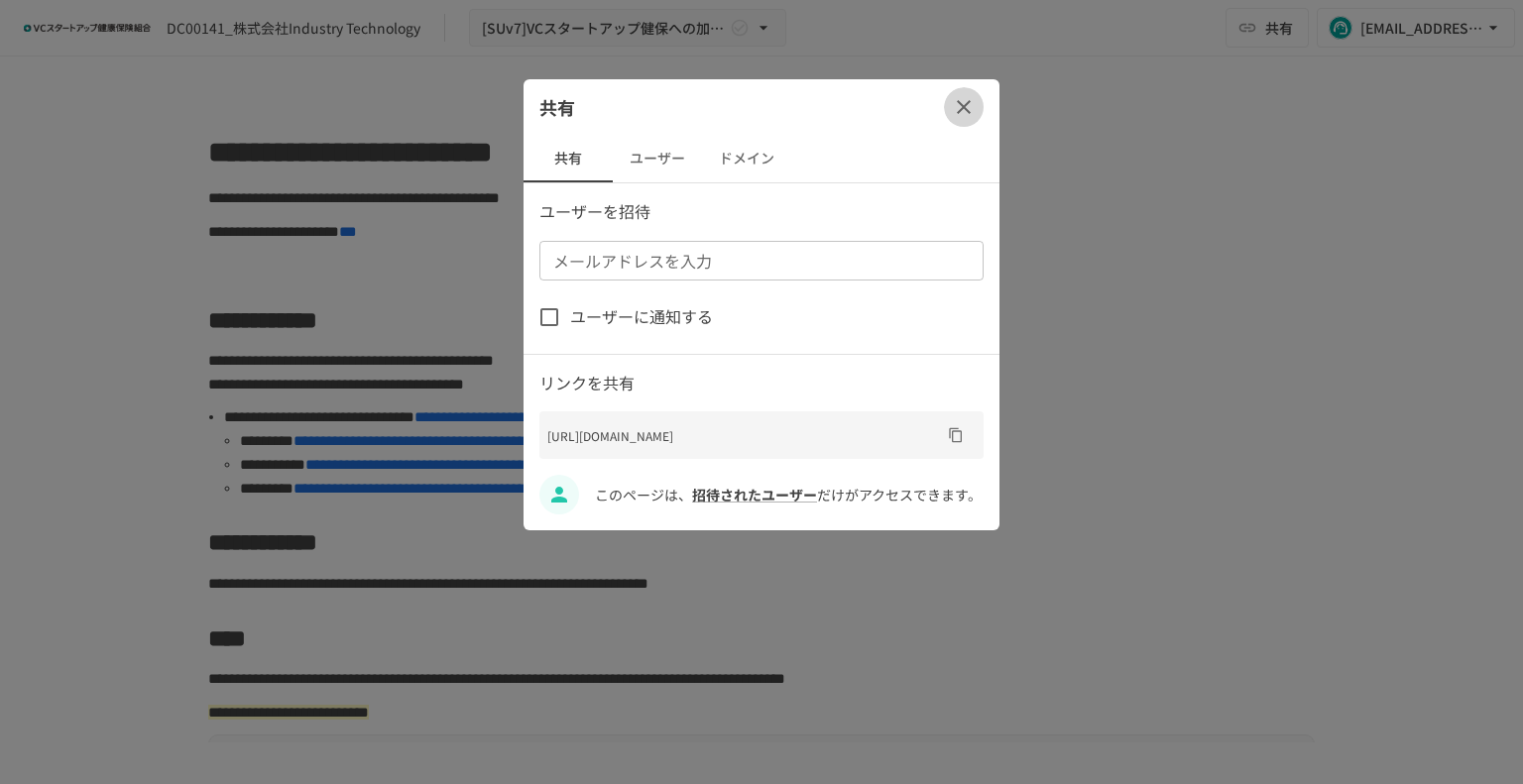 click 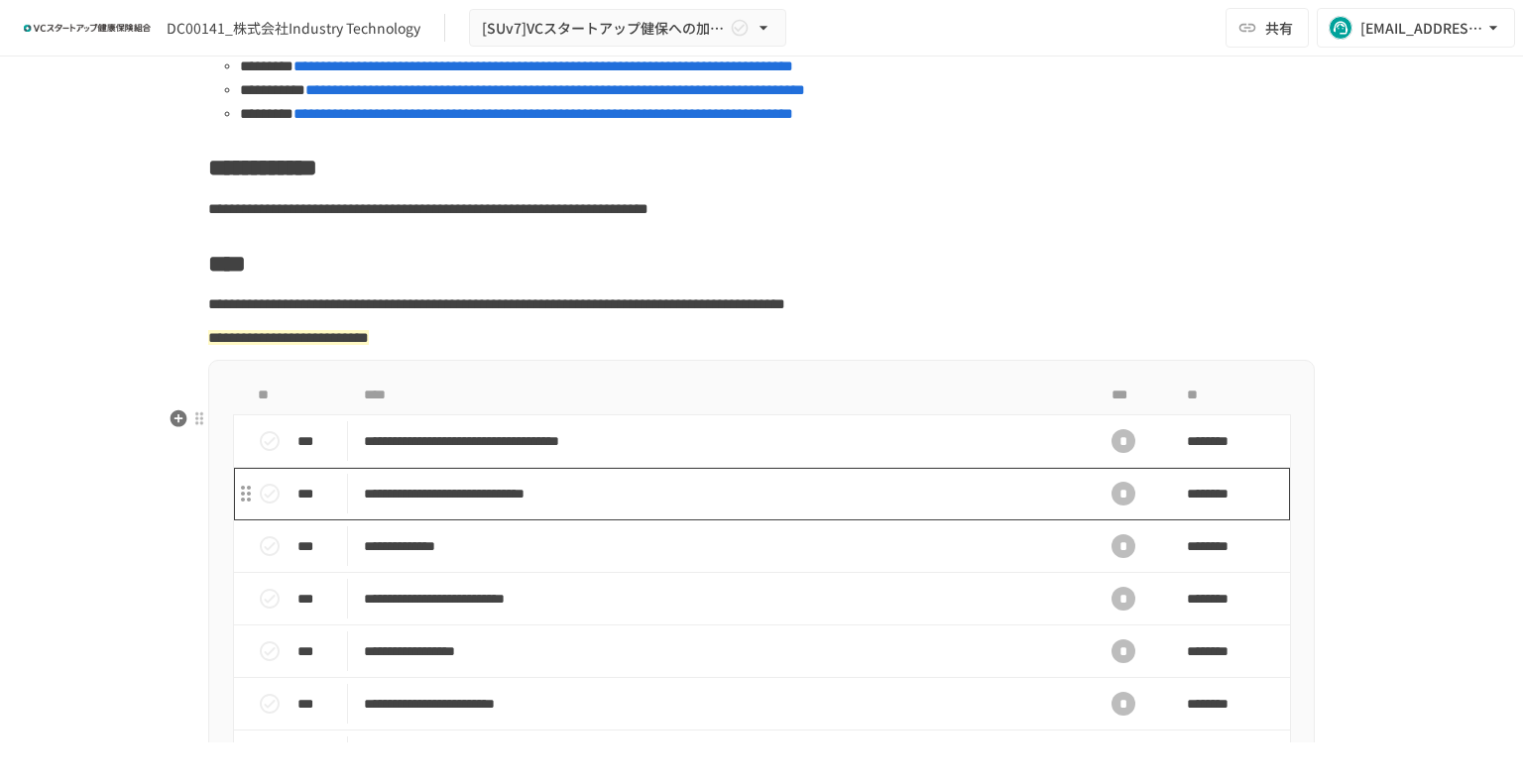 scroll, scrollTop: 233, scrollLeft: 0, axis: vertical 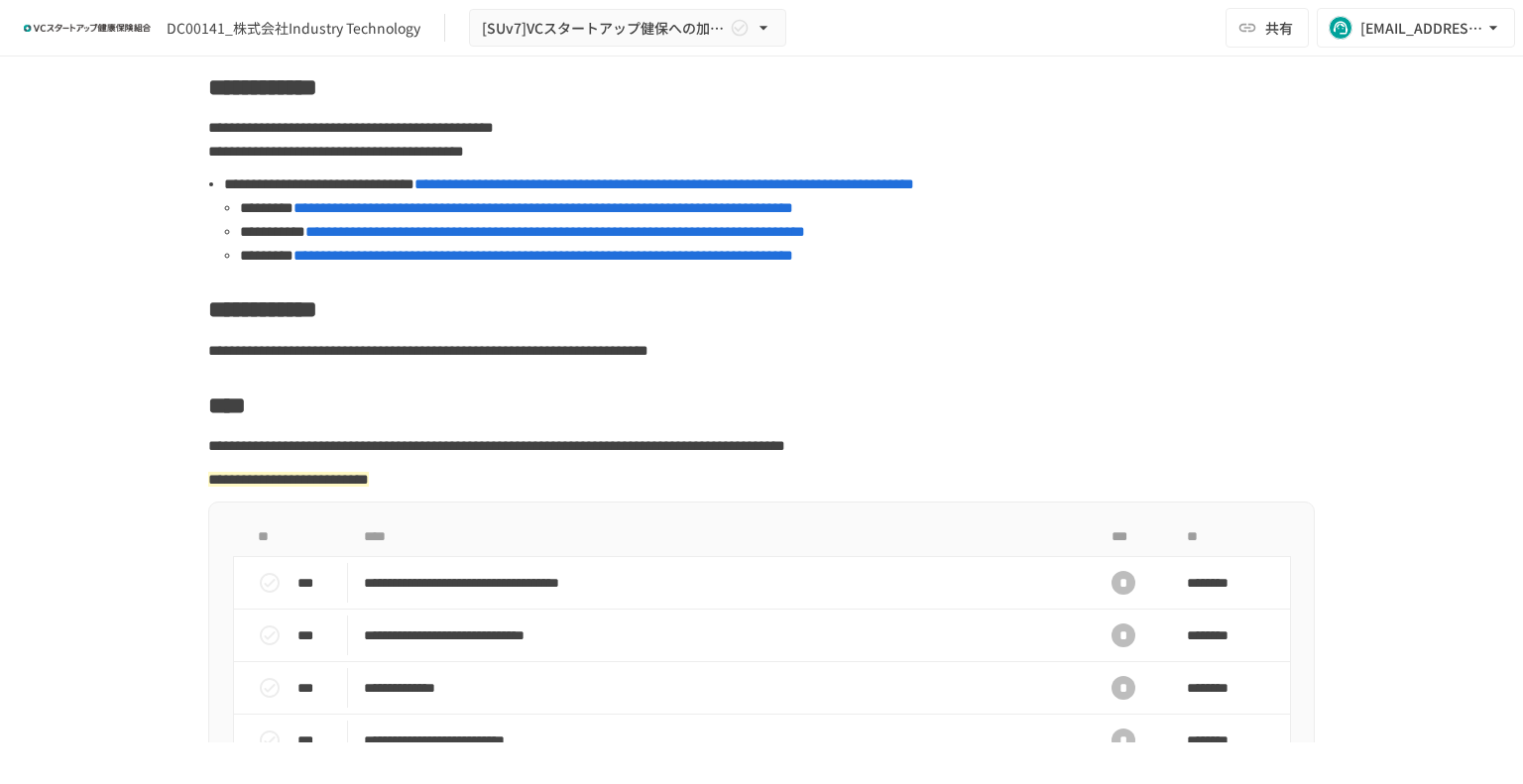 drag, startPoint x: 27, startPoint y: 340, endPoint x: 46, endPoint y: 293, distance: 50.695167 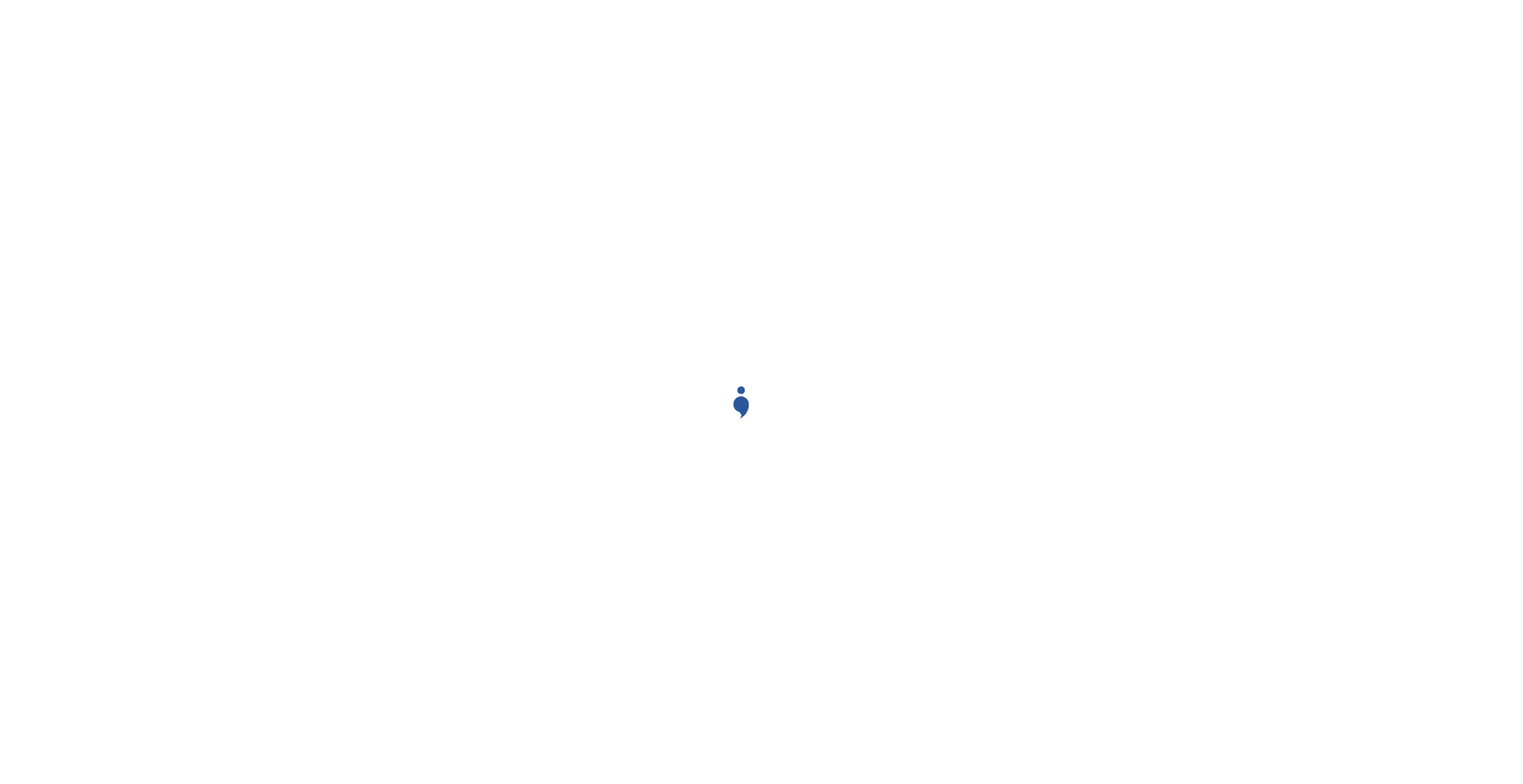 scroll, scrollTop: 0, scrollLeft: 0, axis: both 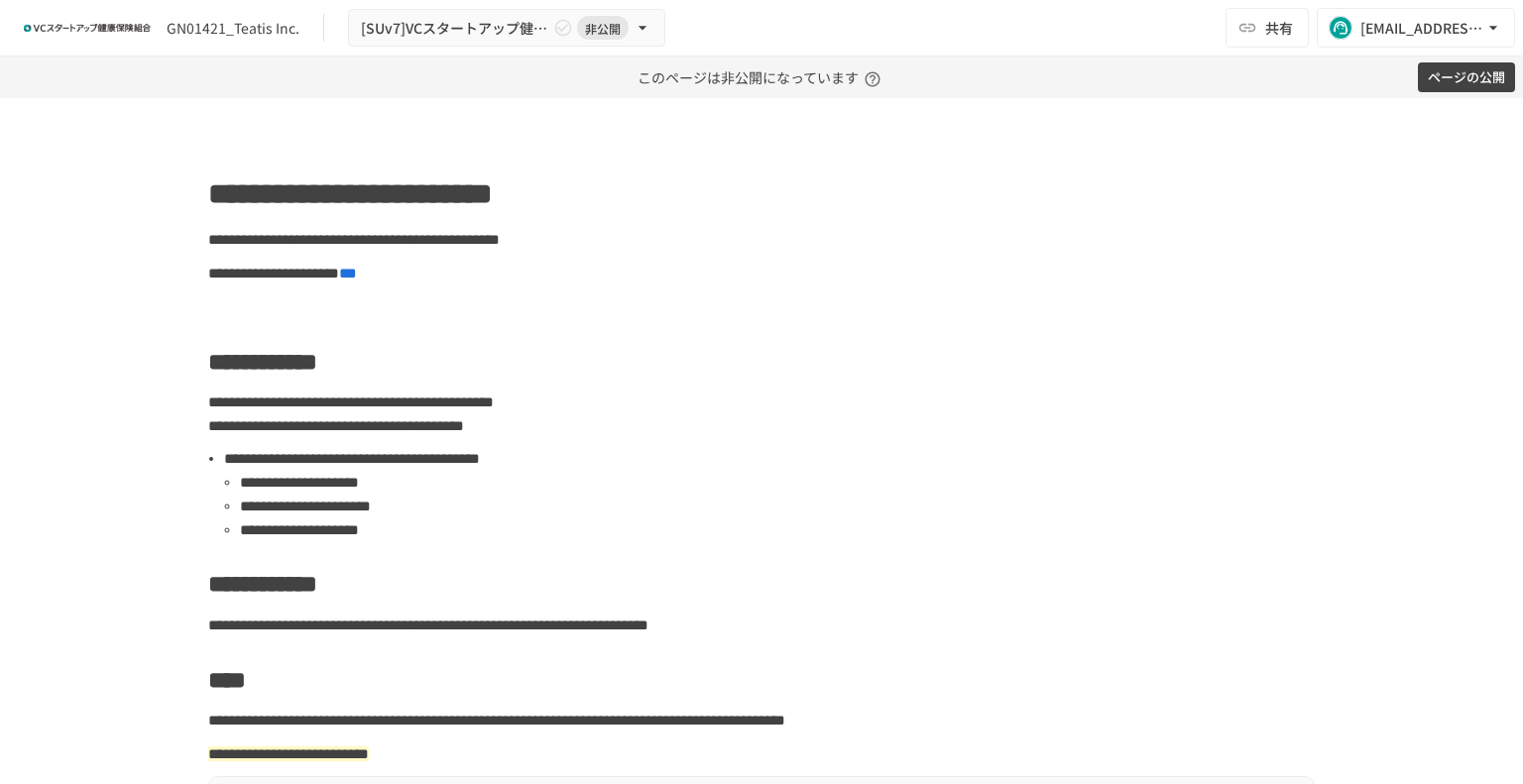 click on "**********" at bounding box center (762, 441) 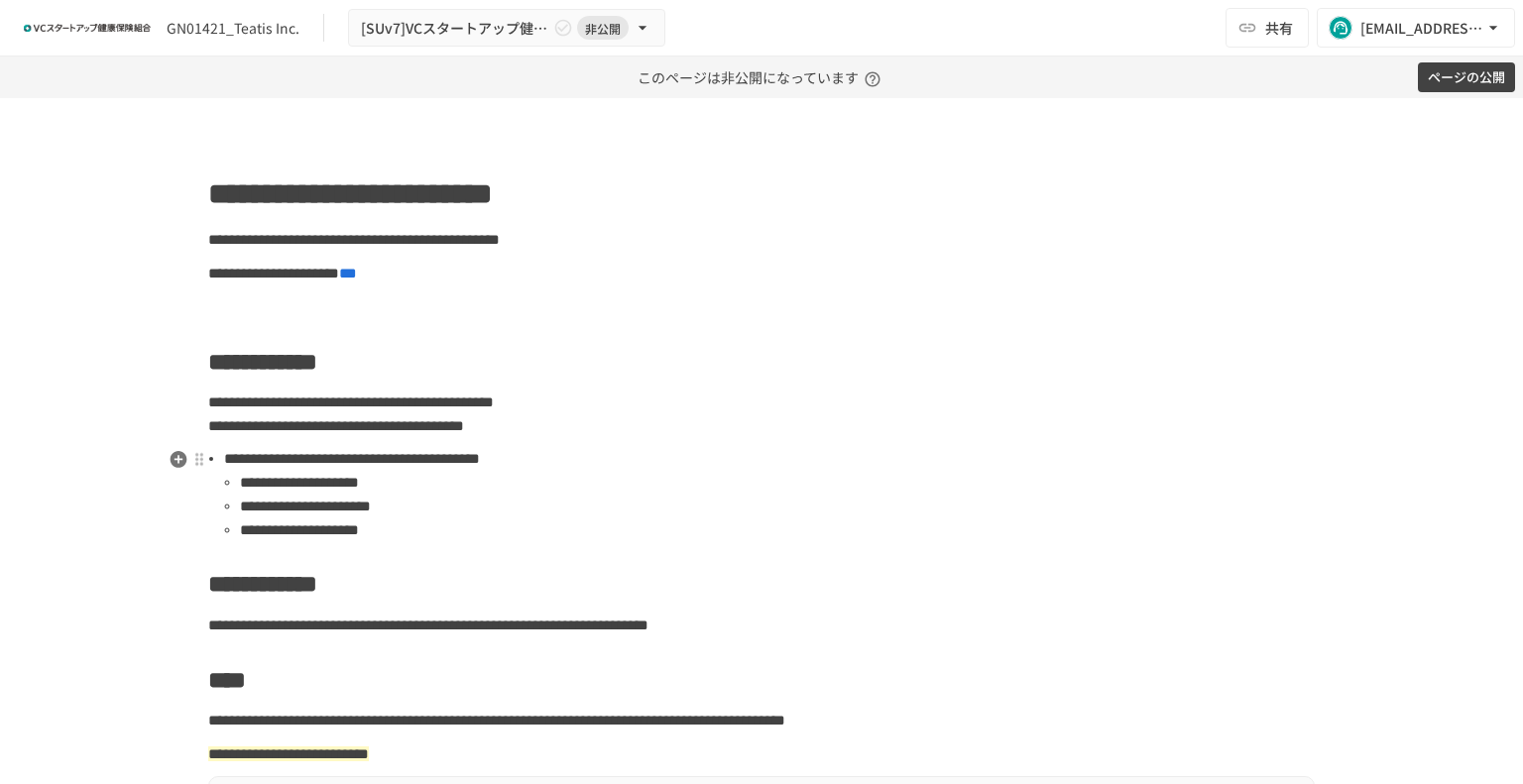 click on "**********" at bounding box center [769, 459] 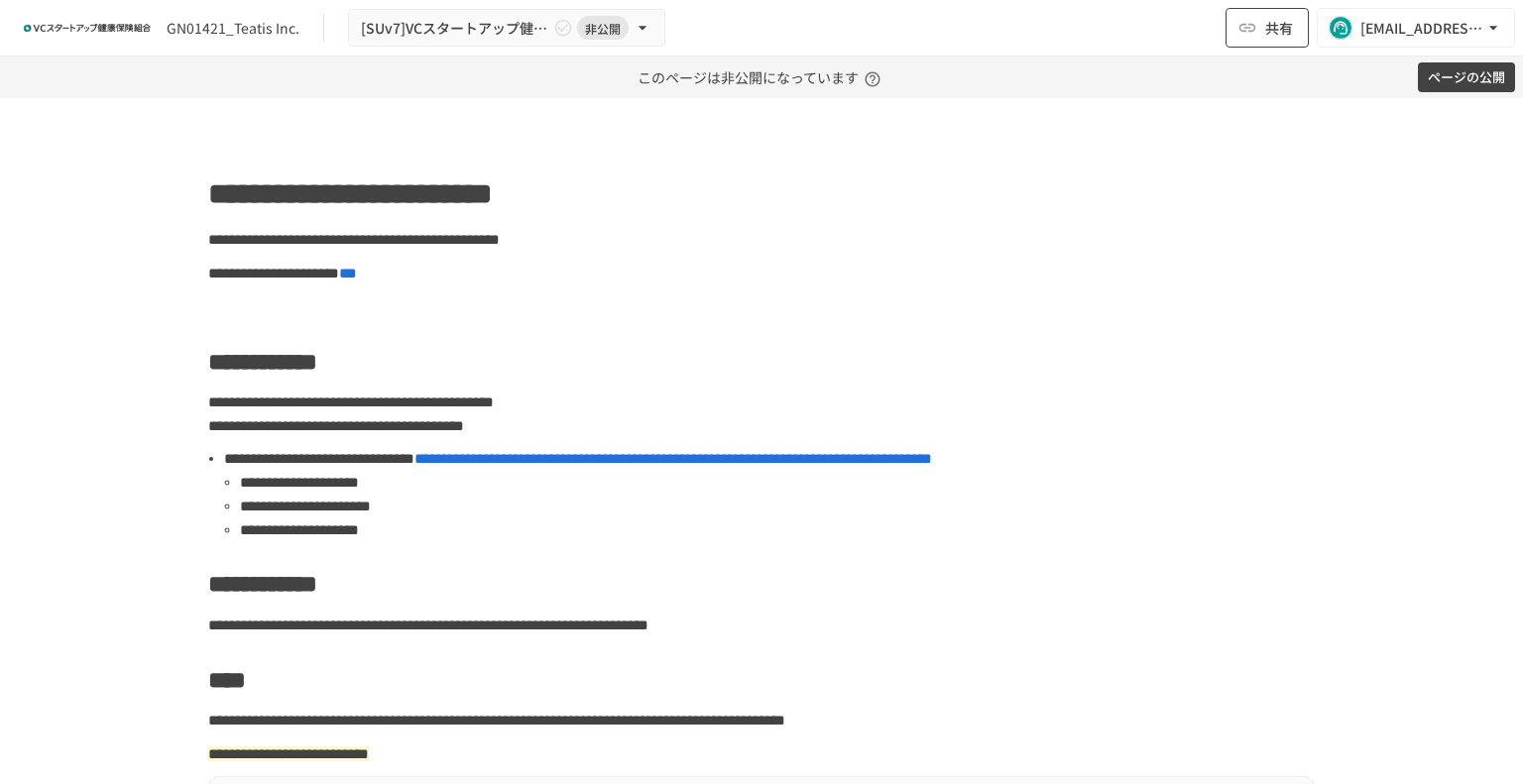 click on "共有" at bounding box center (1267, 28) 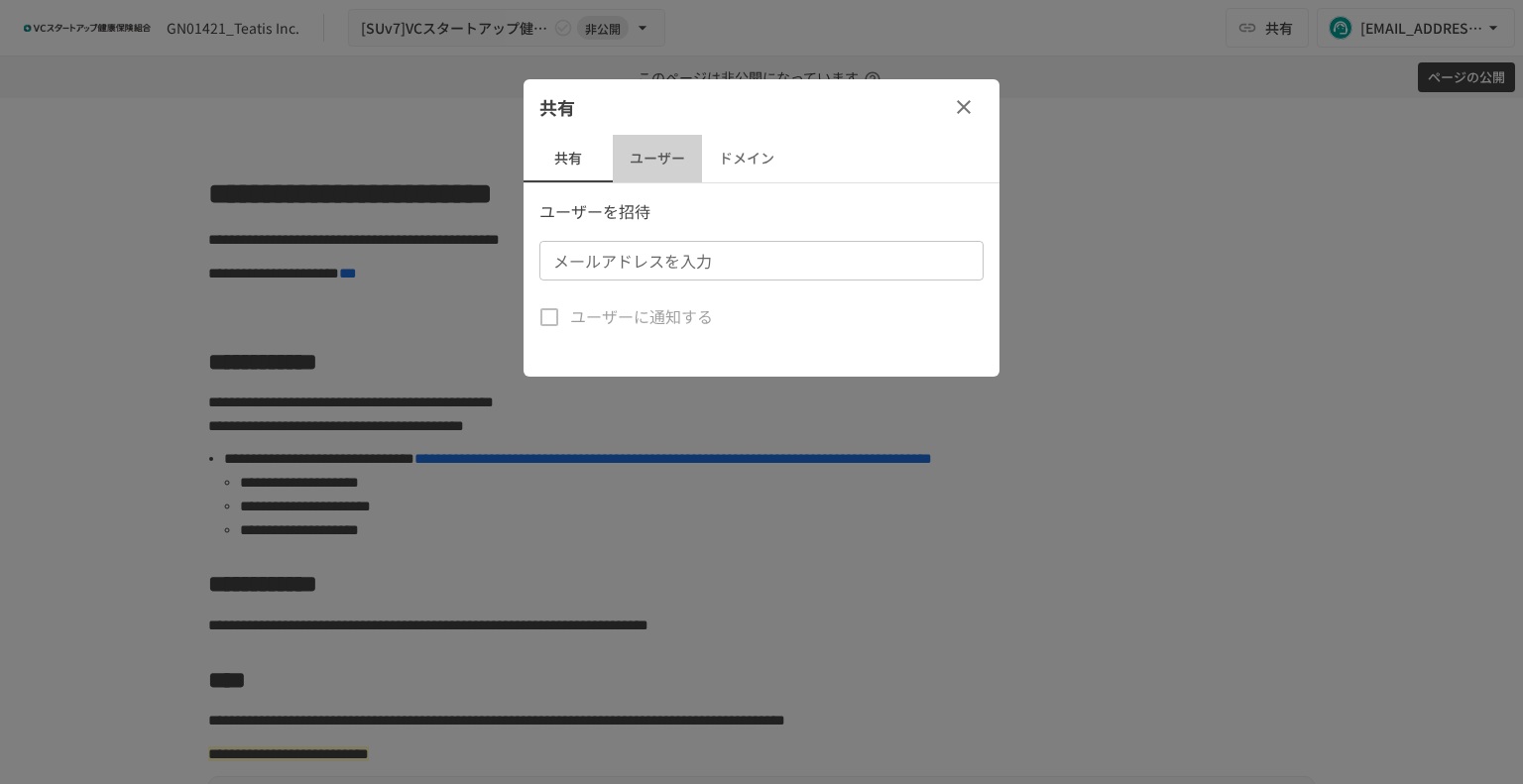 click on "ユーザー" at bounding box center (657, 159) 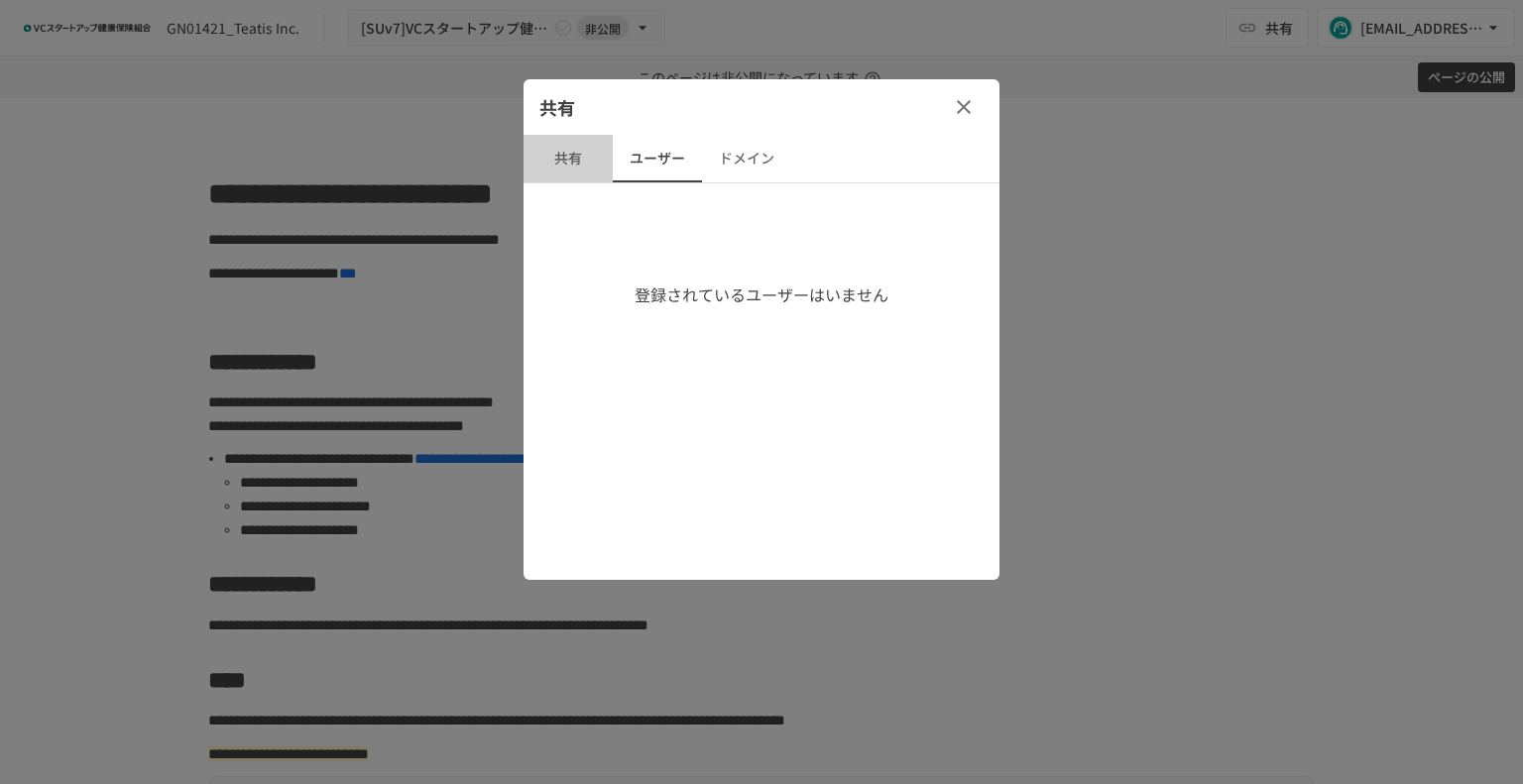 click on "共有" at bounding box center (568, 159) 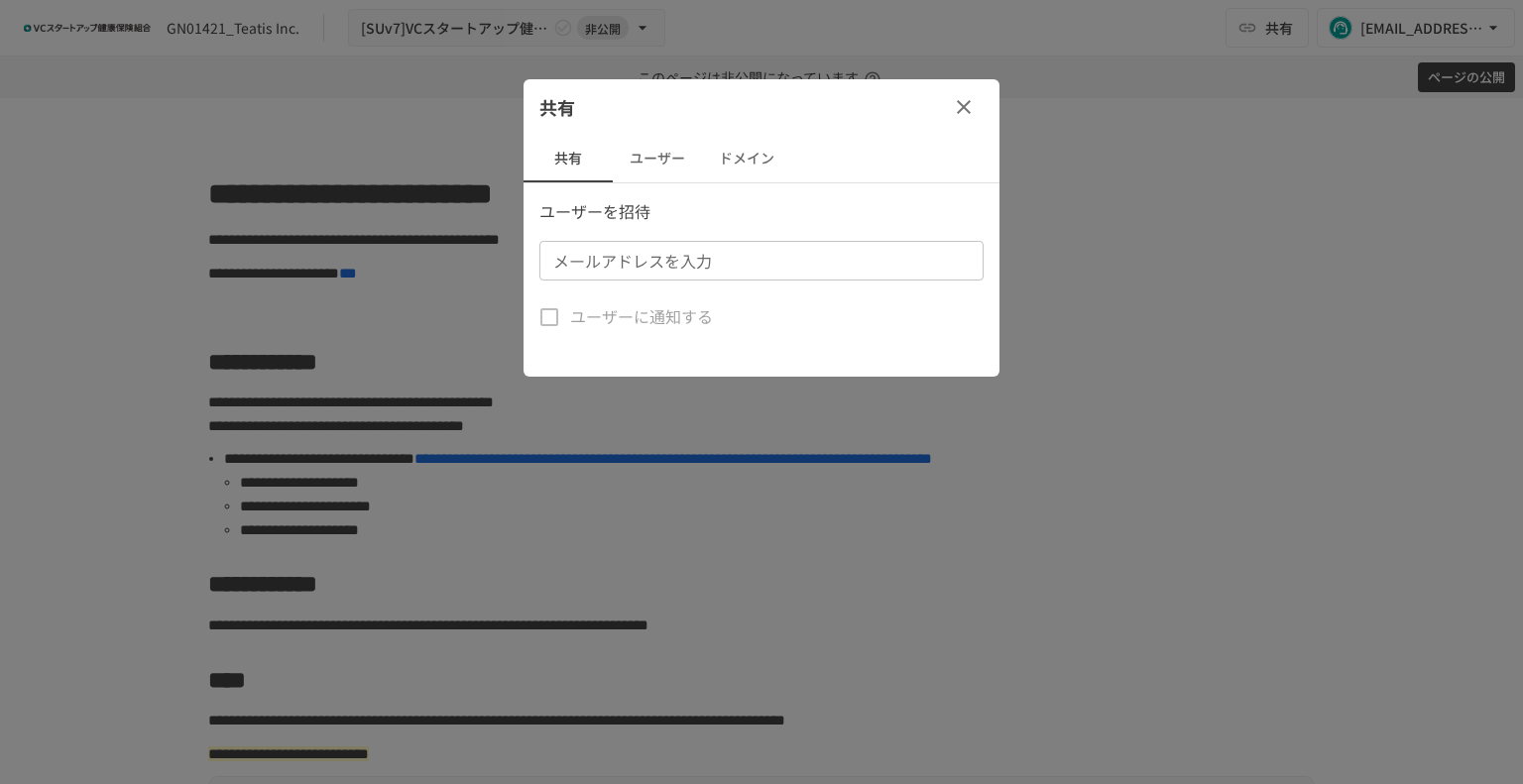 click on "メールアドレスを入力" at bounding box center [760, 261] 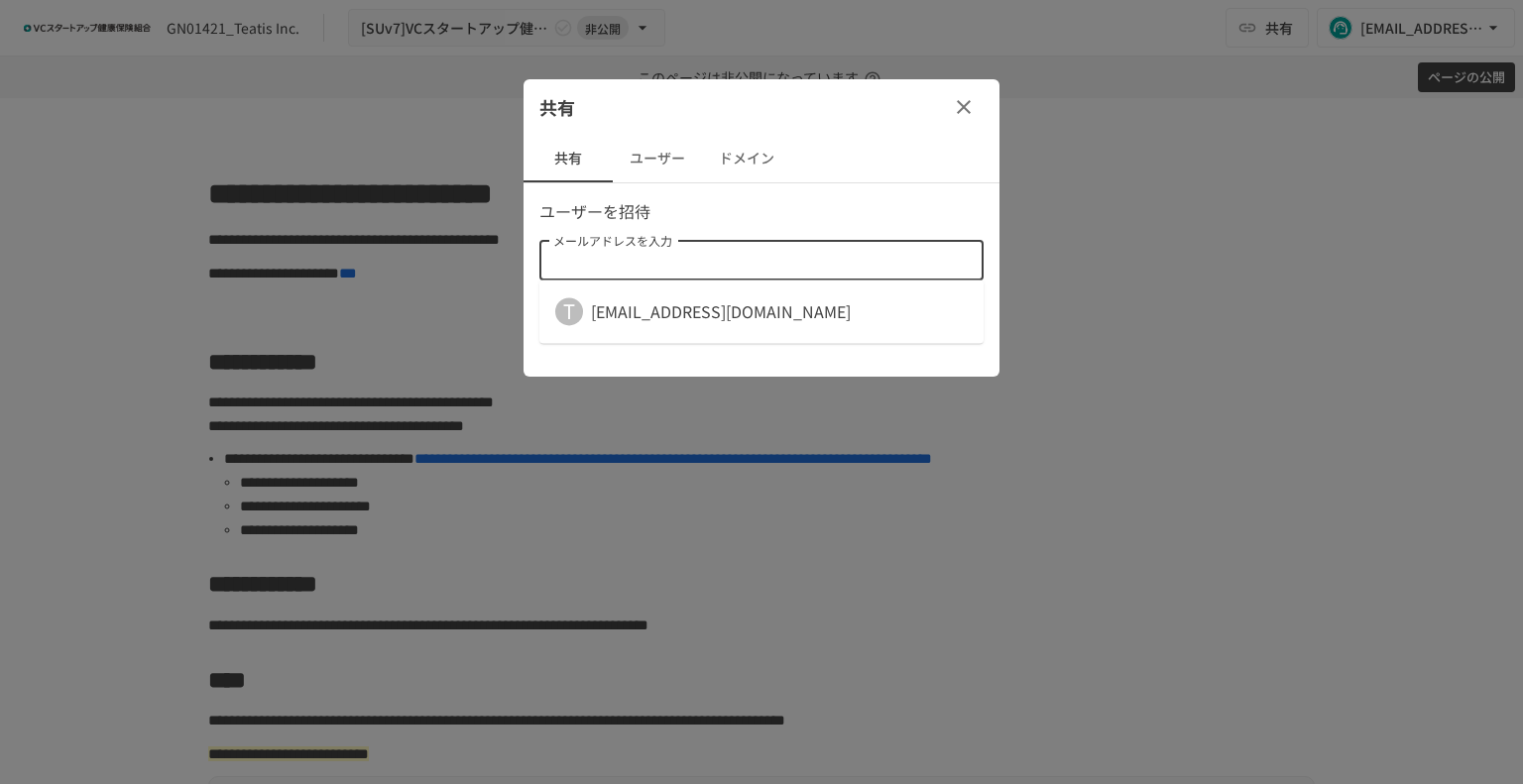 paste on "**********" 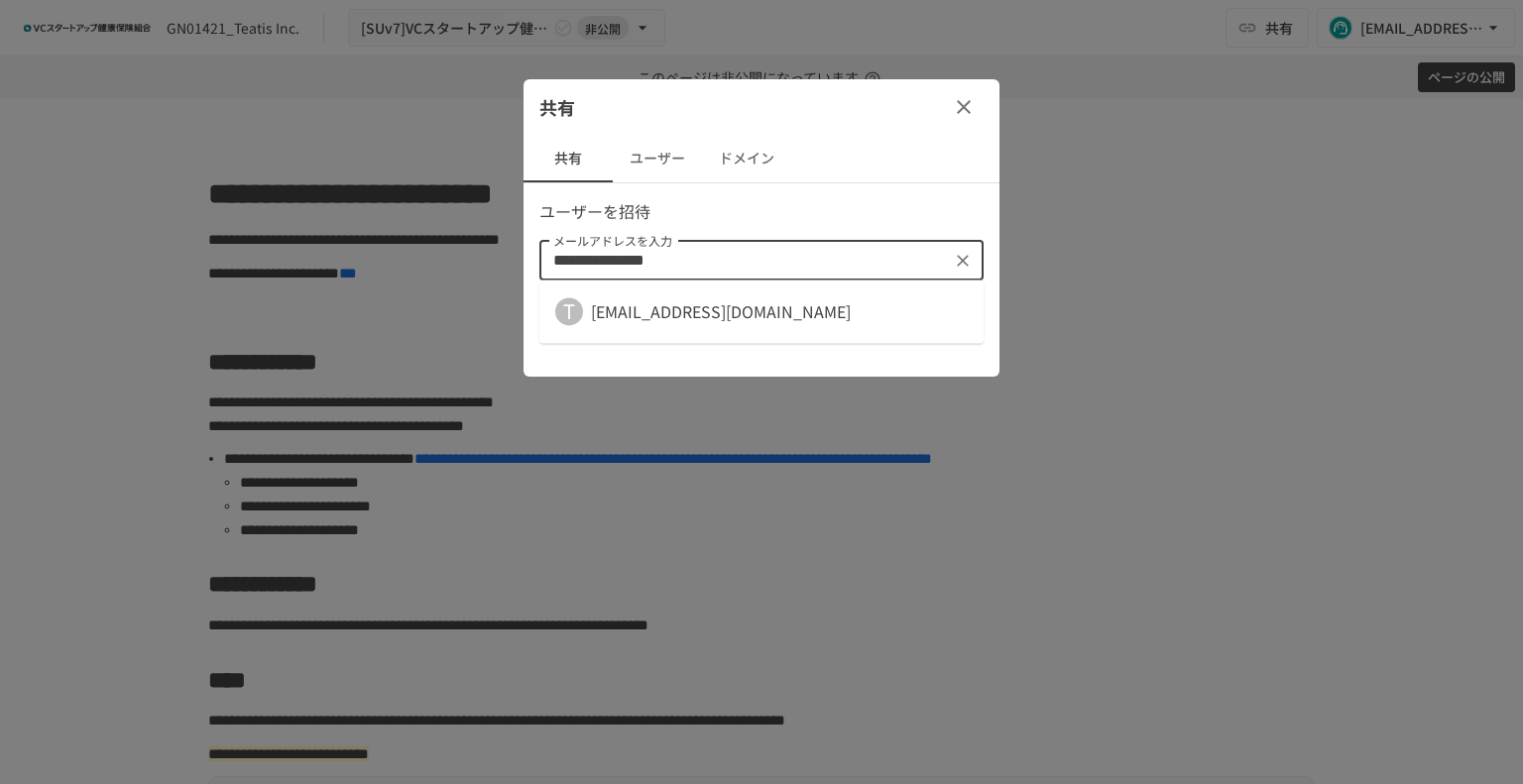 click on "tak@dotsfty.com" at bounding box center (721, 311) 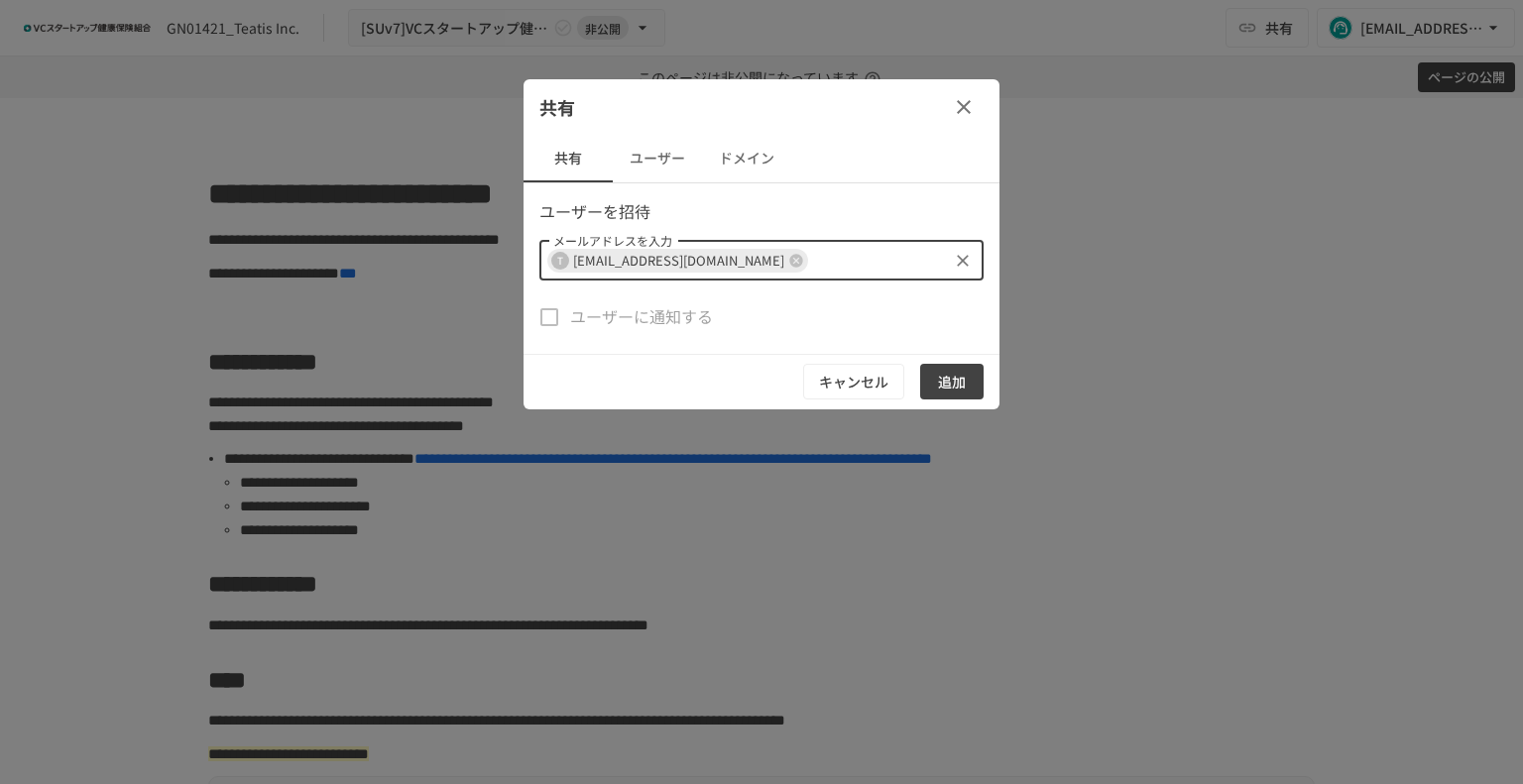 click on "追加" at bounding box center (952, 382) 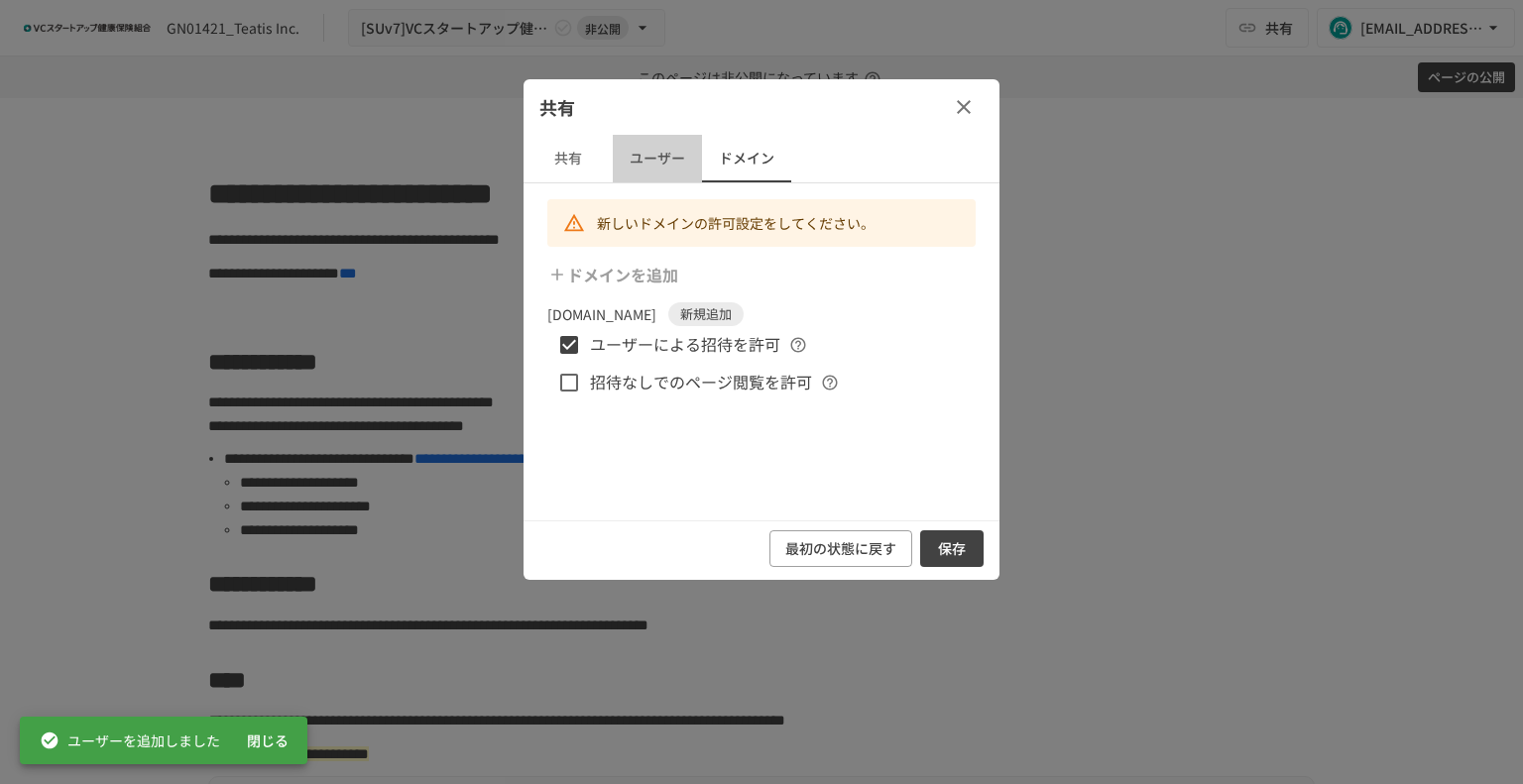 click on "ユーザー" at bounding box center [657, 159] 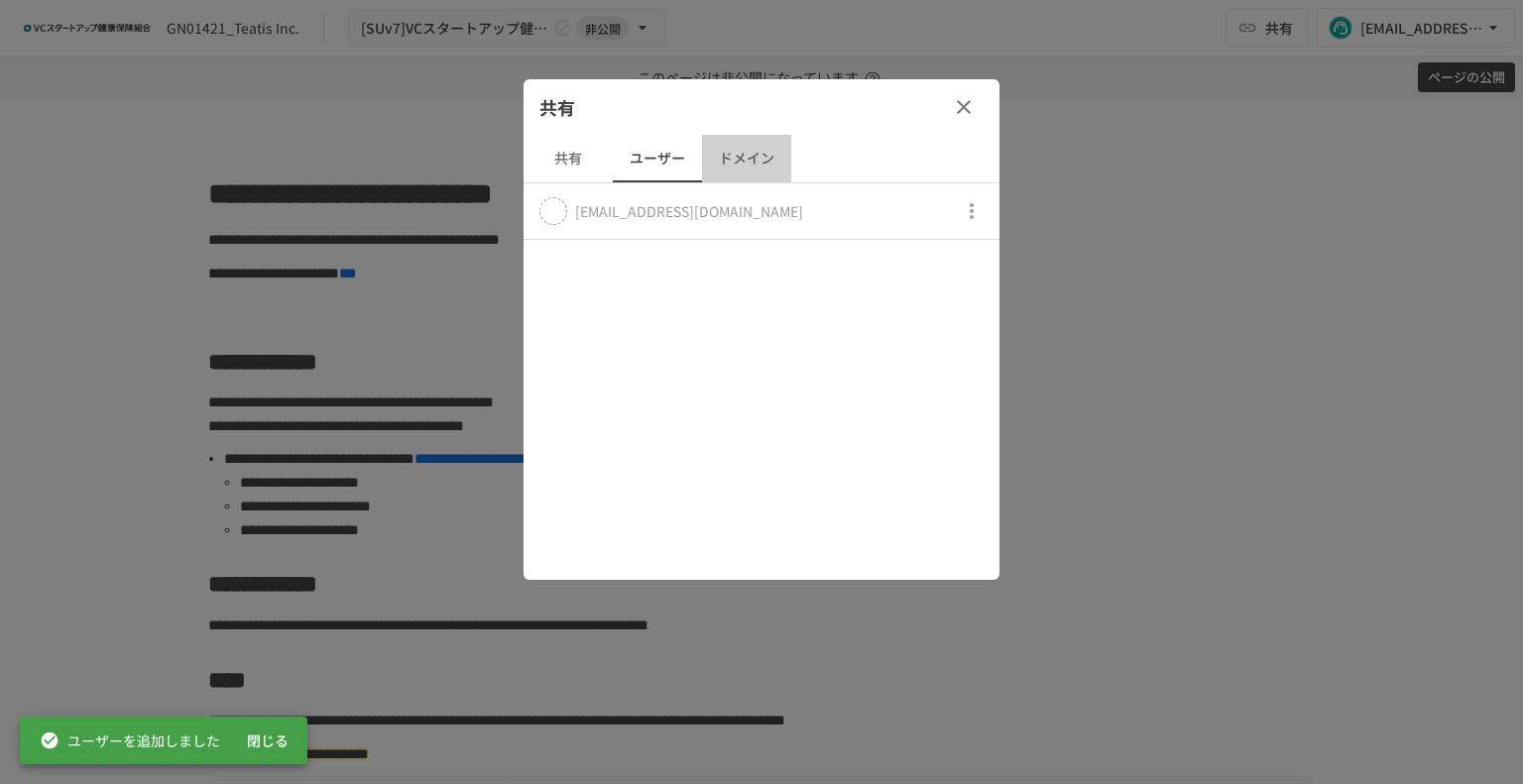 click on "ドメイン" at bounding box center (747, 159) 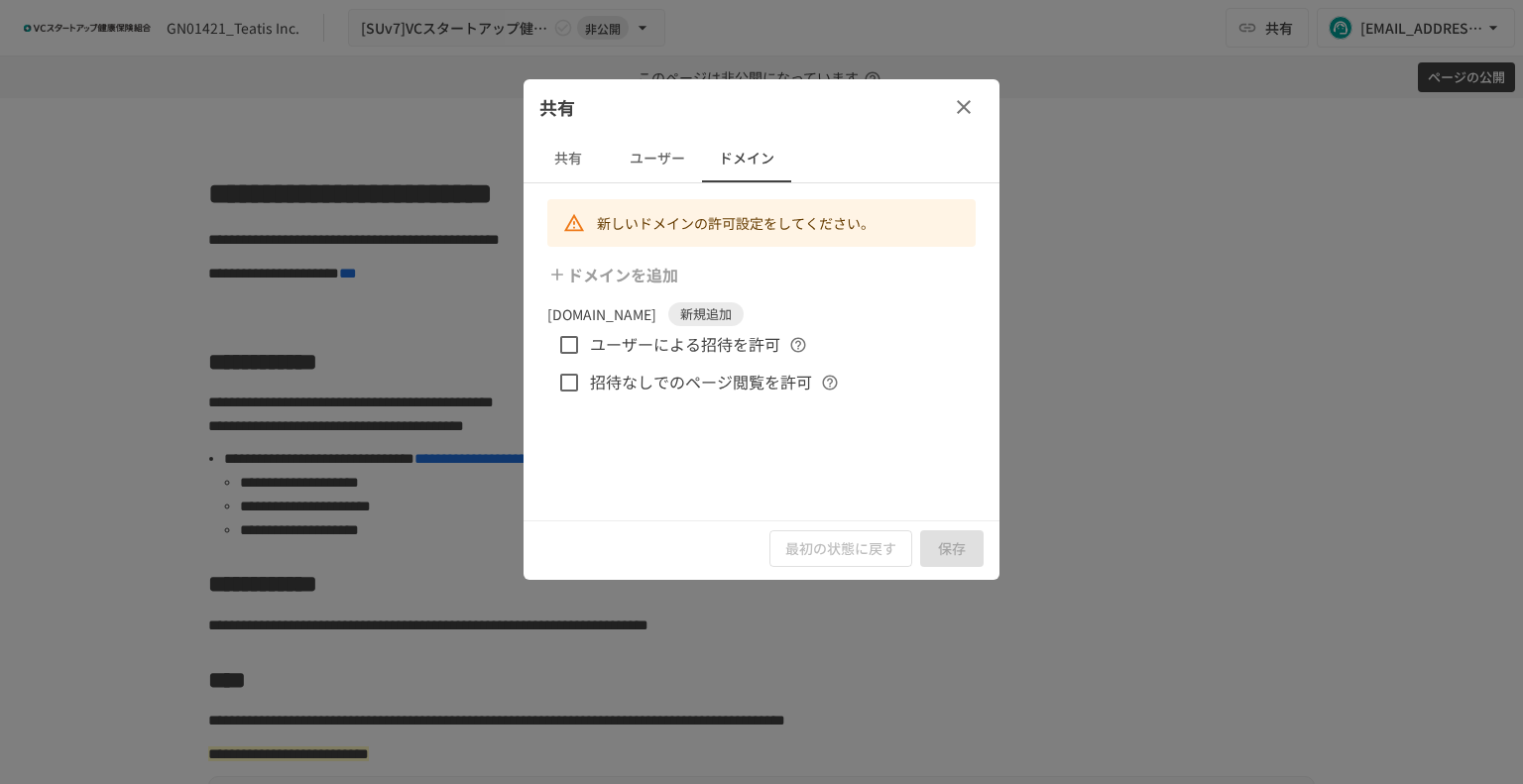 click on "ユーザーによる招待を許可" at bounding box center [685, 345] 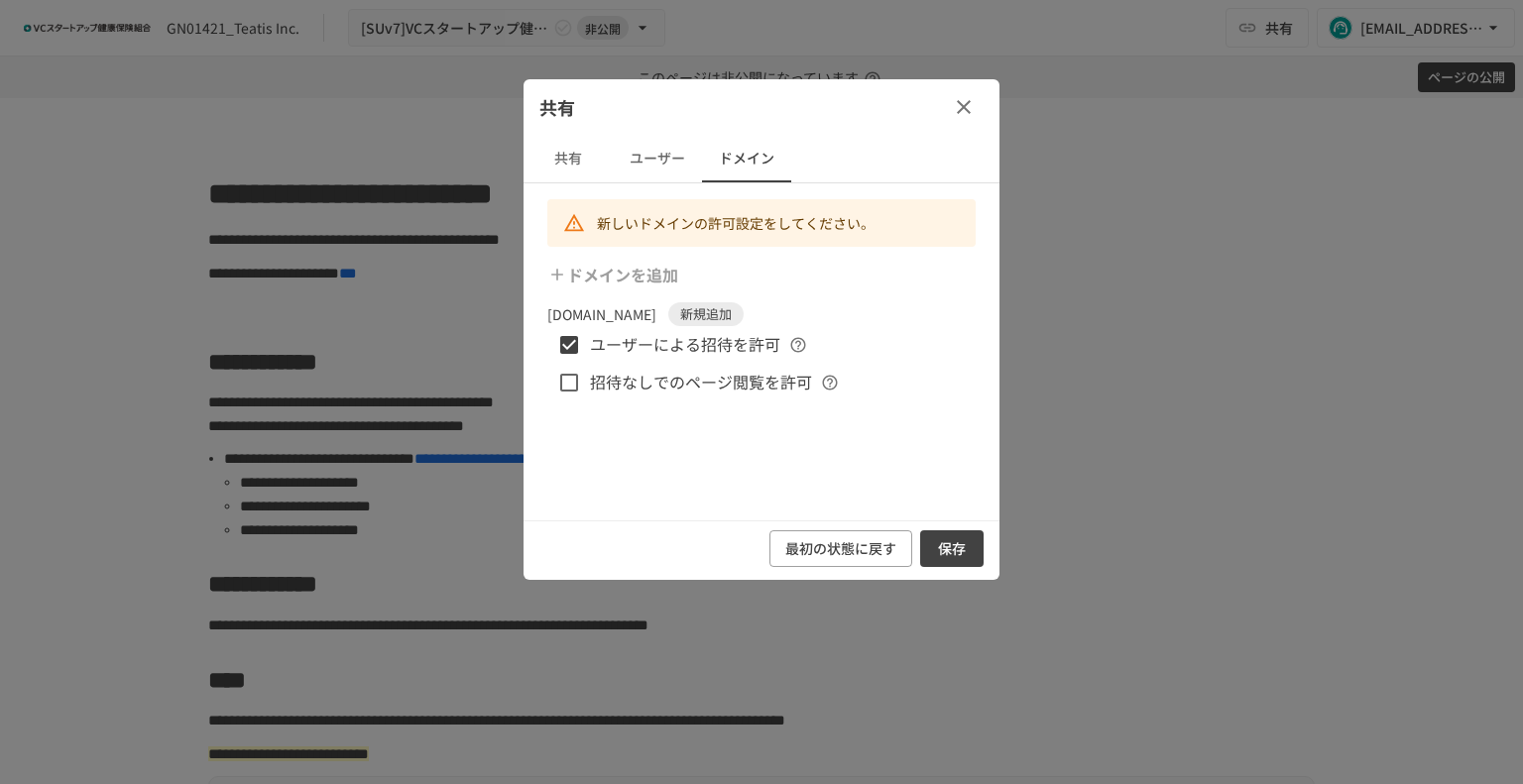 click on "保存" at bounding box center (952, 548) 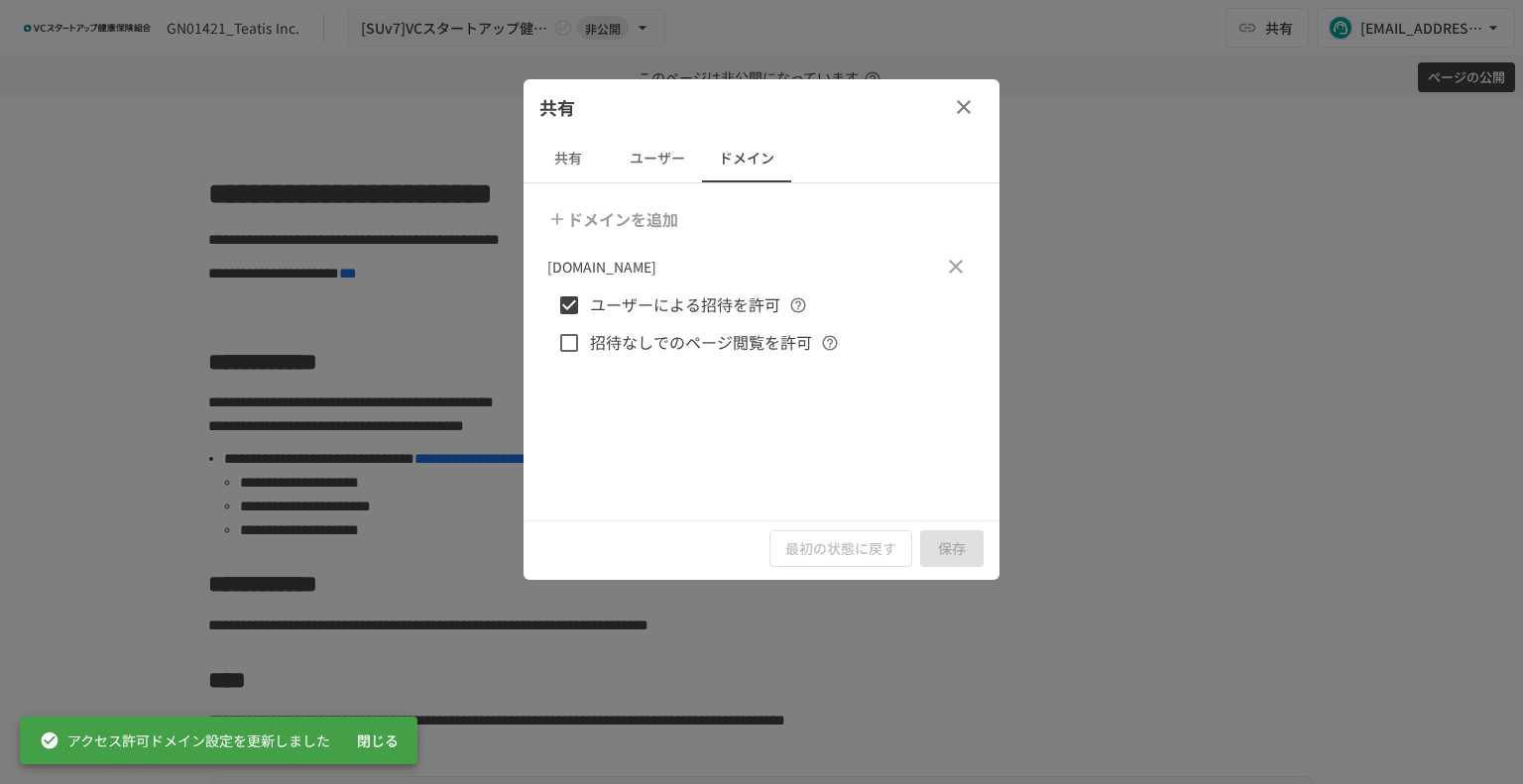 click on "ユーザー" at bounding box center (657, 159) 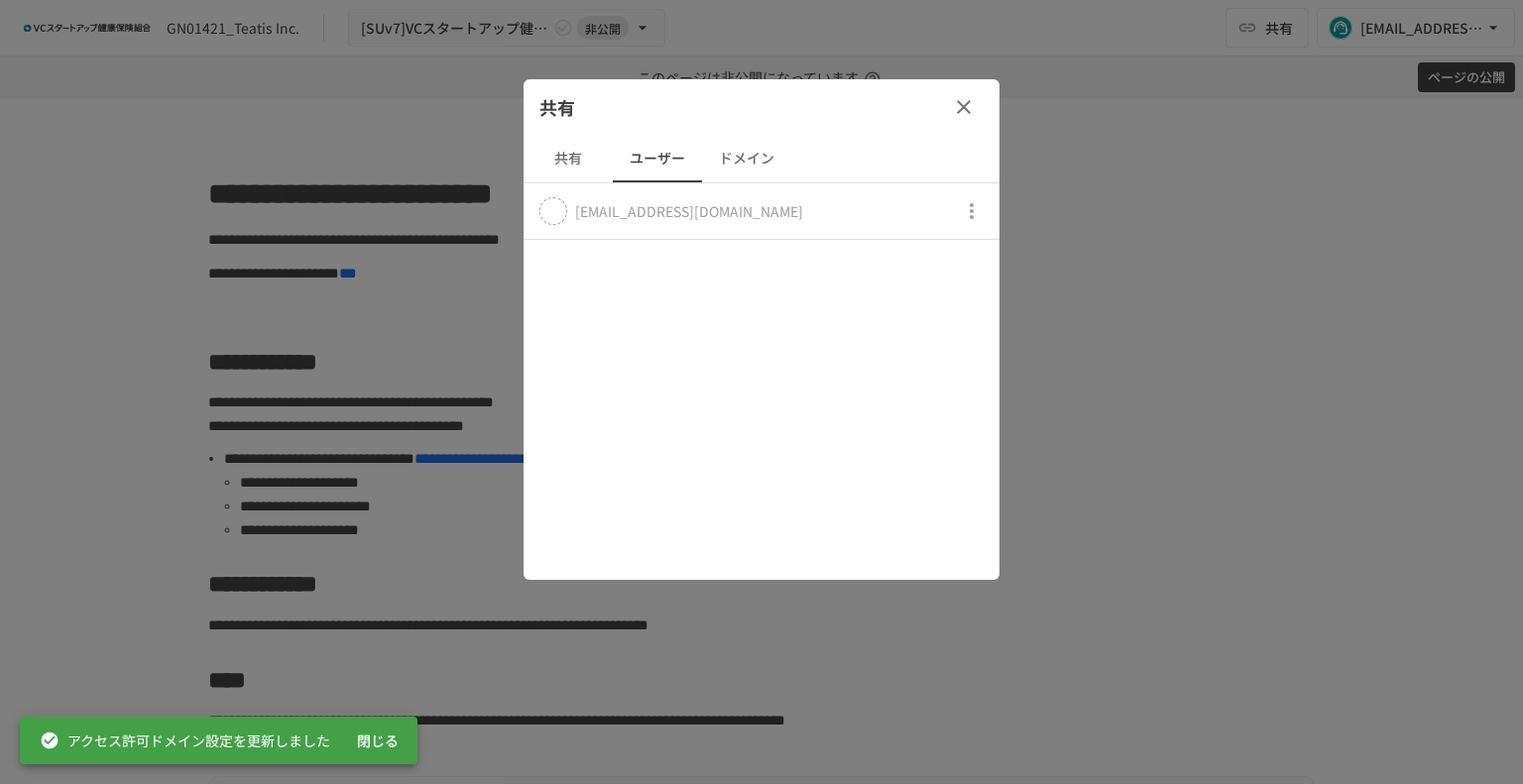 click on "共有" at bounding box center [568, 159] 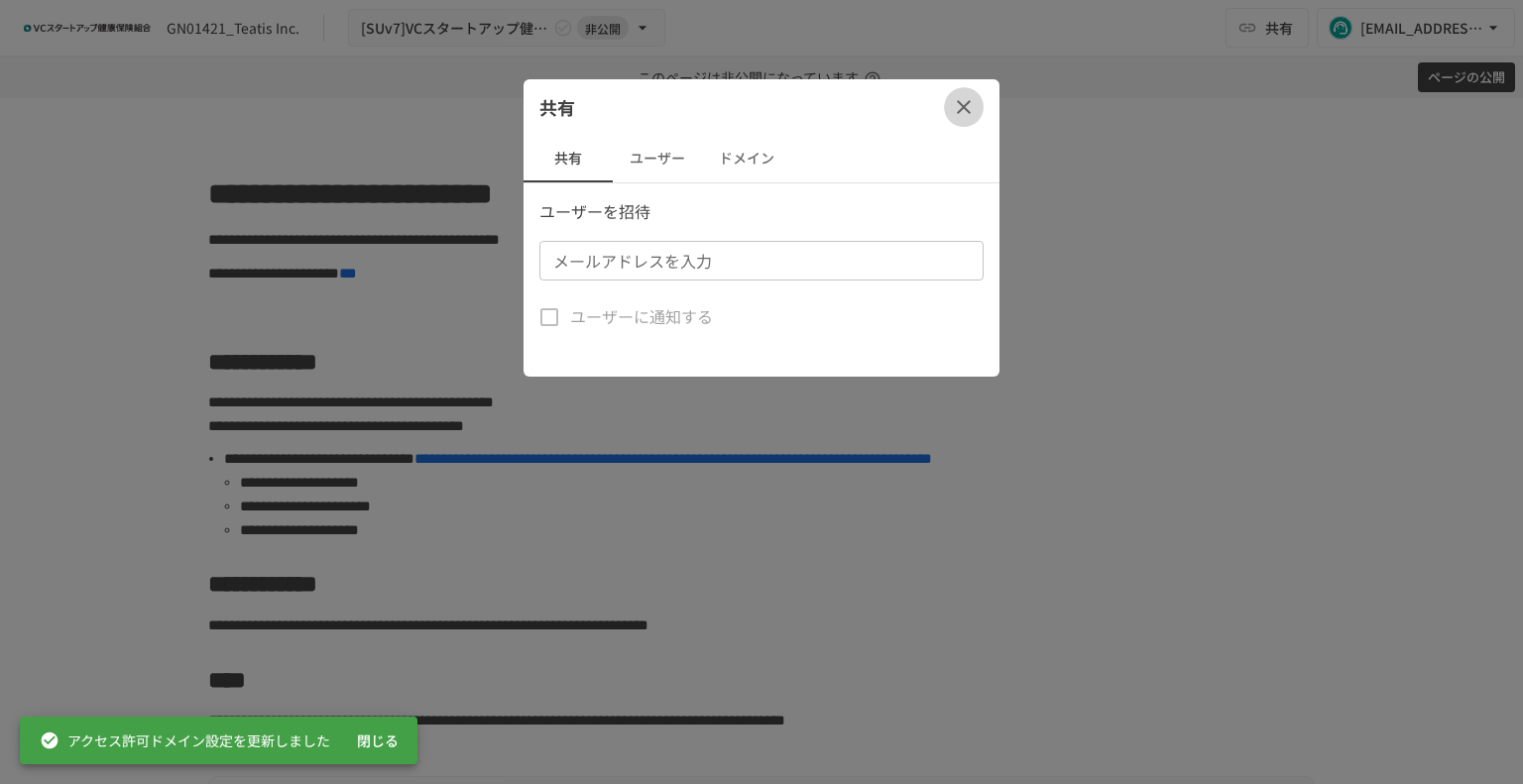 click 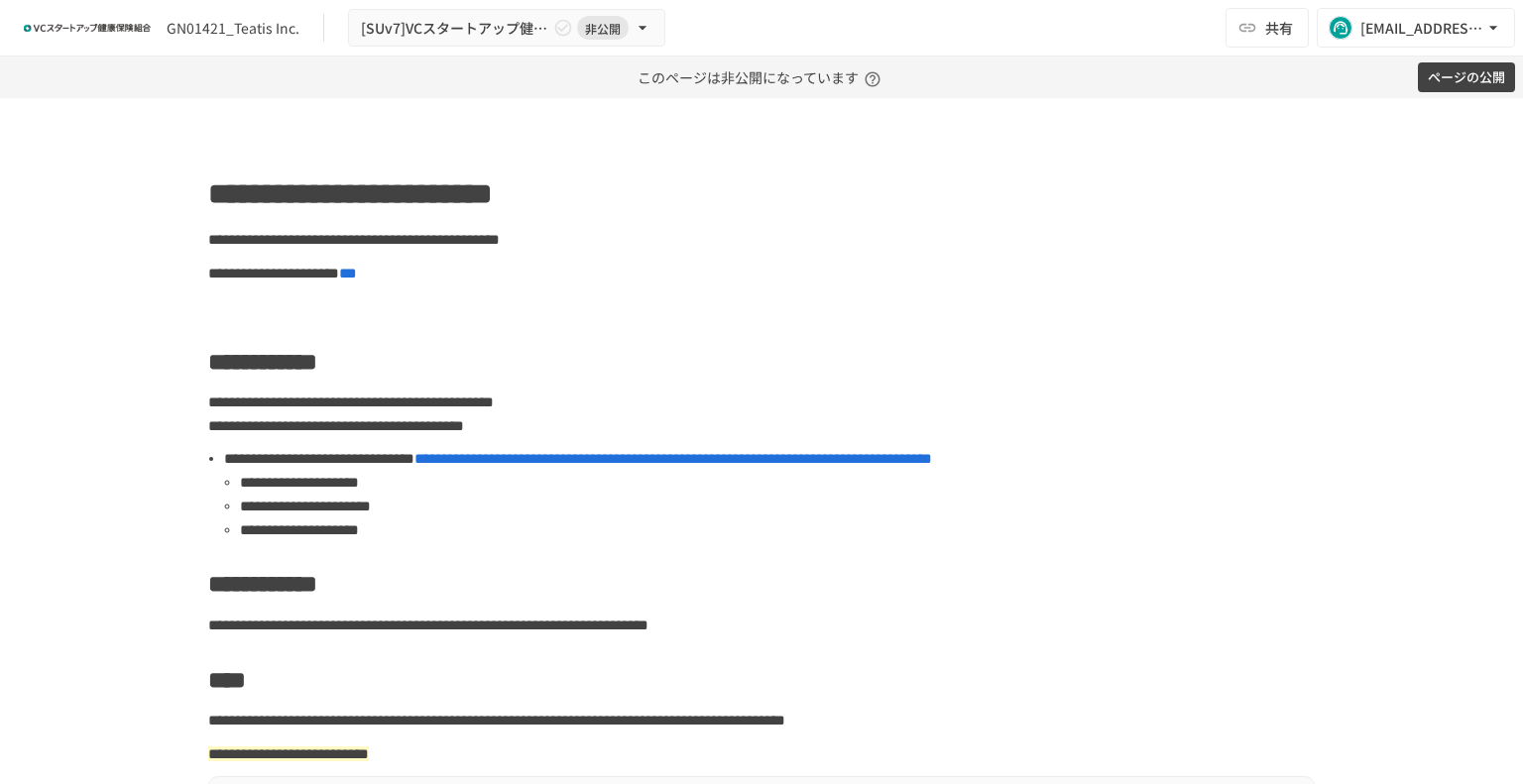 drag, startPoint x: 39, startPoint y: 343, endPoint x: 67, endPoint y: 341, distance: 28.071338 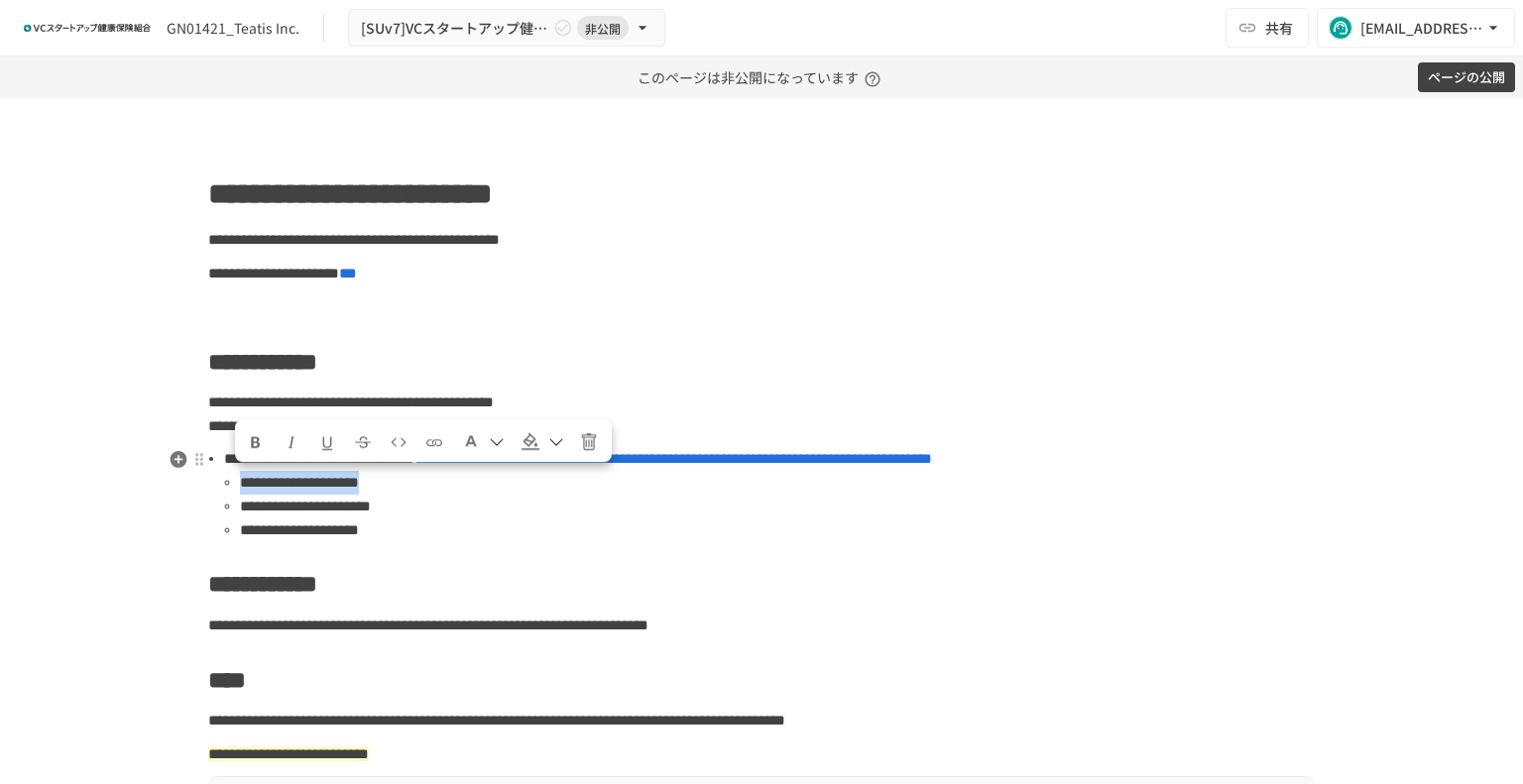 drag, startPoint x: 447, startPoint y: 508, endPoint x: 369, endPoint y: 493, distance: 79.42921 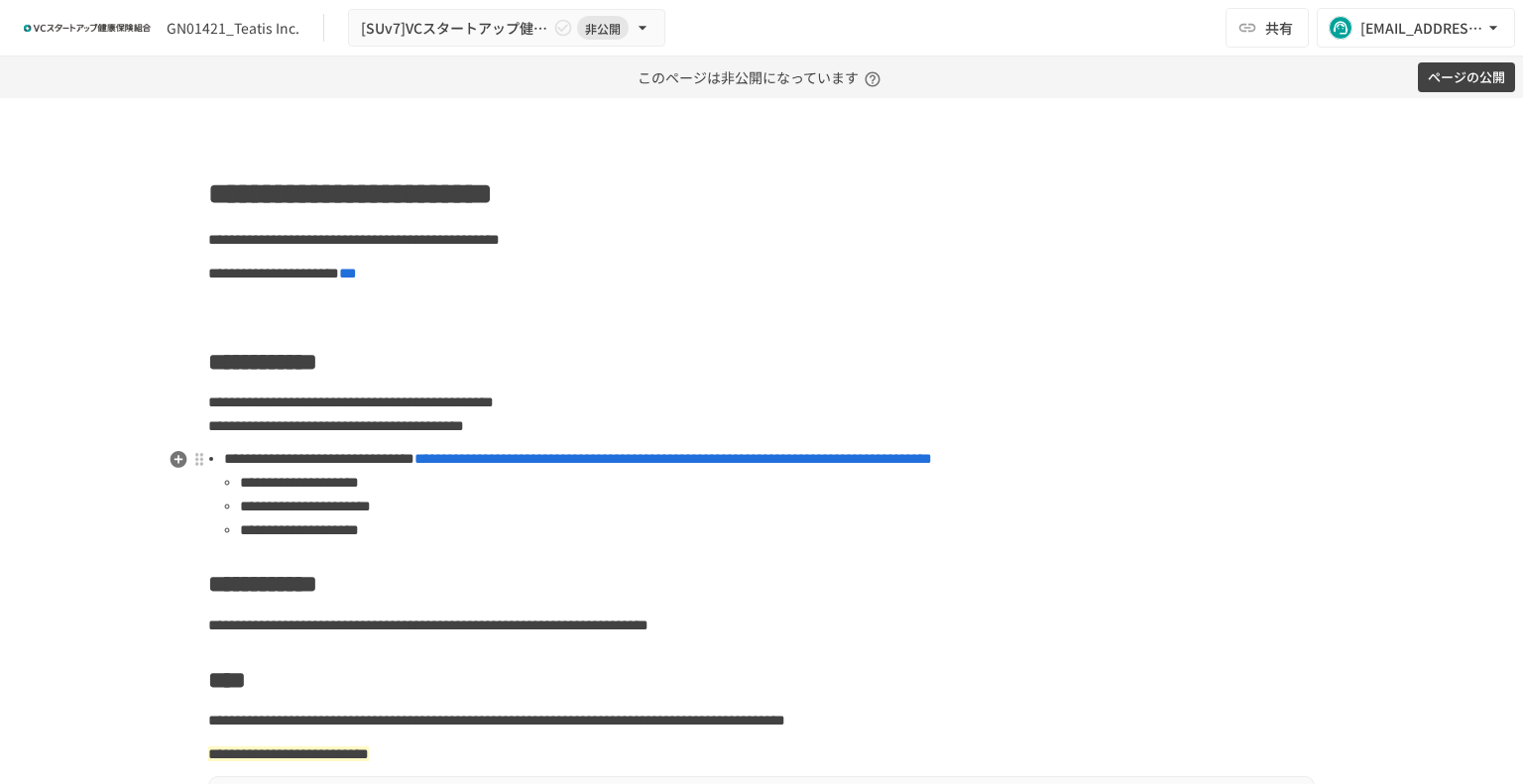 click on "**********" at bounding box center [777, 483] 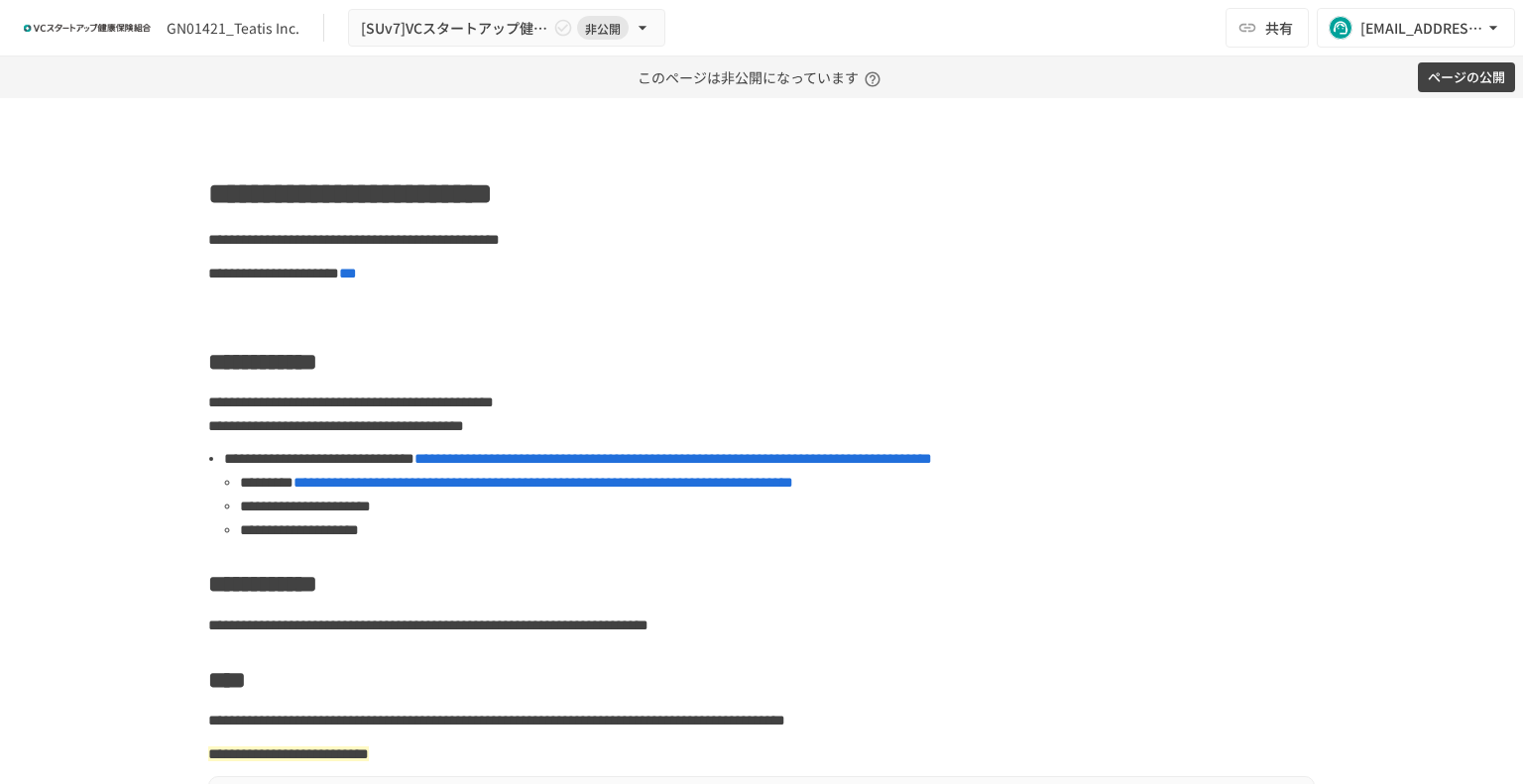 click on "**********" at bounding box center [762, 441] 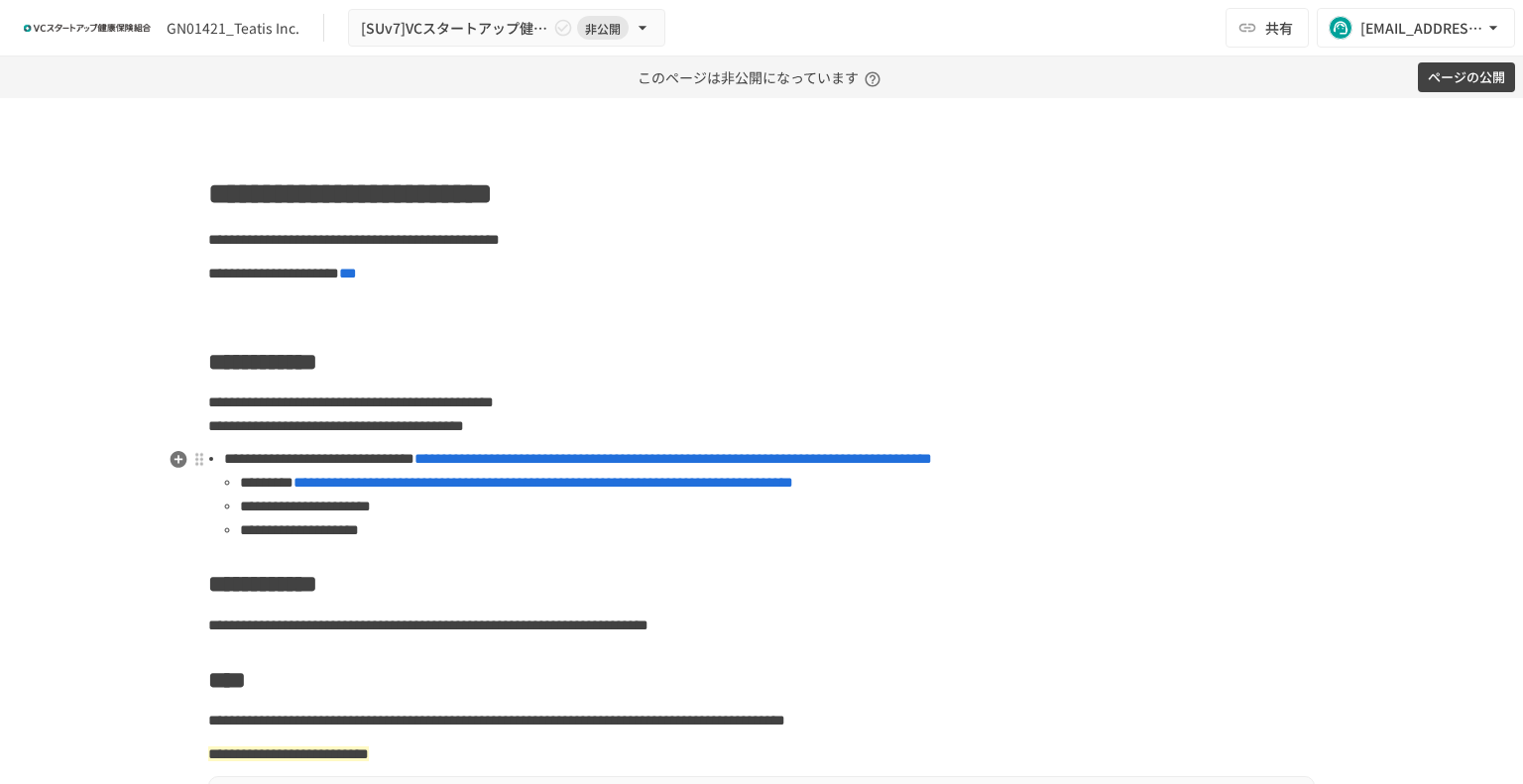 click on "**********" at bounding box center [777, 530] 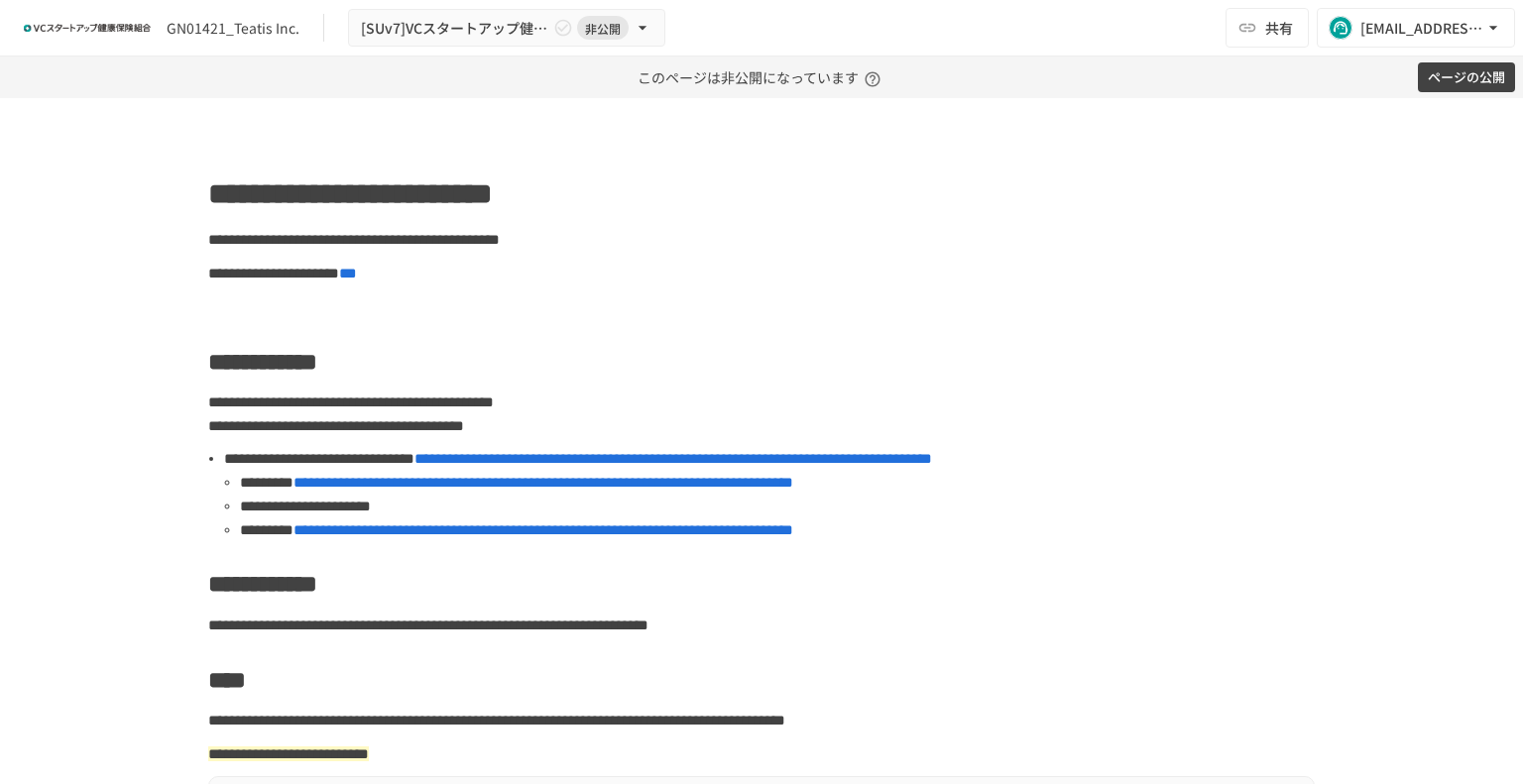 click on "**********" at bounding box center [762, 441] 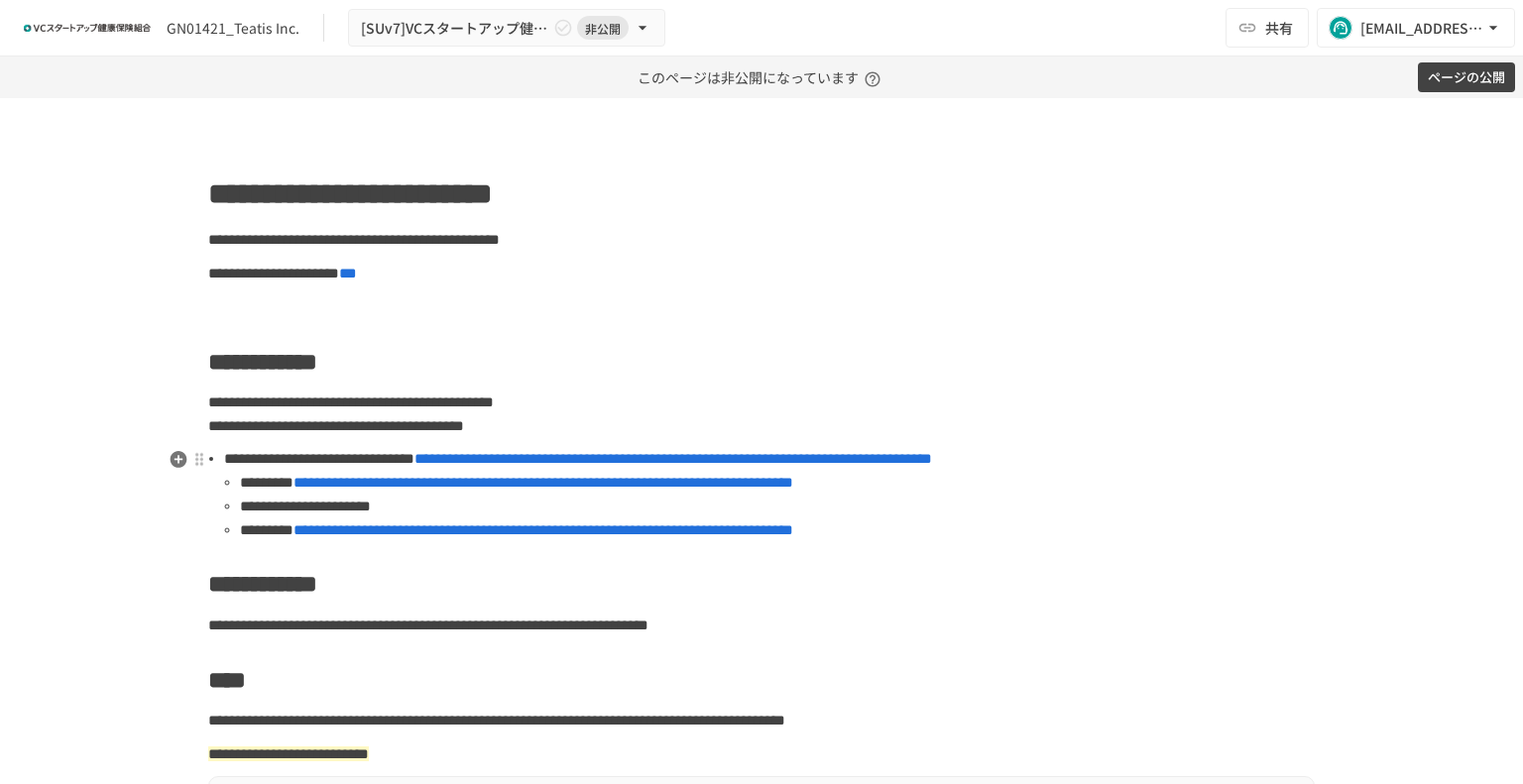 click on "**********" at bounding box center (777, 506) 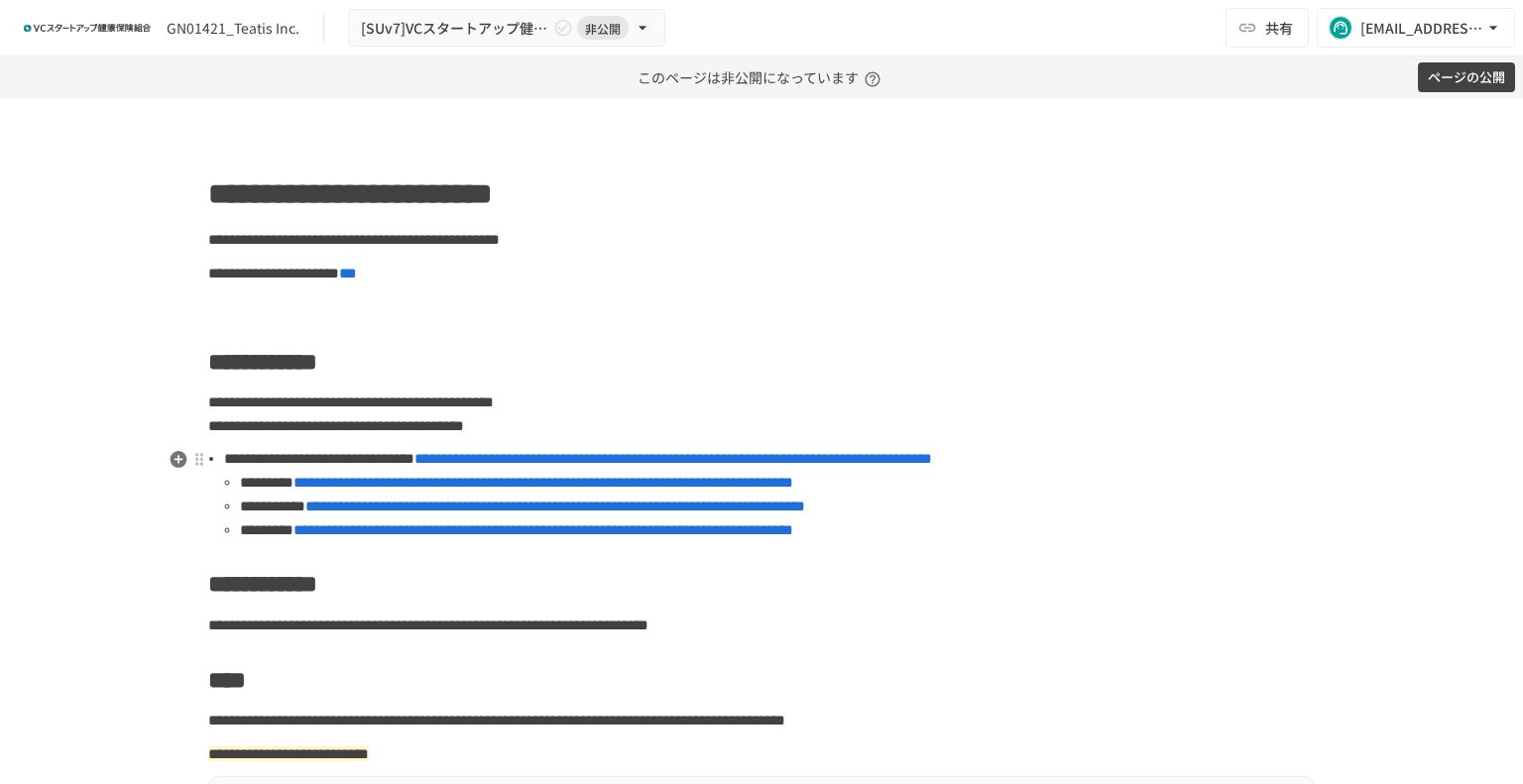 click on "**********" at bounding box center (673, 458) 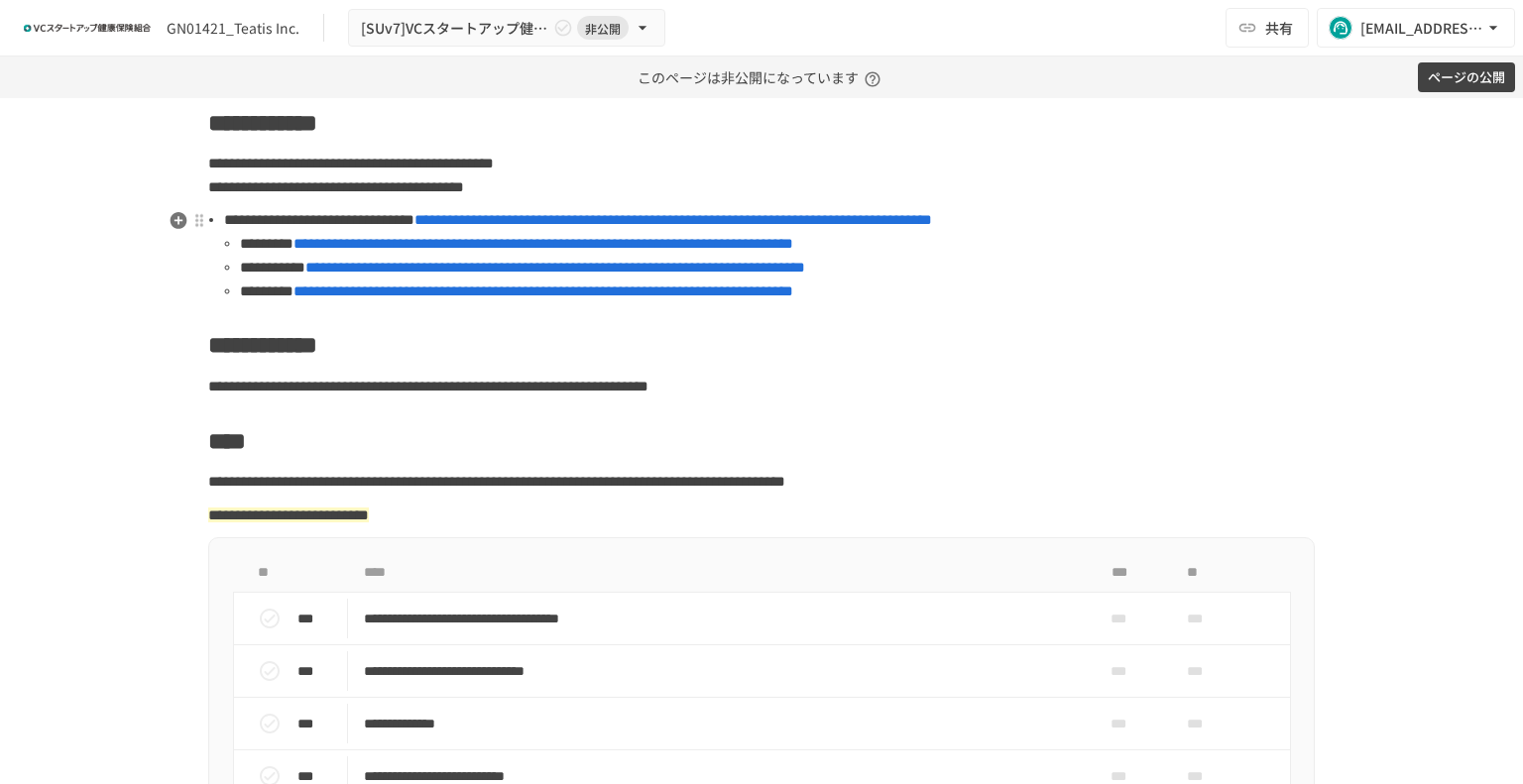 scroll, scrollTop: 330, scrollLeft: 0, axis: vertical 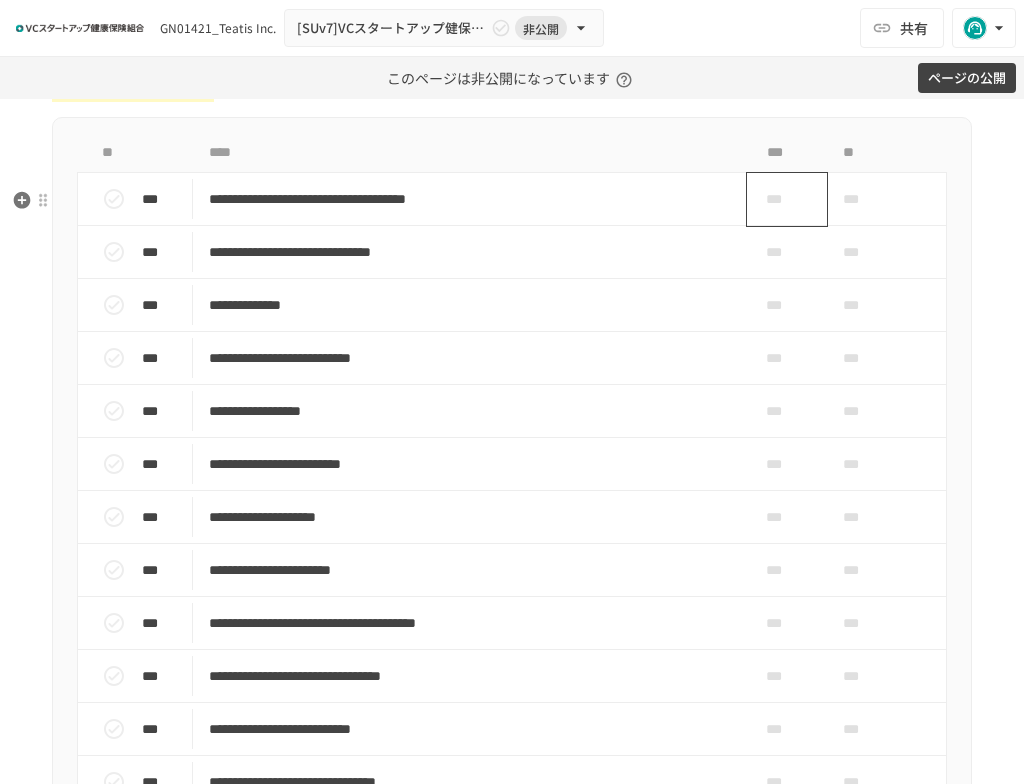 click on "***" at bounding box center [779, 199] 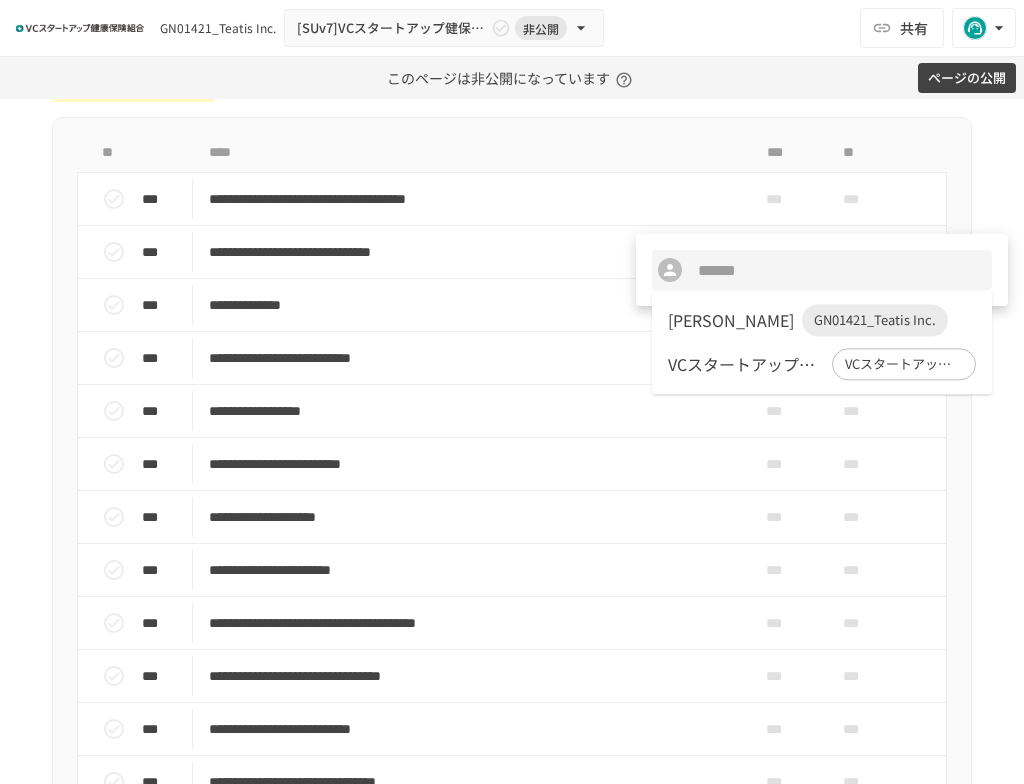 click on "高頭　博志" at bounding box center (731, 320) 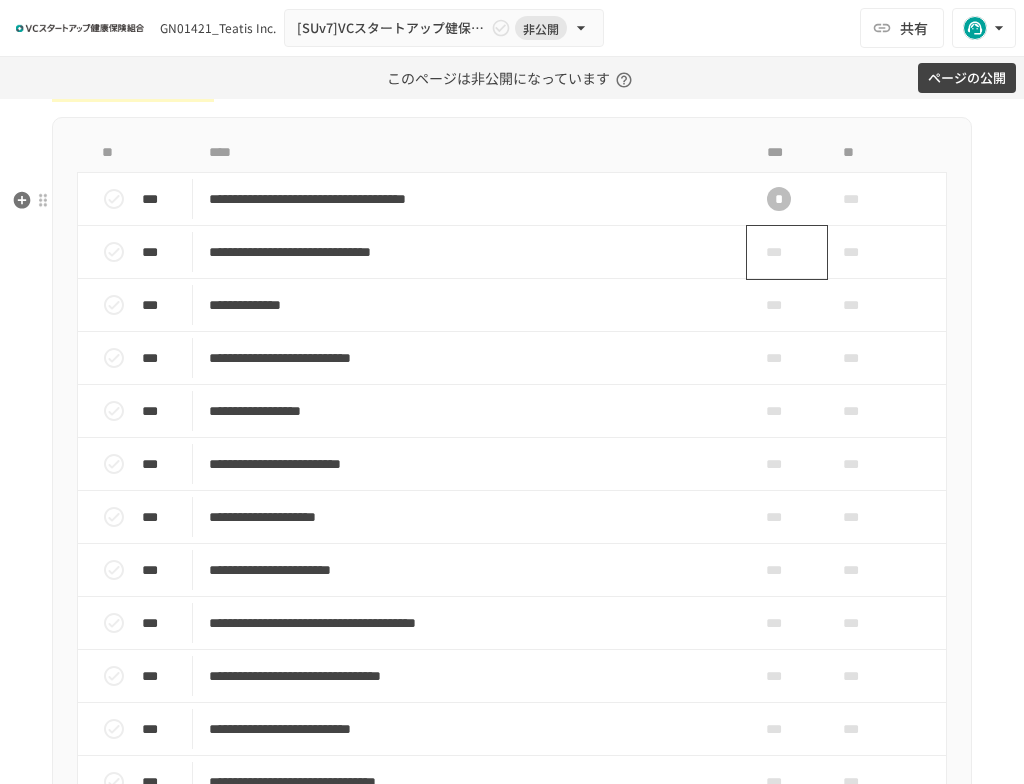 click on "***" at bounding box center (779, 252) 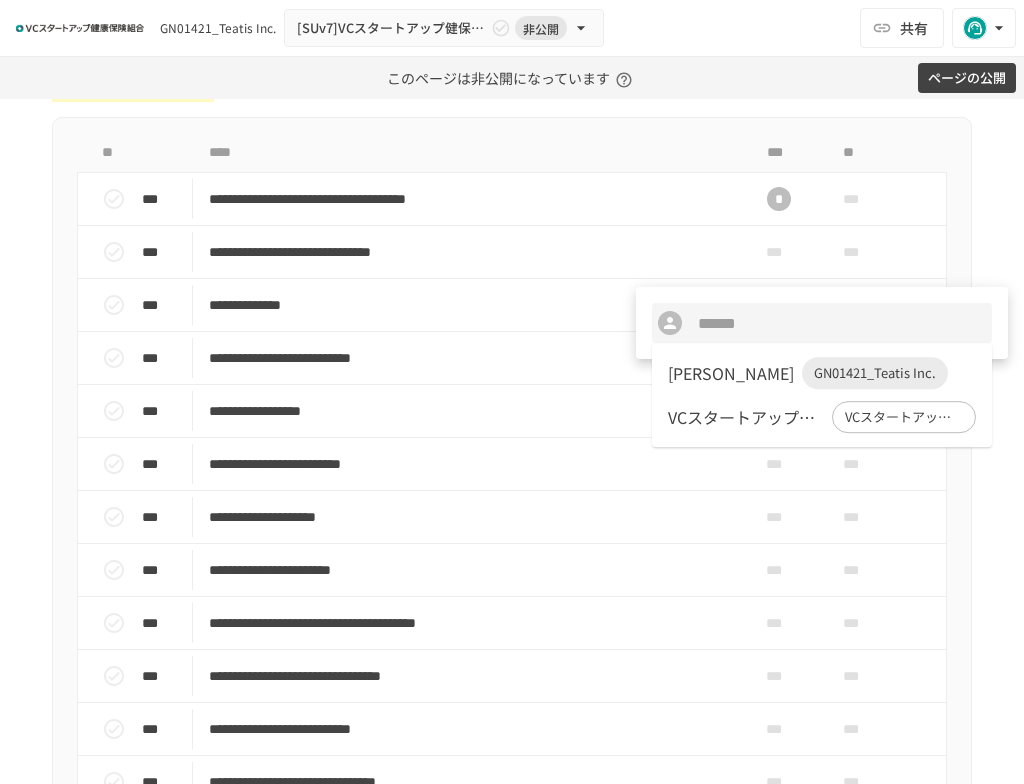click on "高頭　博志 GN01421_Teatis Inc." at bounding box center [822, 373] 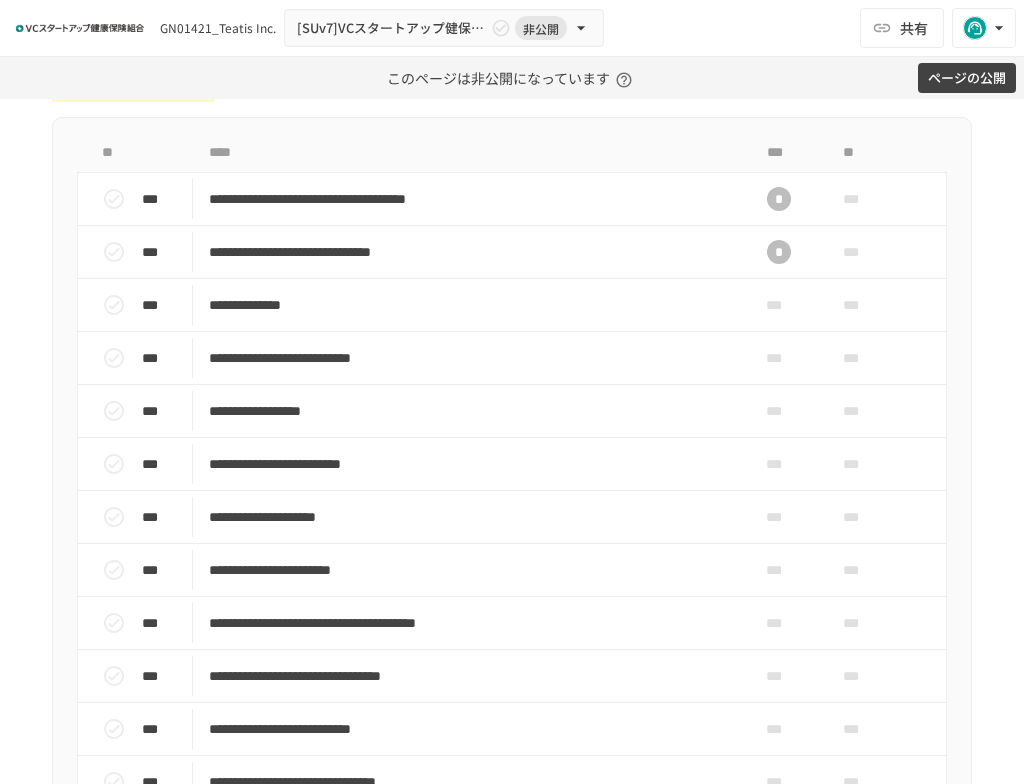 click on "***" at bounding box center [779, 305] 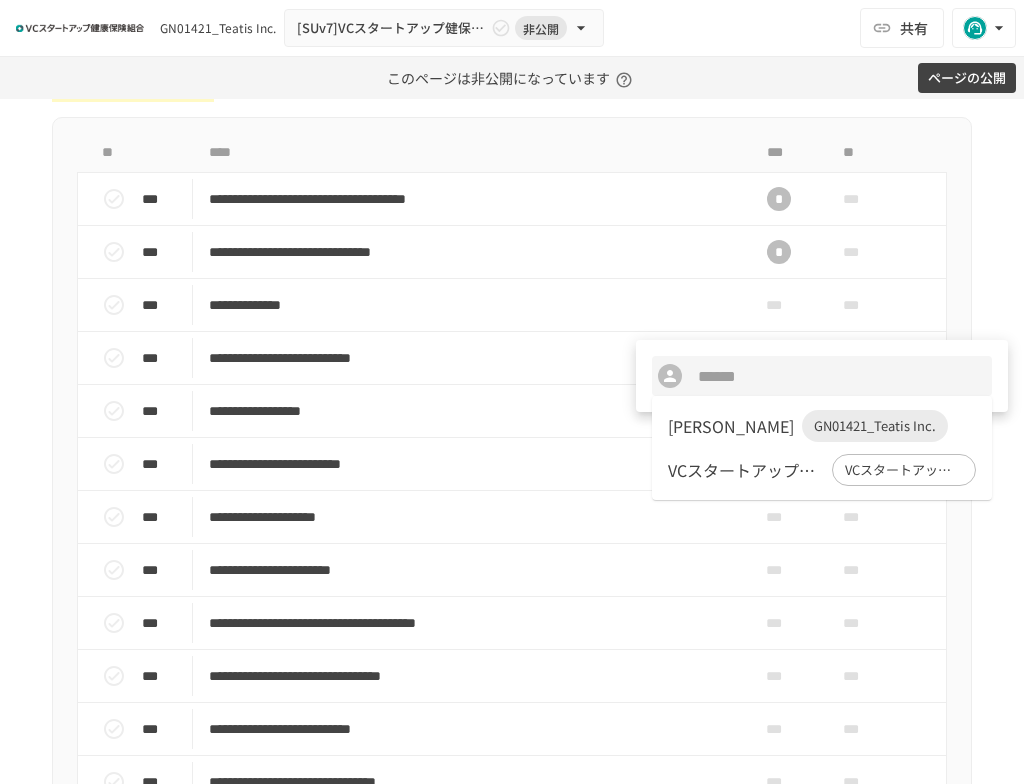 click on "高頭　博志" at bounding box center (731, 426) 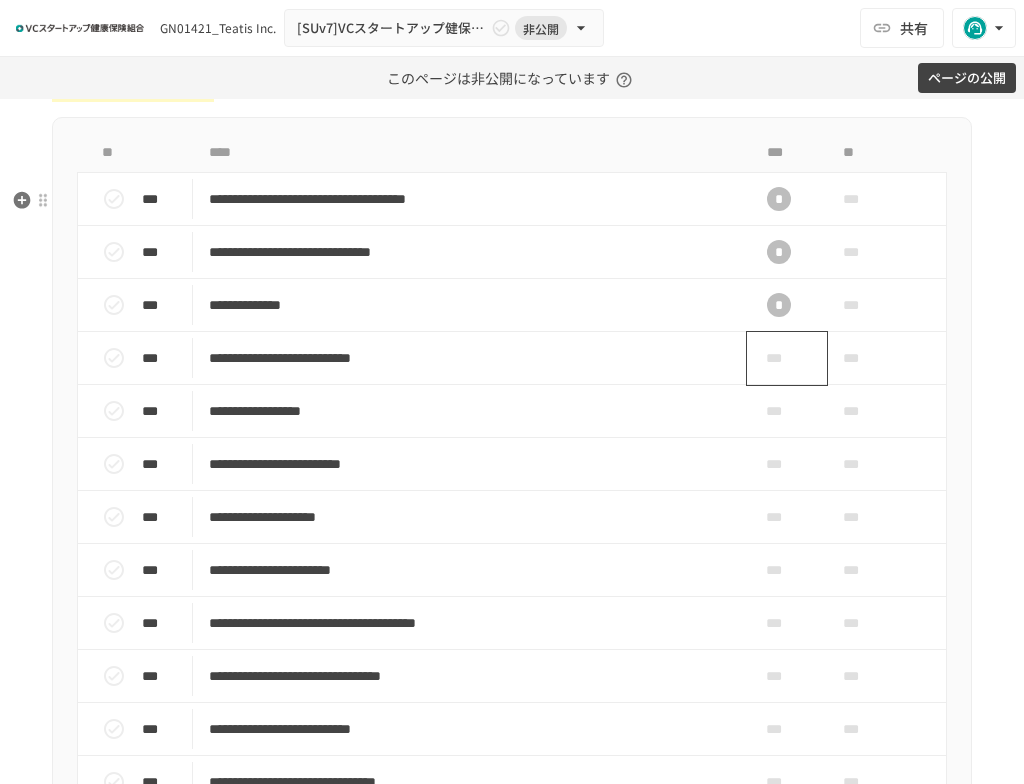 click on "***" at bounding box center (779, 358) 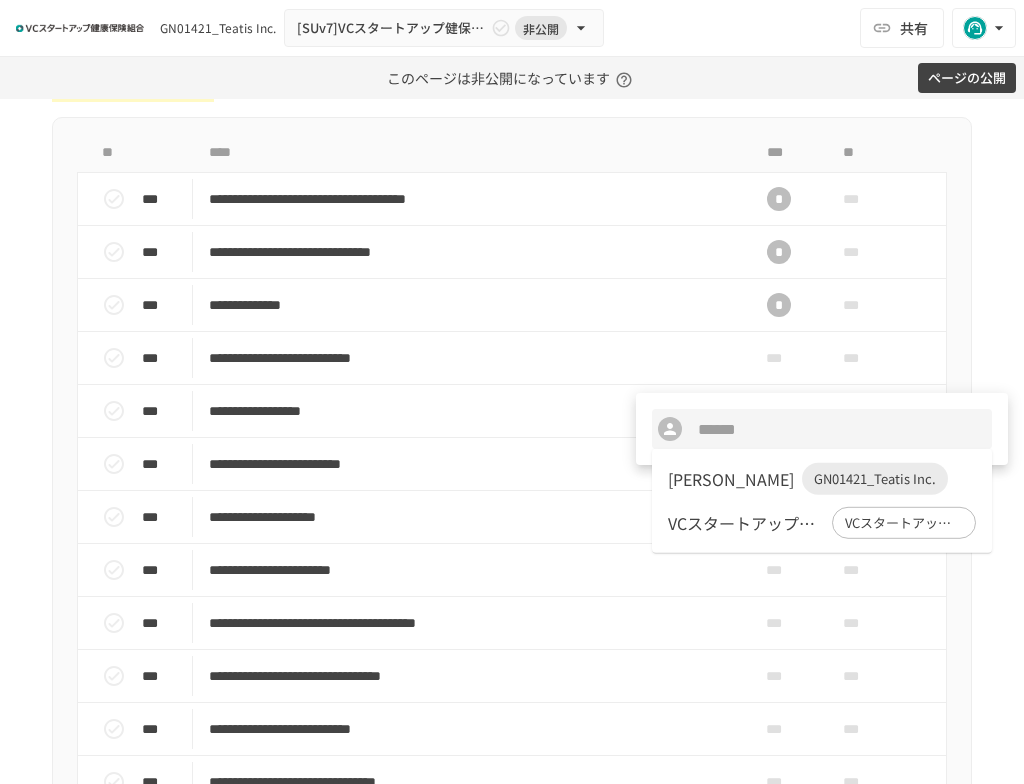 click on "高頭　博志" at bounding box center [731, 479] 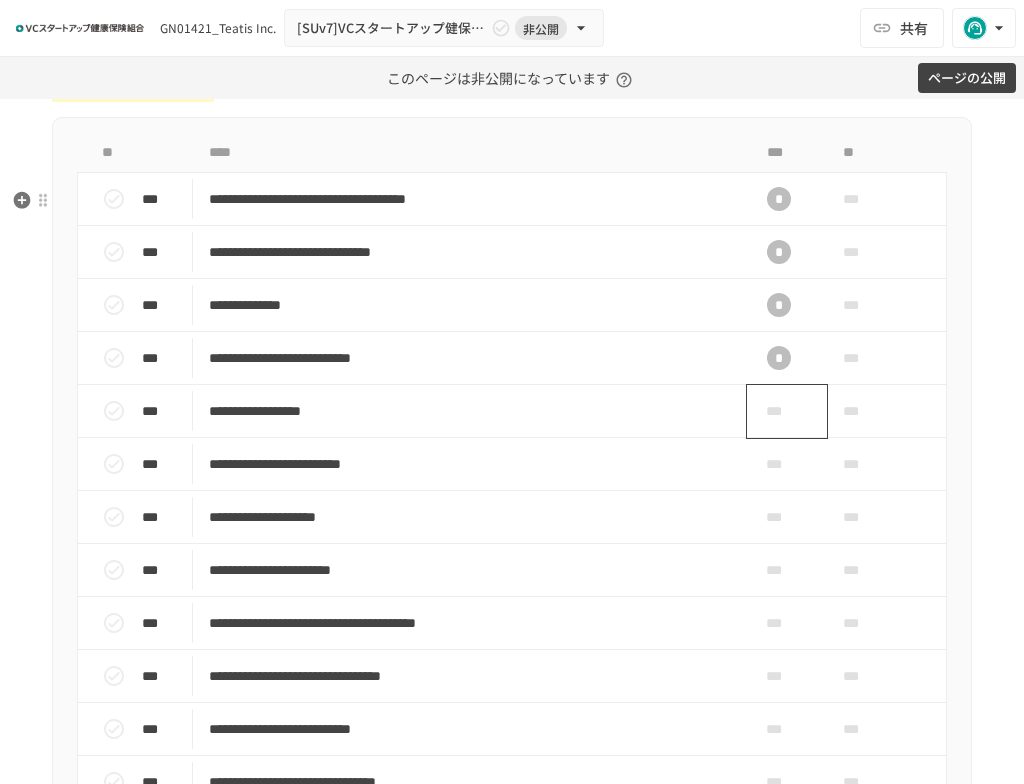 click on "***" at bounding box center [779, 411] 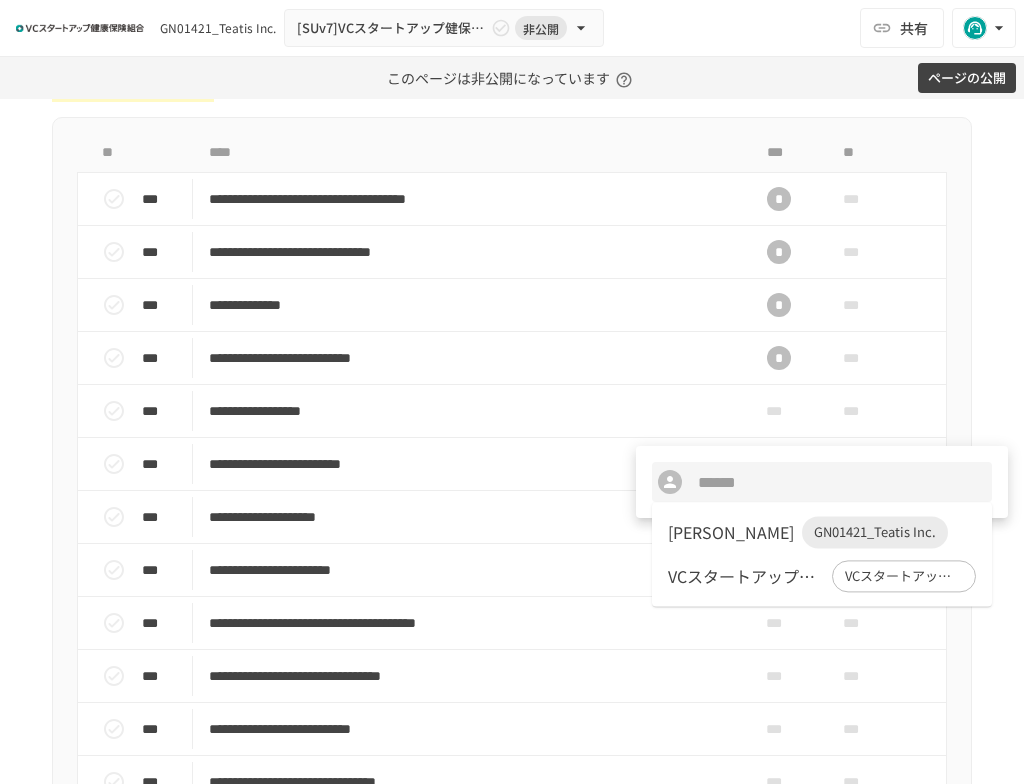 click on "高頭　博志" at bounding box center (731, 532) 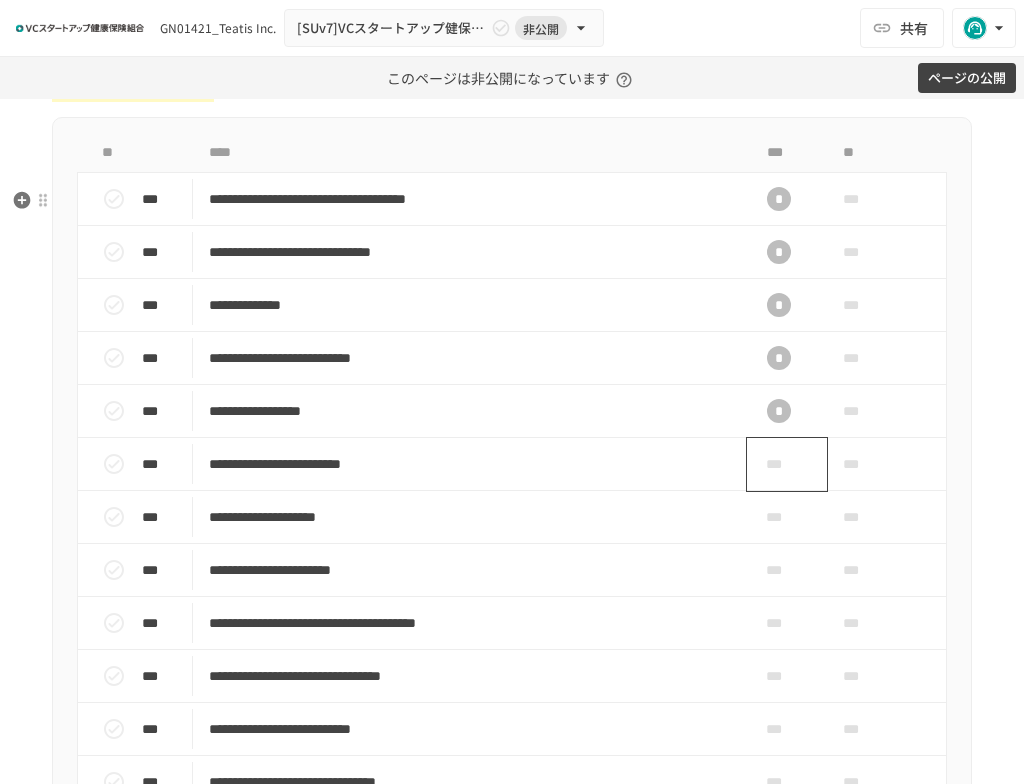 click on "***" at bounding box center [779, 464] 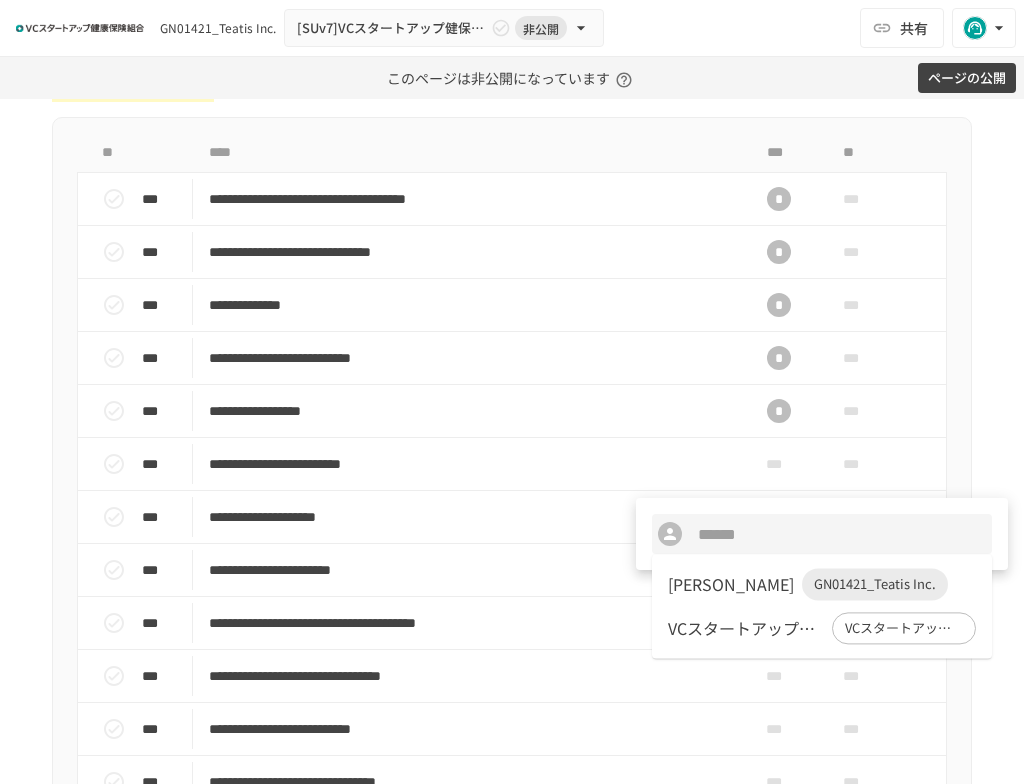 click on "高頭　博志" at bounding box center [731, 584] 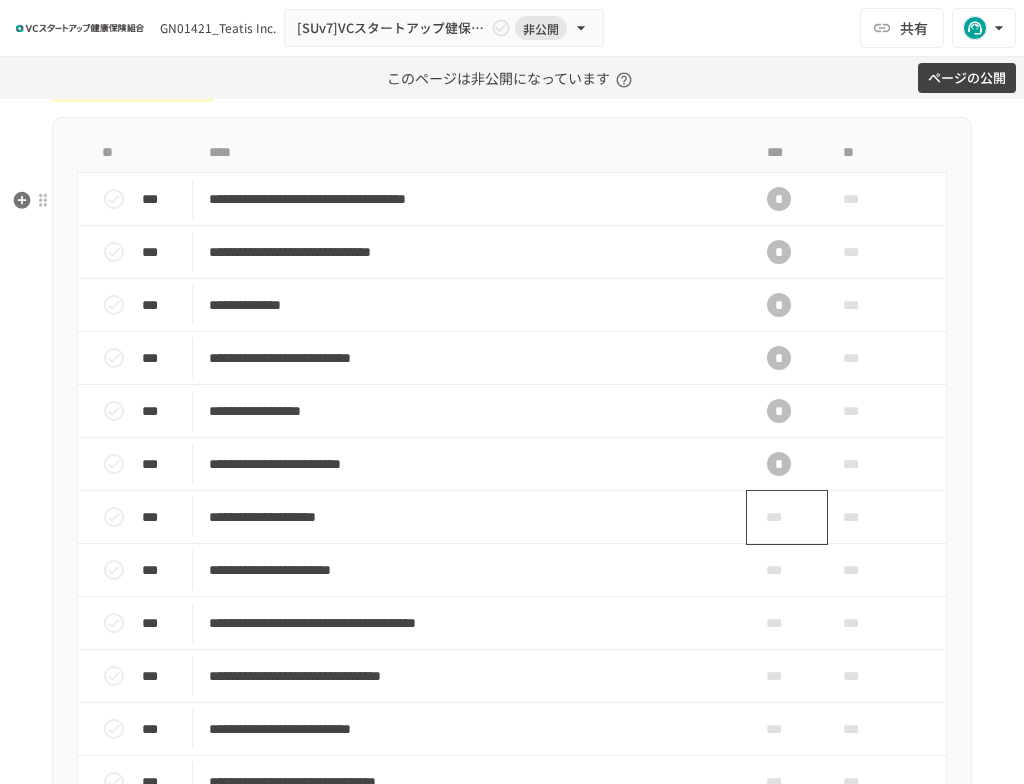 click on "***" at bounding box center [779, 517] 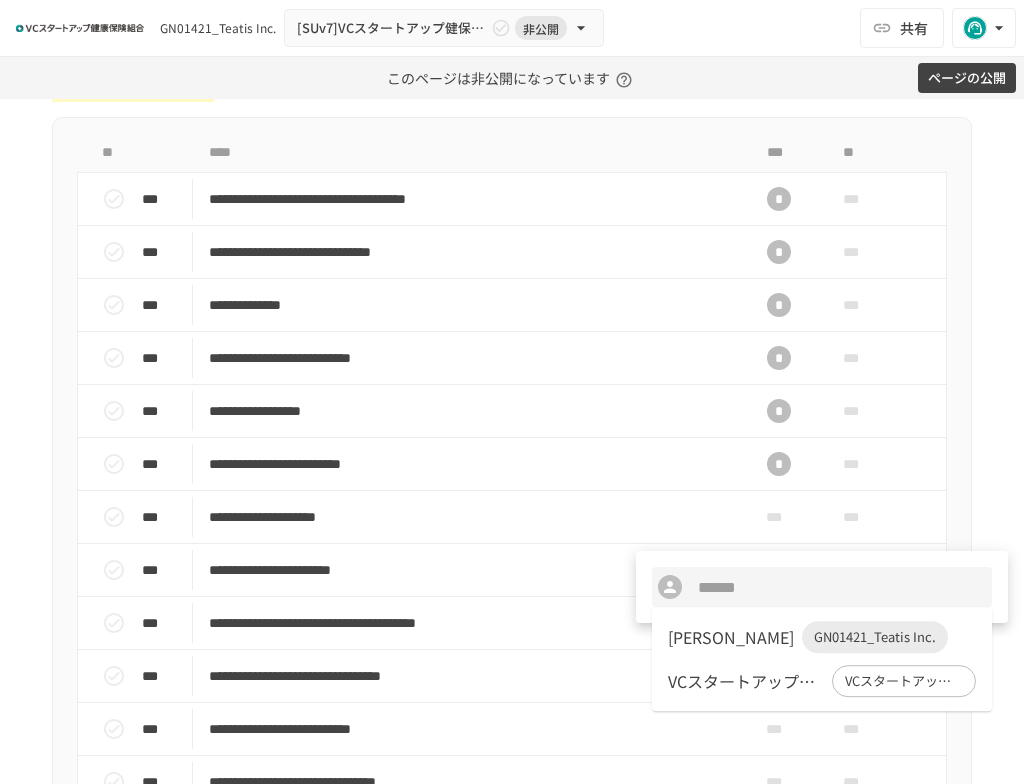 click on "高頭　博志" at bounding box center (731, 637) 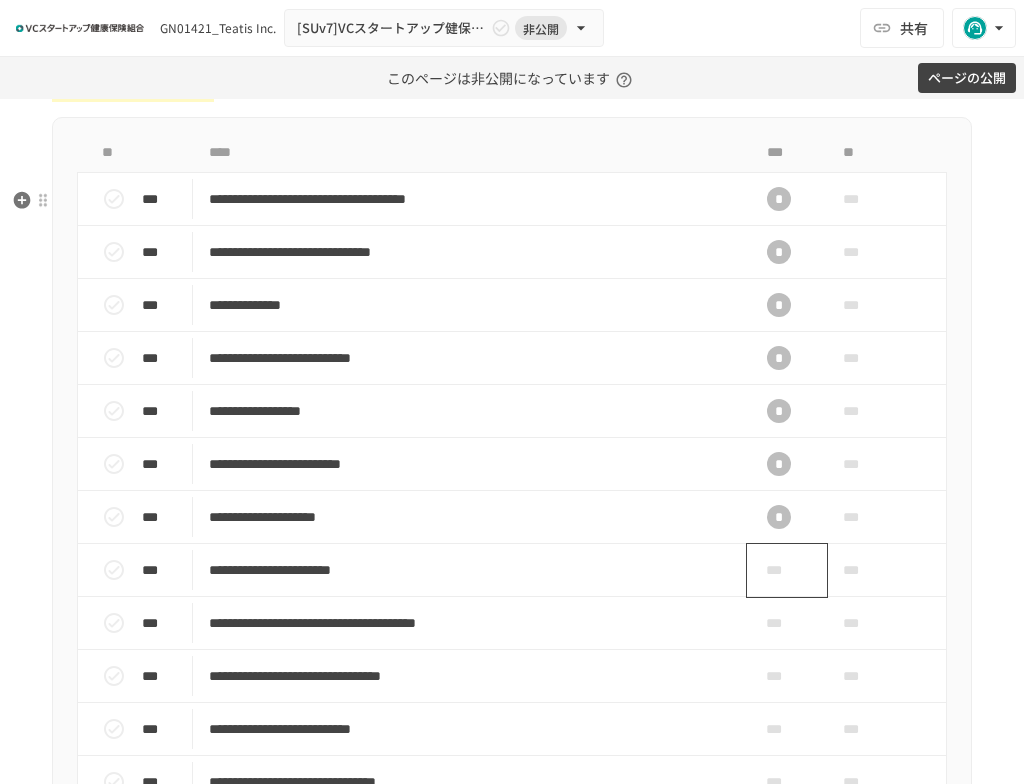 click on "***" at bounding box center (779, 570) 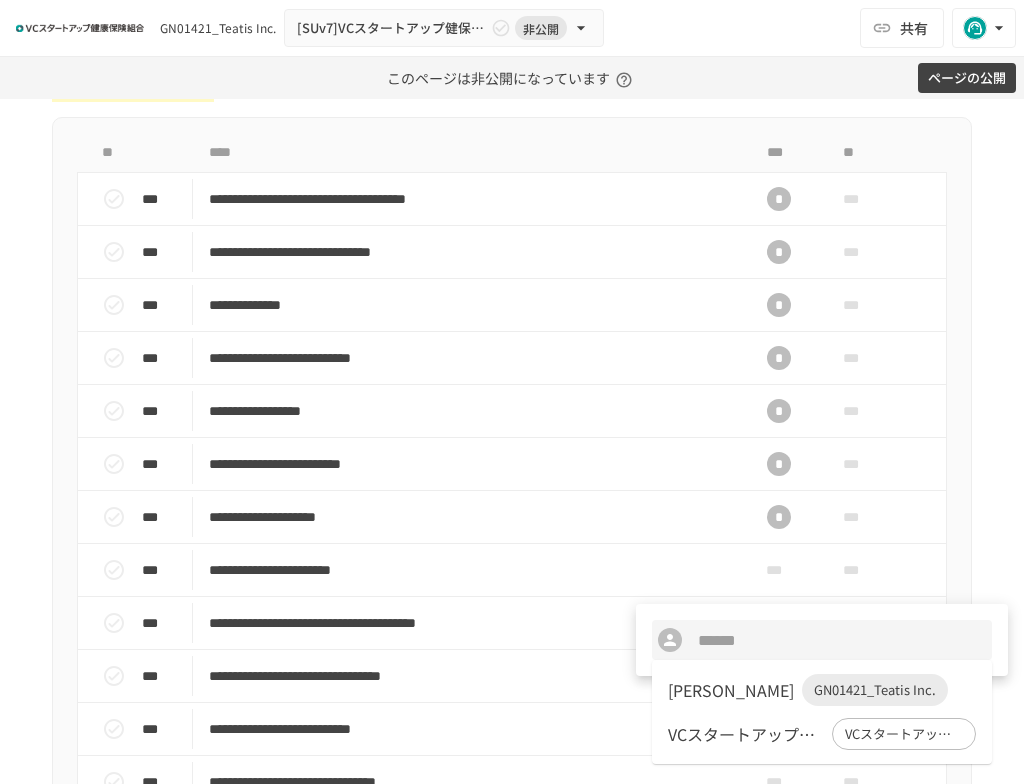 click on "高頭　博志" at bounding box center (731, 690) 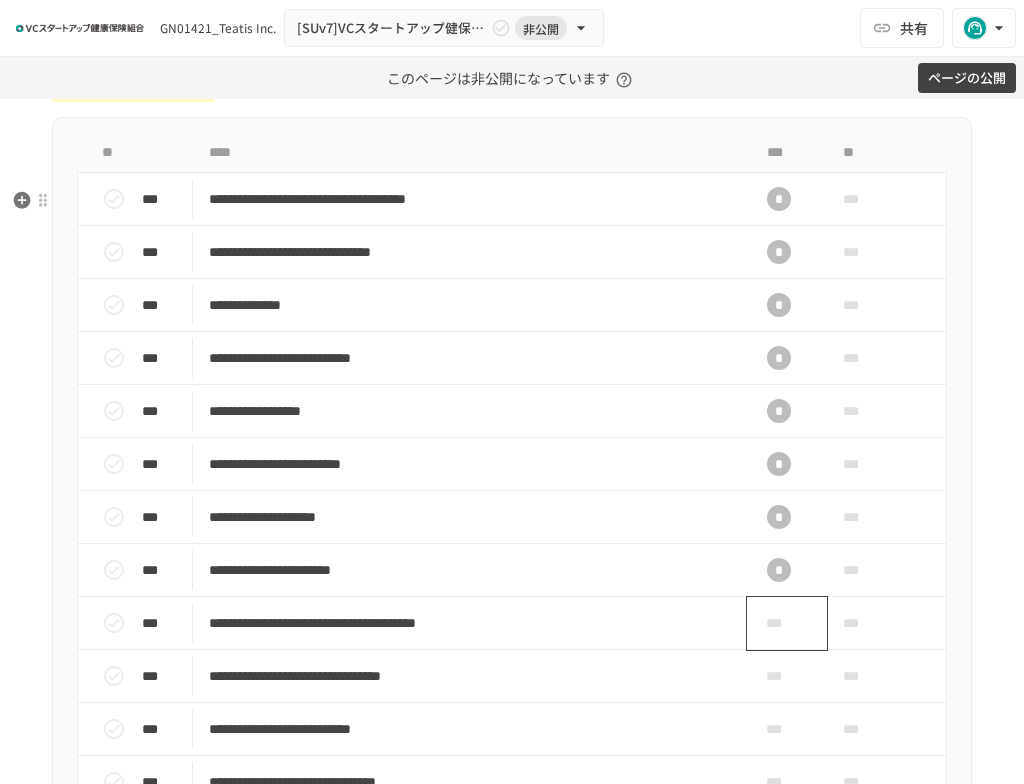click on "***" at bounding box center [779, 623] 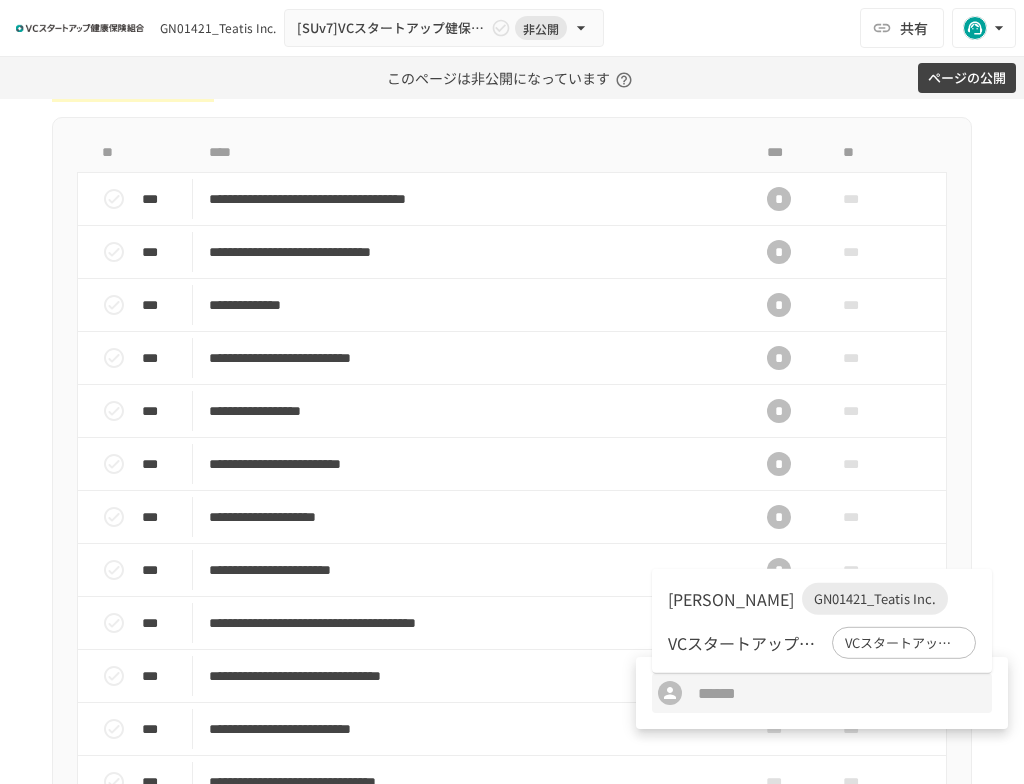 click on "高頭　博志" at bounding box center (731, 599) 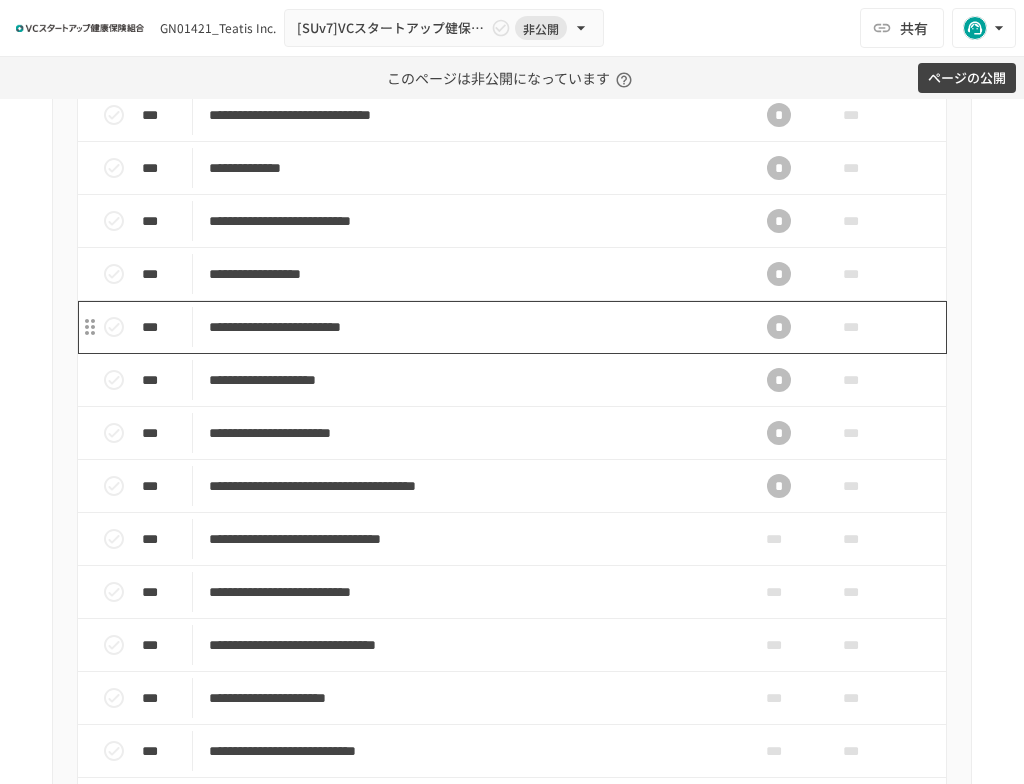 scroll, scrollTop: 833, scrollLeft: 0, axis: vertical 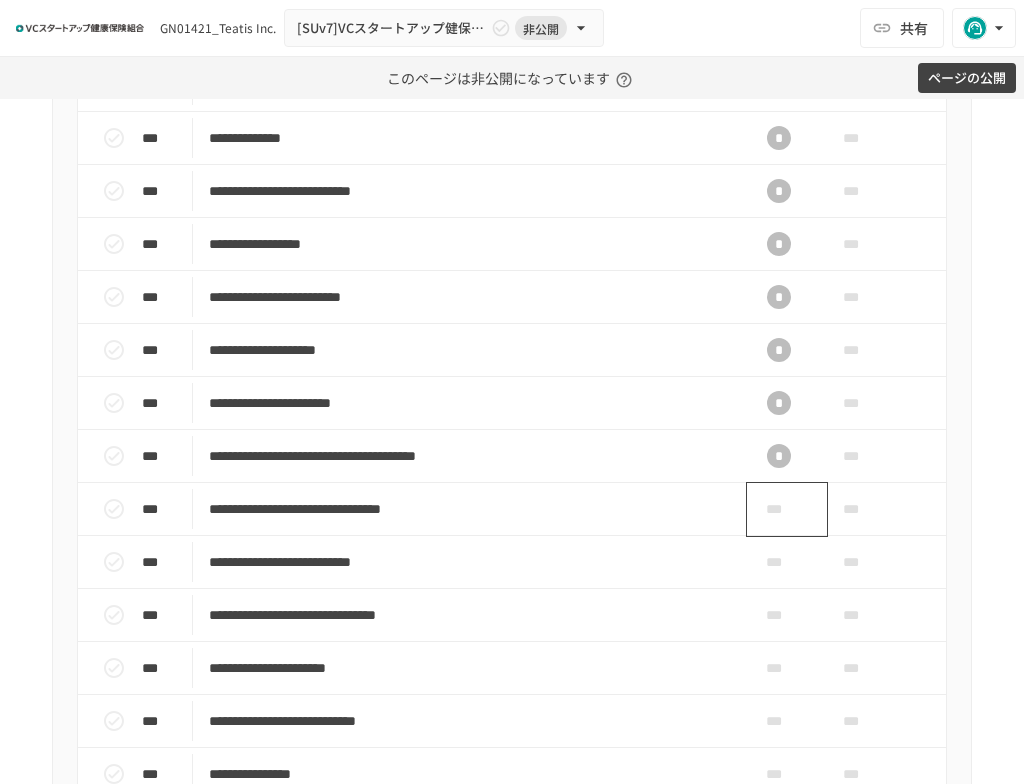 click on "***" at bounding box center (779, 509) 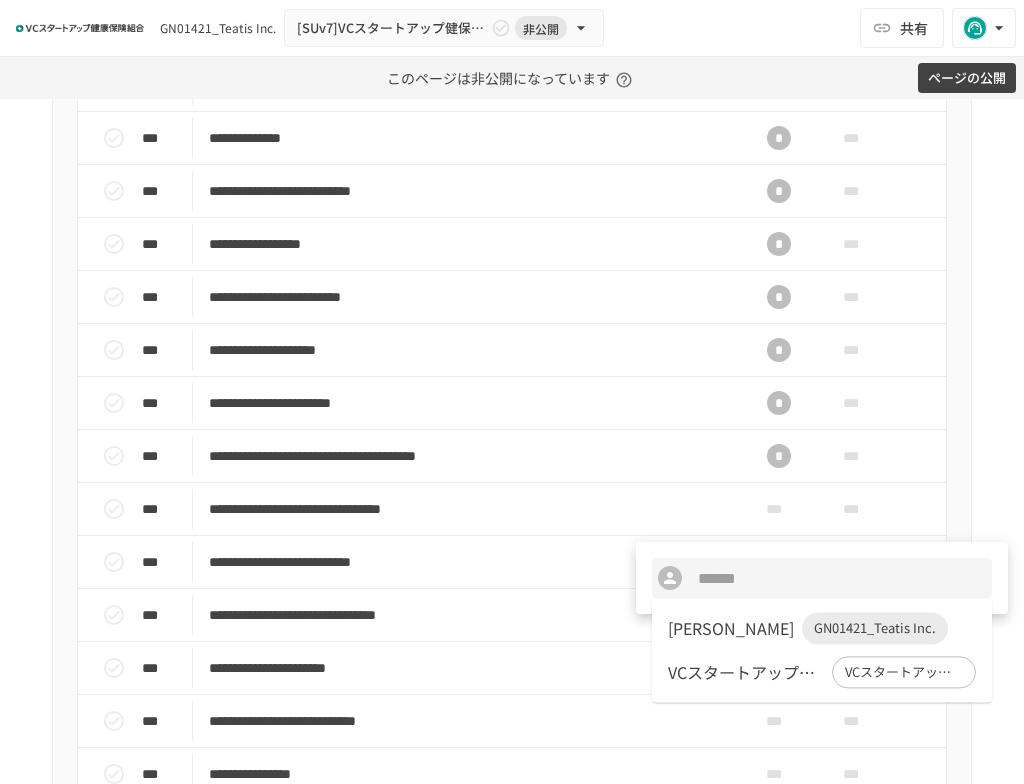 click on "高頭　博志" at bounding box center (731, 628) 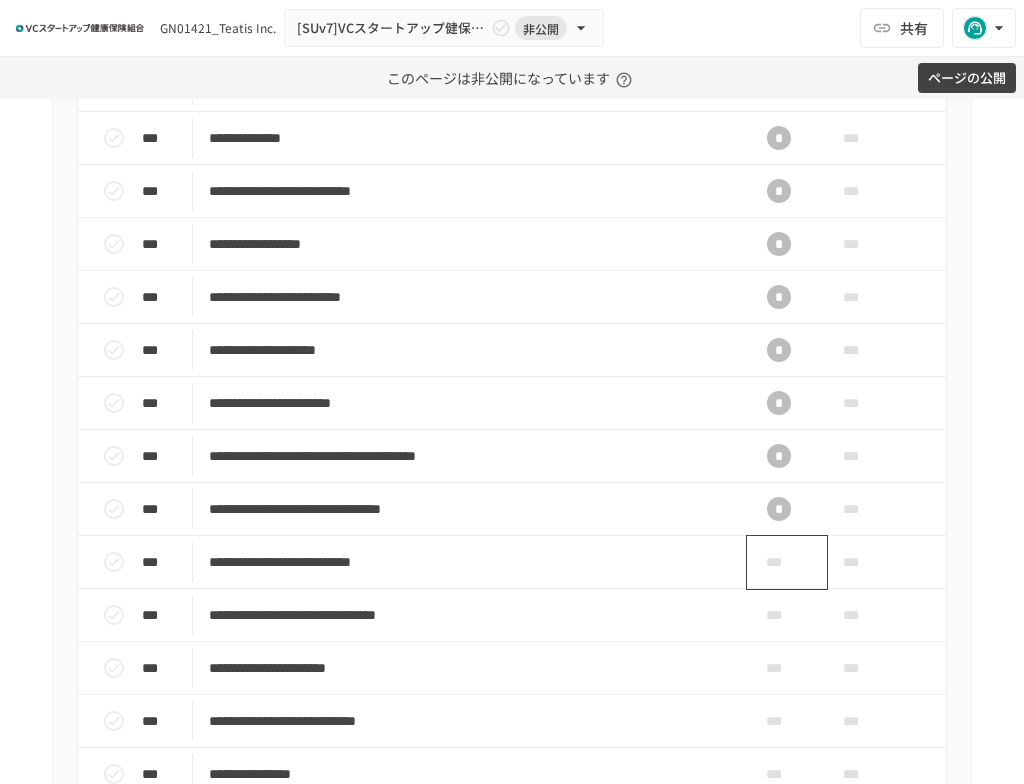 click on "***" at bounding box center (779, 562) 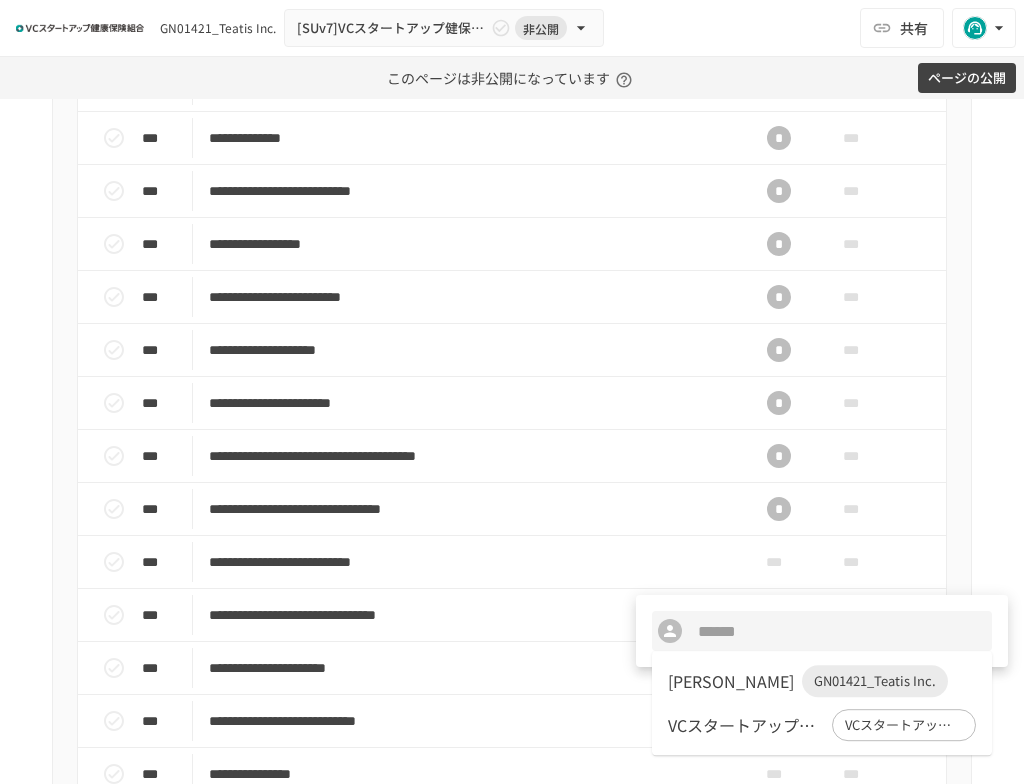 drag, startPoint x: 710, startPoint y: 677, endPoint x: 720, endPoint y: 632, distance: 46.09772 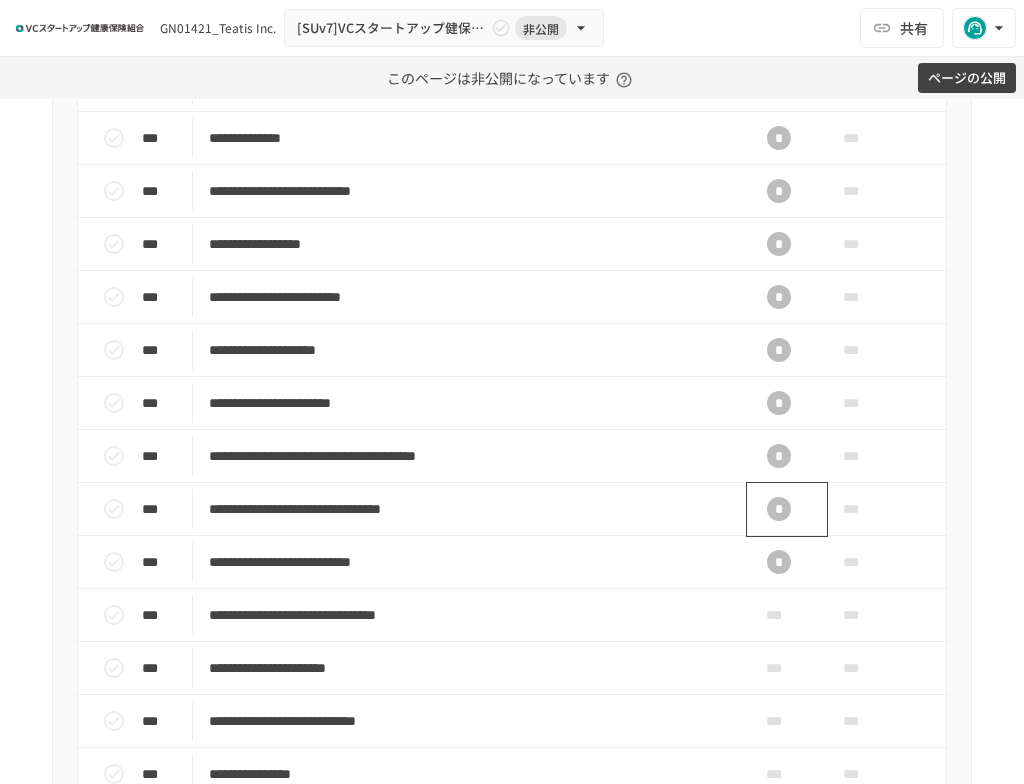 scroll, scrollTop: 1000, scrollLeft: 0, axis: vertical 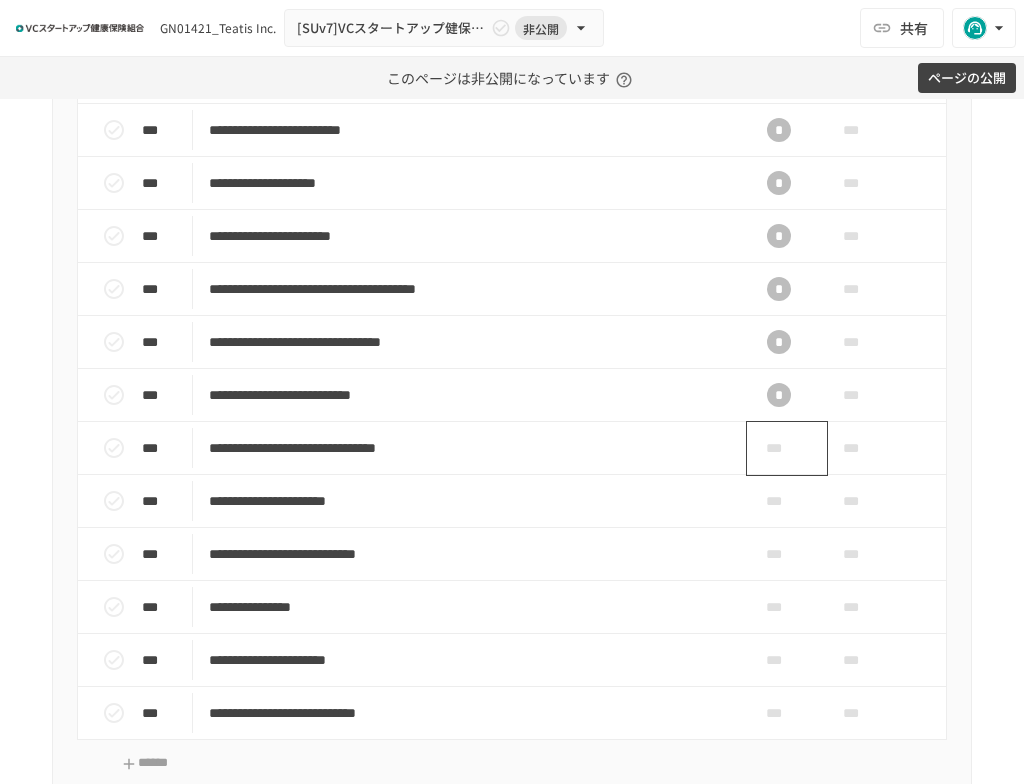 click on "***" at bounding box center (779, 448) 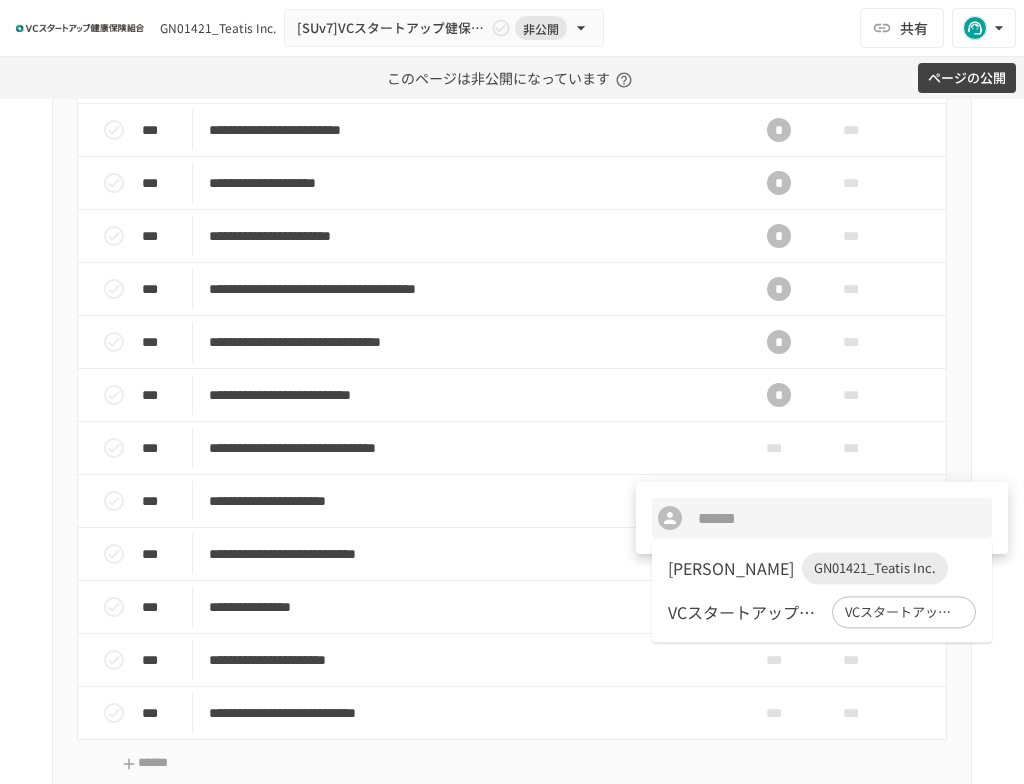 click on "高頭　博志" at bounding box center [731, 568] 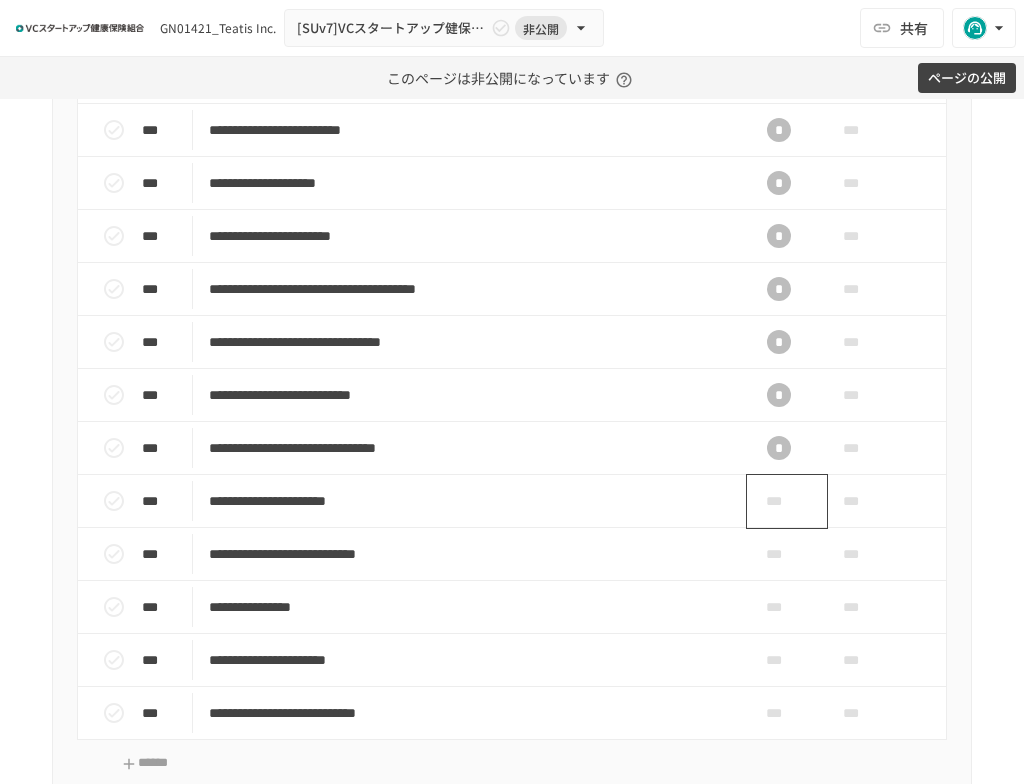 click on "***" at bounding box center (779, 501) 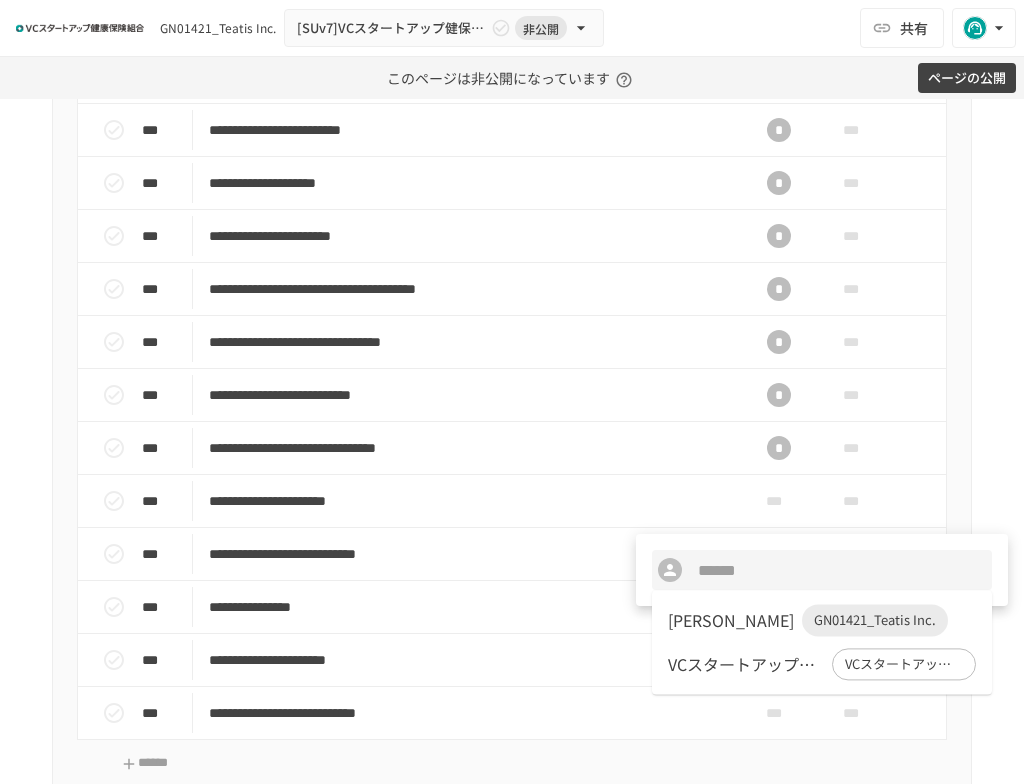 click on "高頭　博志" at bounding box center (731, 620) 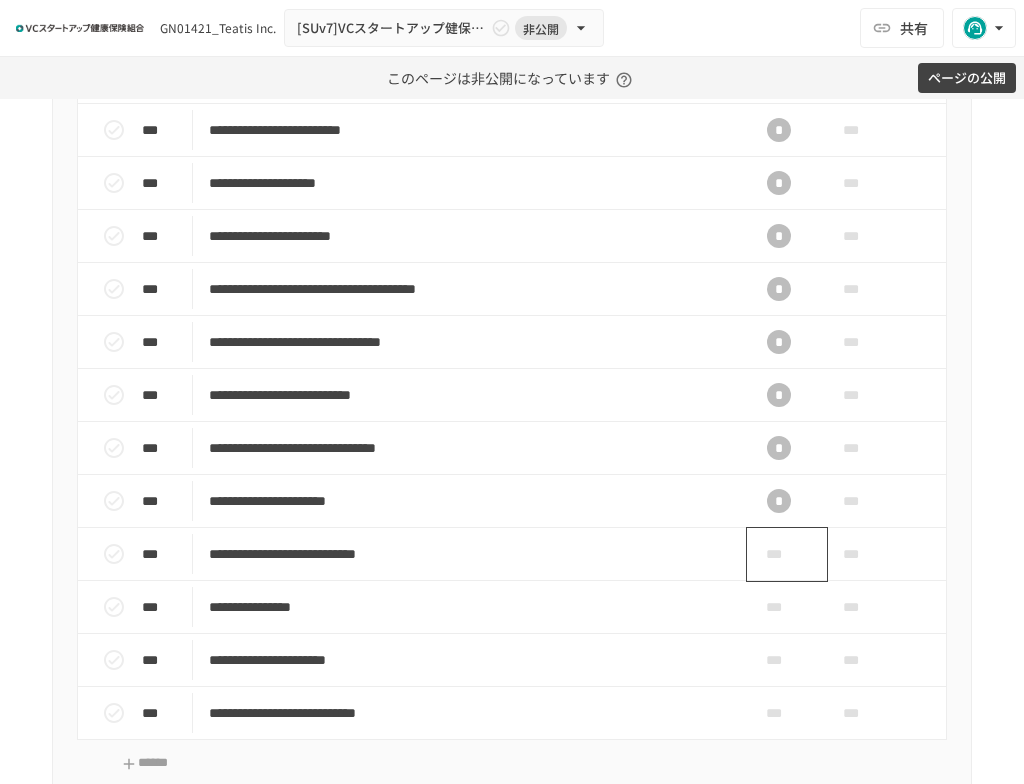 click on "***" at bounding box center (779, 554) 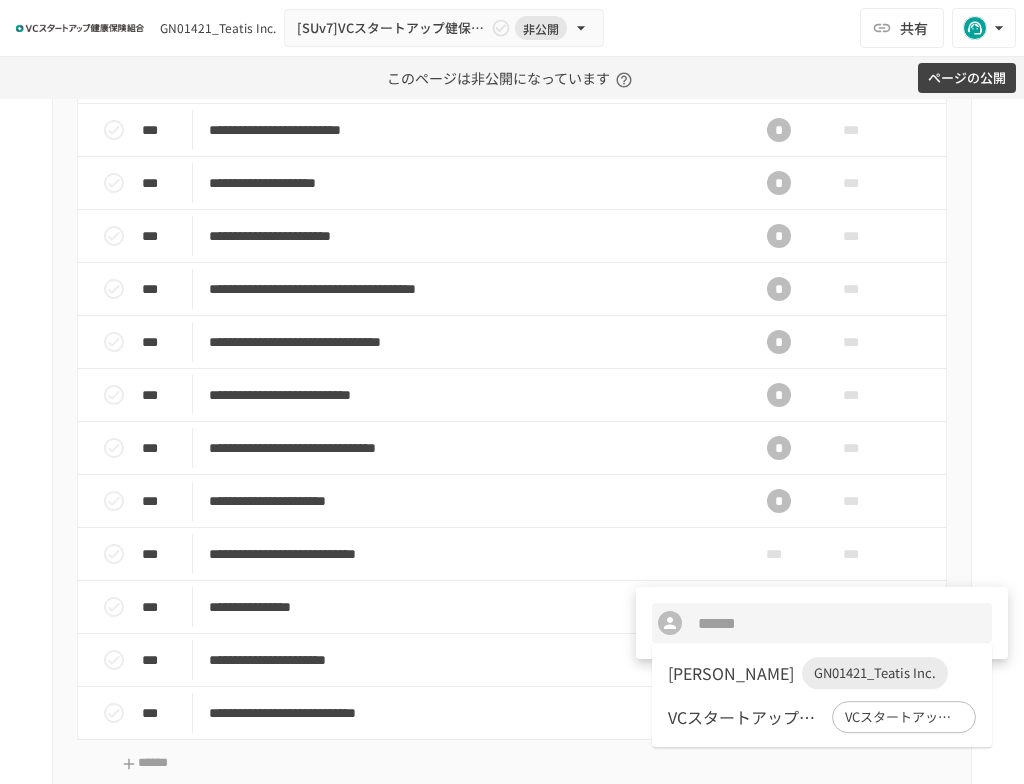 click on "高頭　博志" at bounding box center (731, 673) 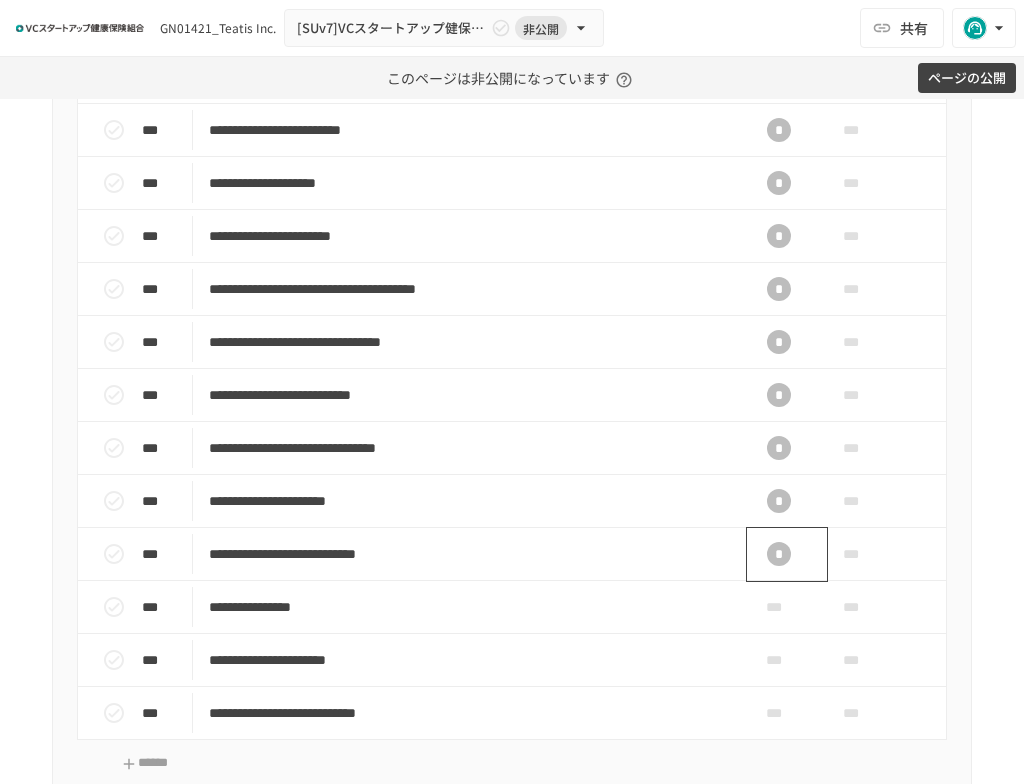 scroll, scrollTop: 1166, scrollLeft: 0, axis: vertical 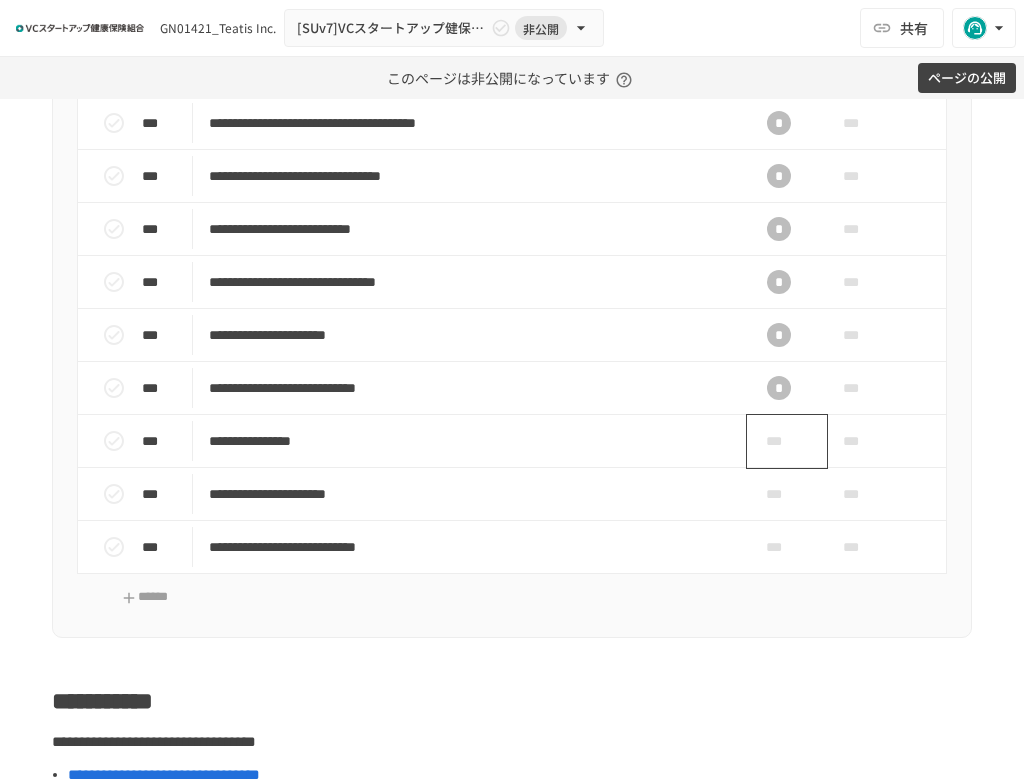 click on "***" at bounding box center (779, 441) 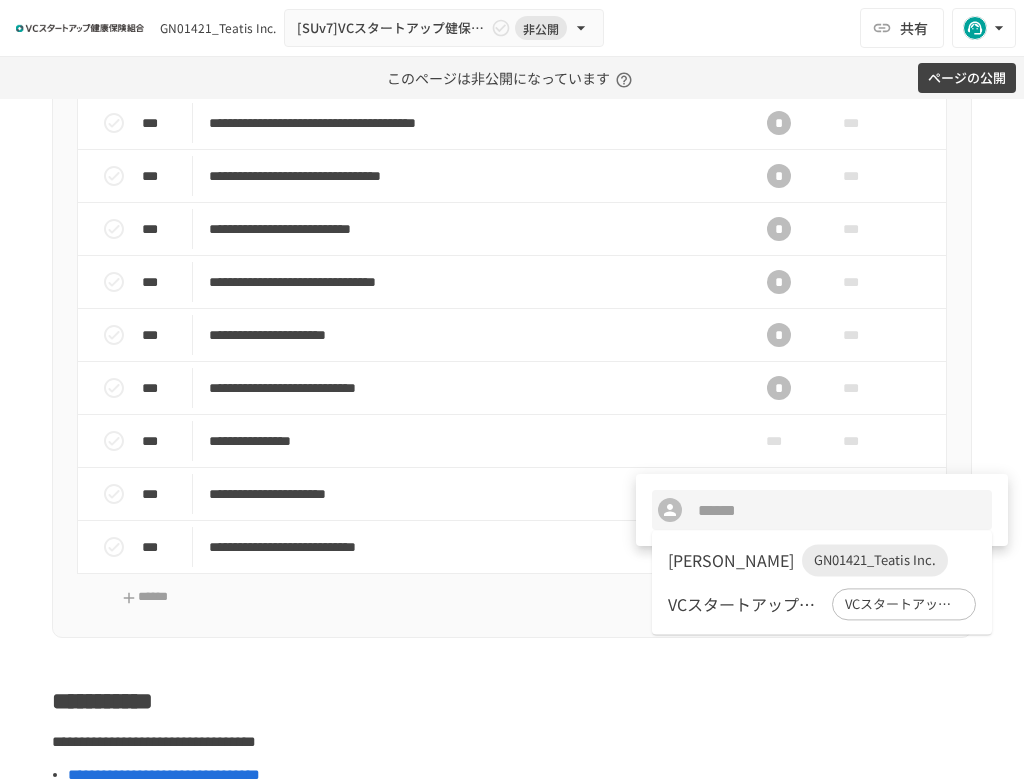 click on "高頭　博志" at bounding box center (731, 560) 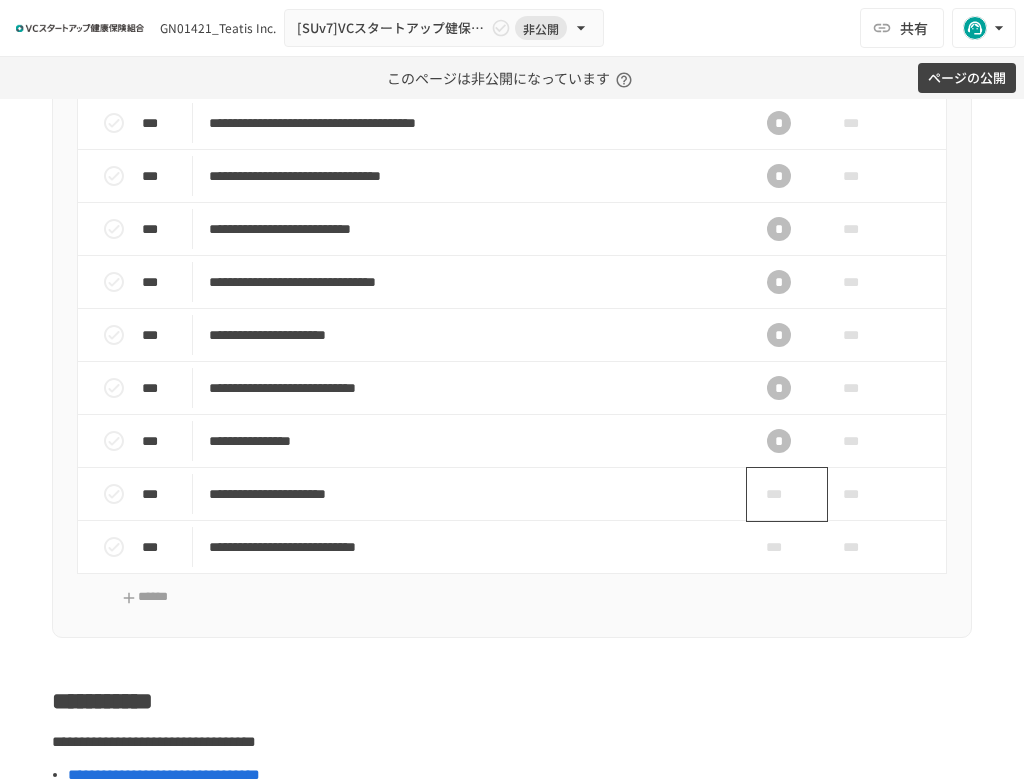 click on "***" at bounding box center [779, 494] 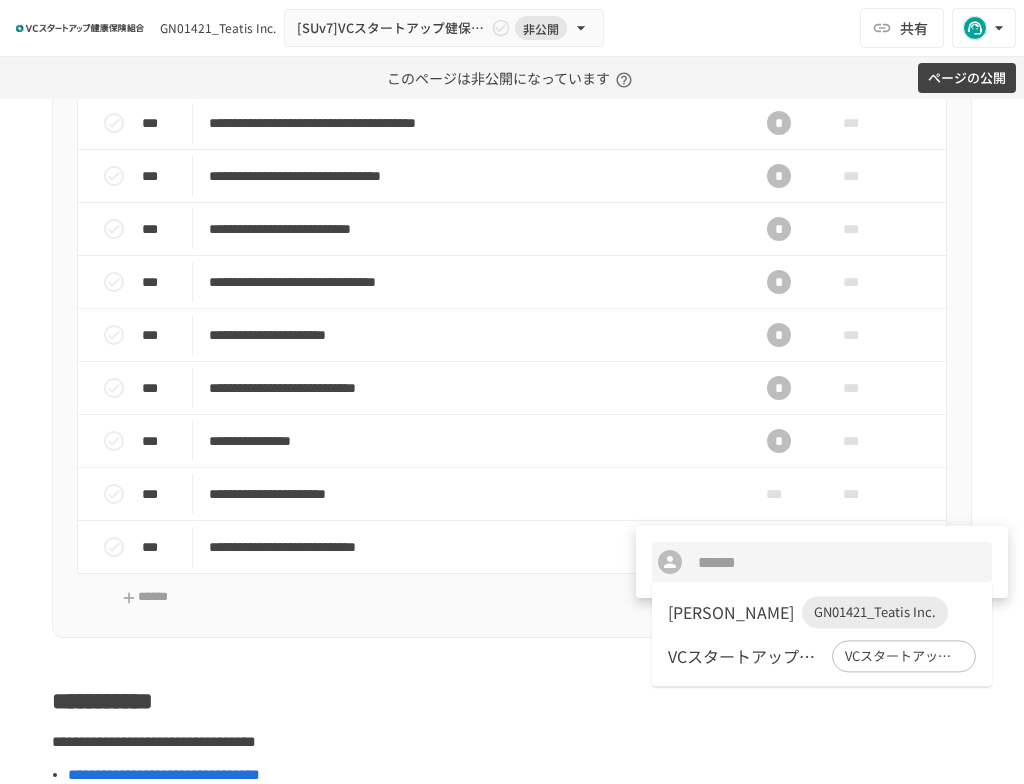 click on "高頭　博志" at bounding box center [731, 612] 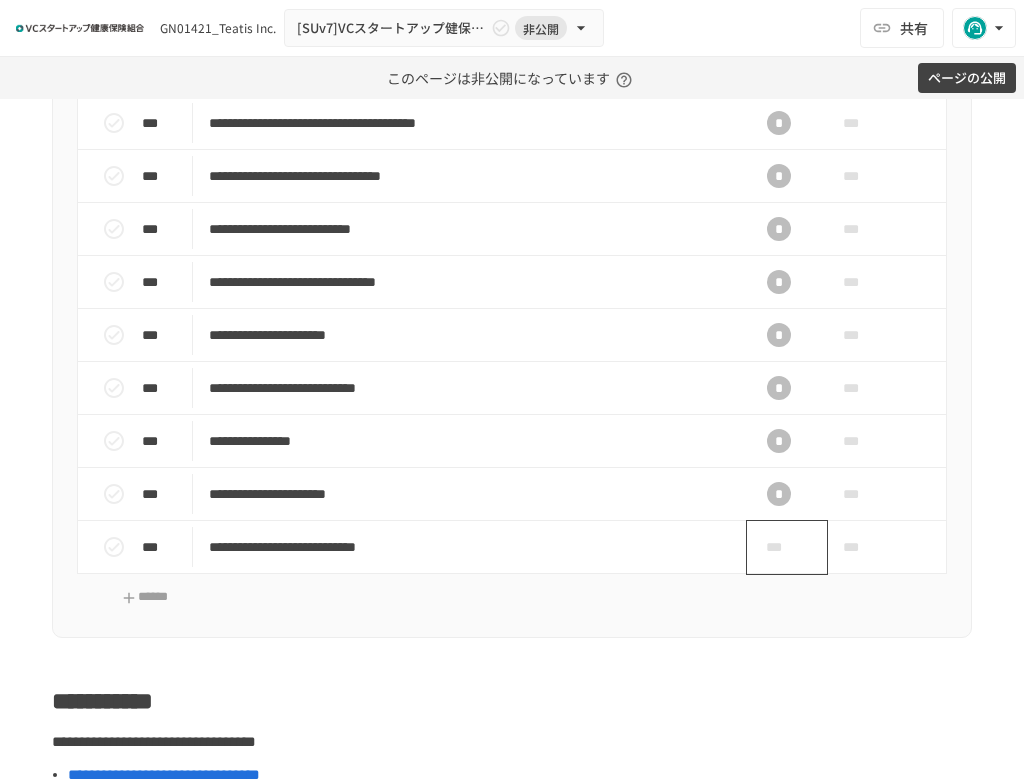 click on "***" at bounding box center [779, 547] 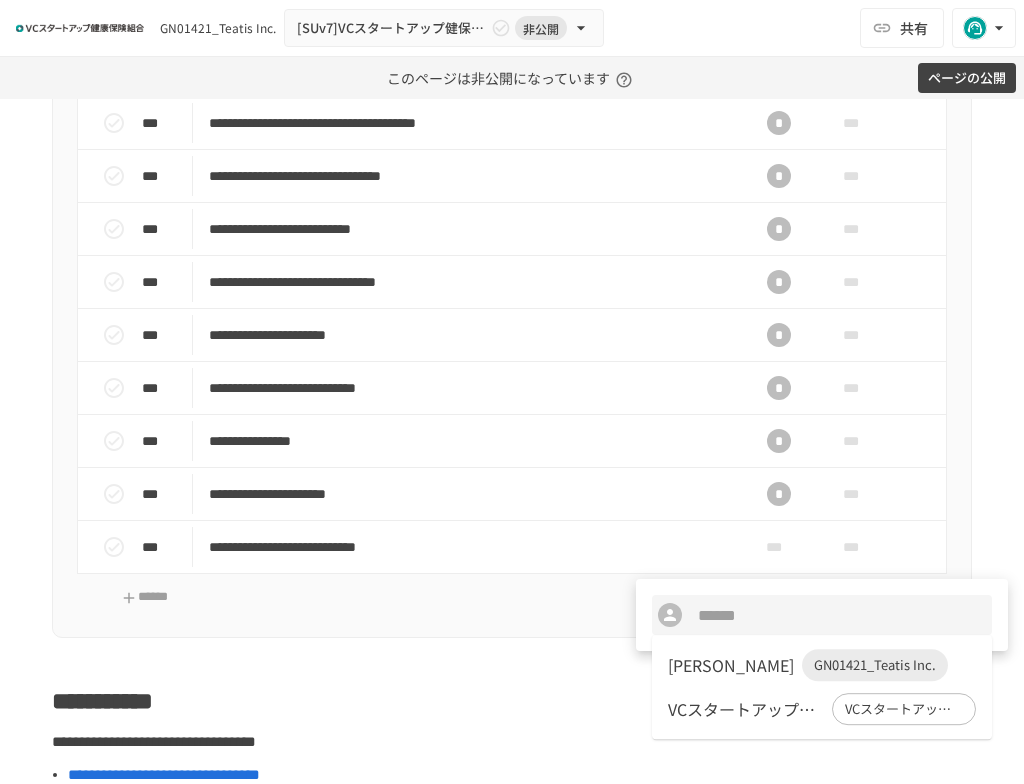 click on "高頭　博志" at bounding box center [731, 665] 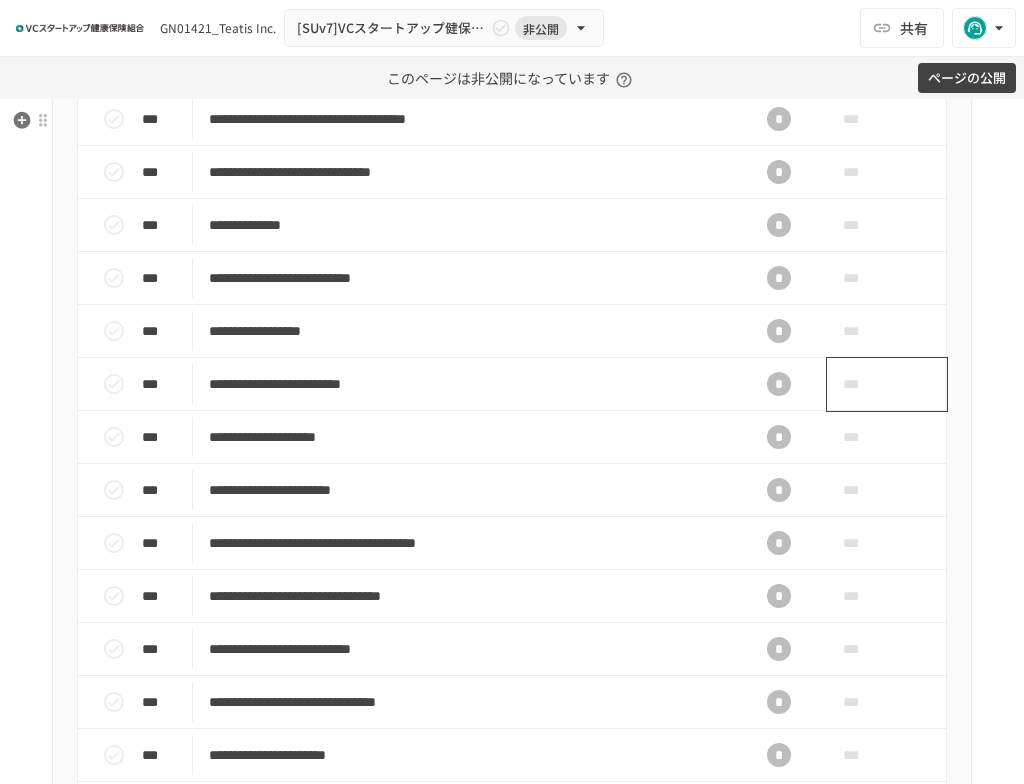 scroll, scrollTop: 666, scrollLeft: 0, axis: vertical 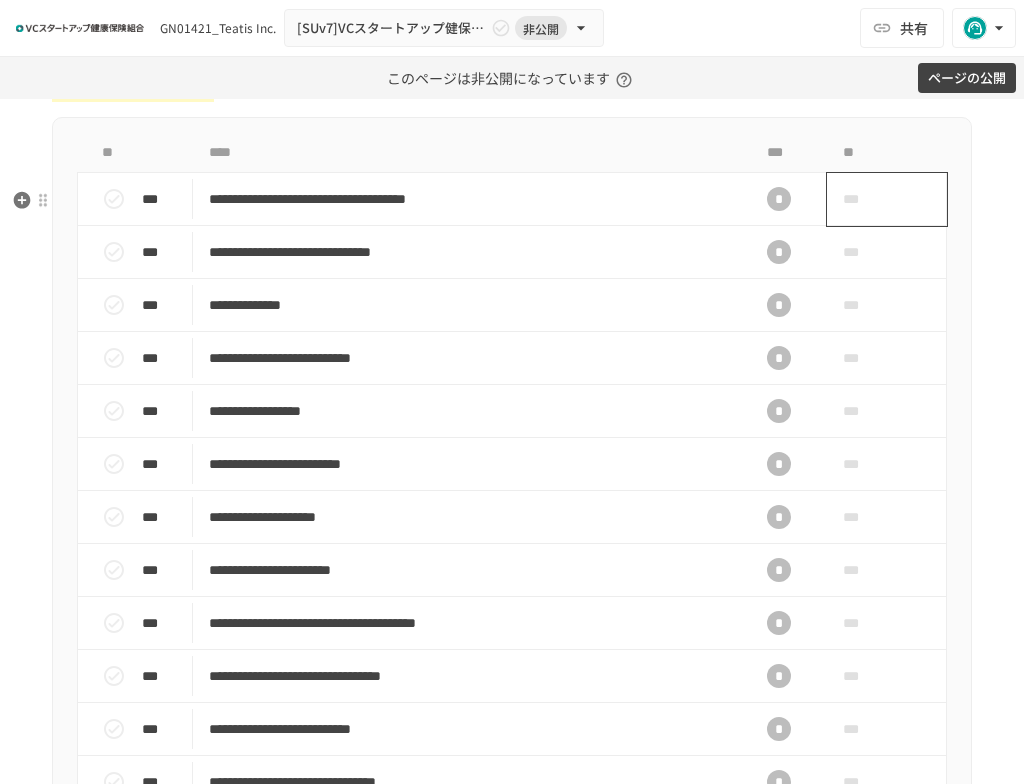 click on "***" at bounding box center (864, 199) 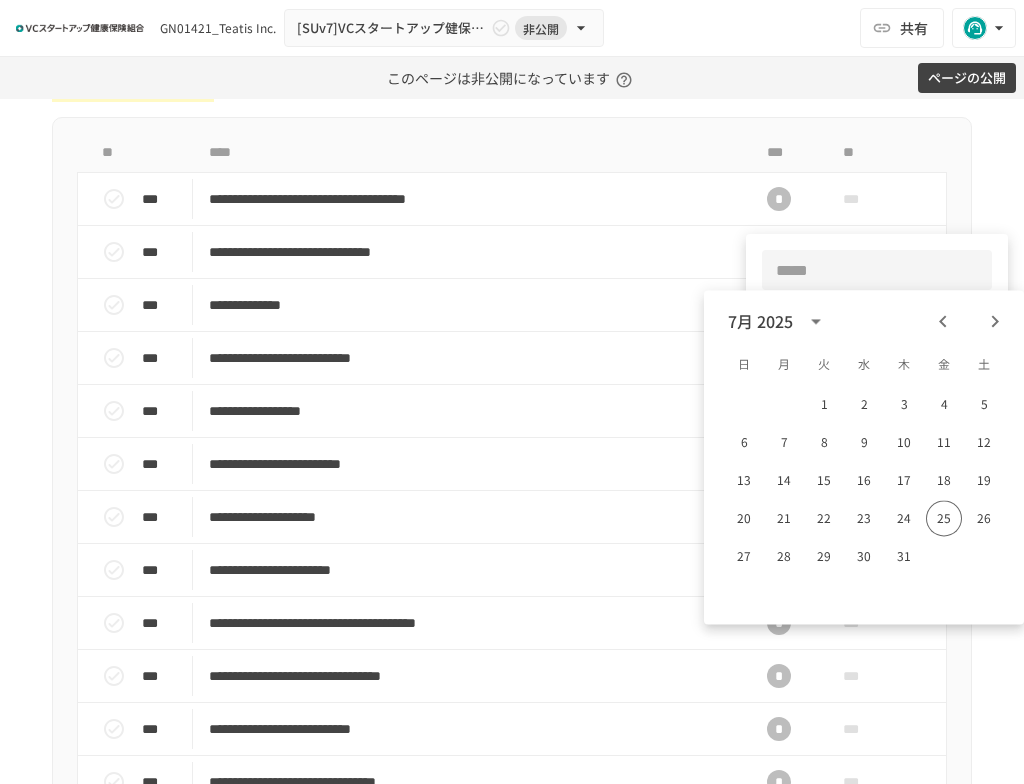 click 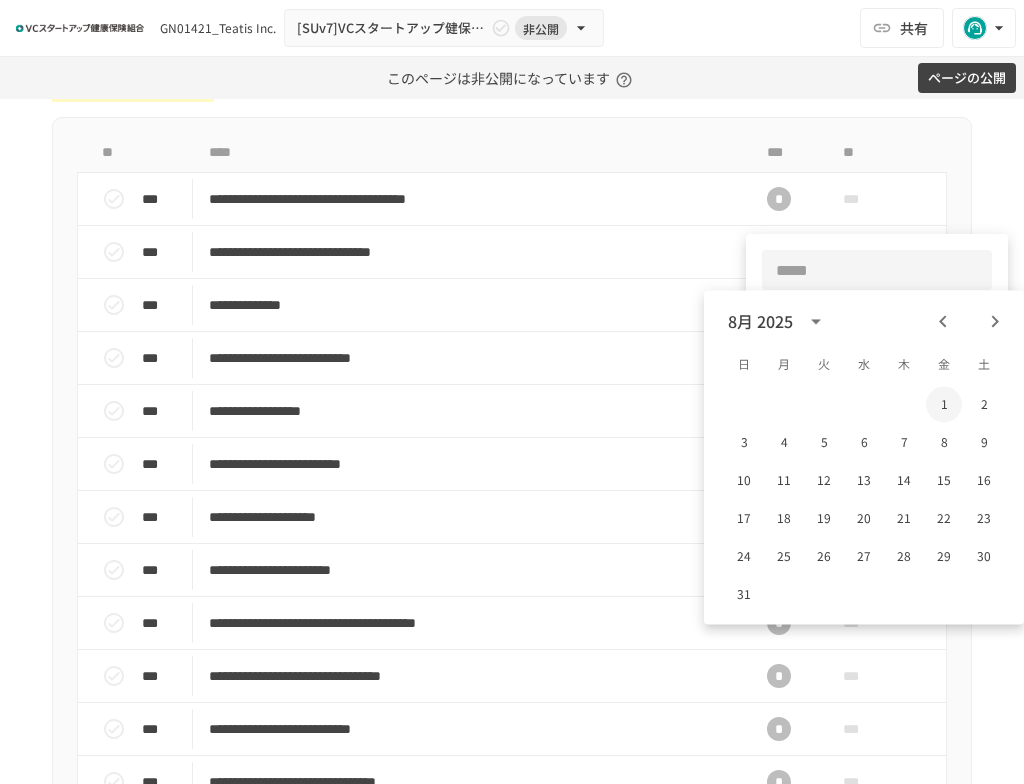 click on "1" at bounding box center [944, 404] 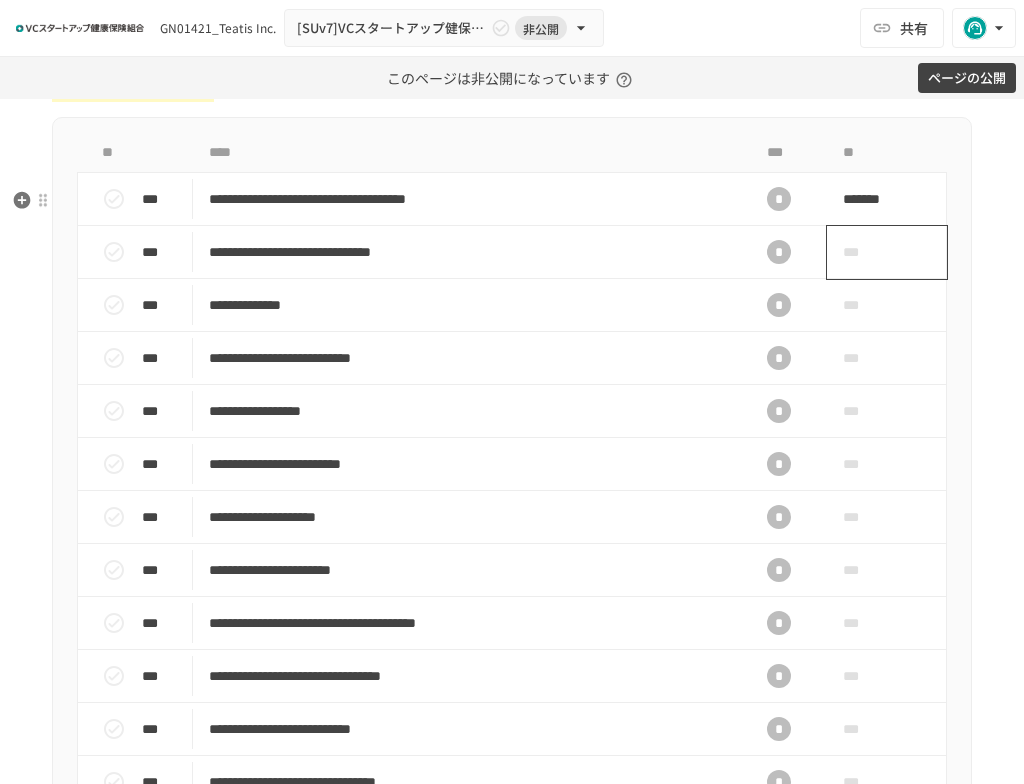 click on "***" at bounding box center (887, 252) 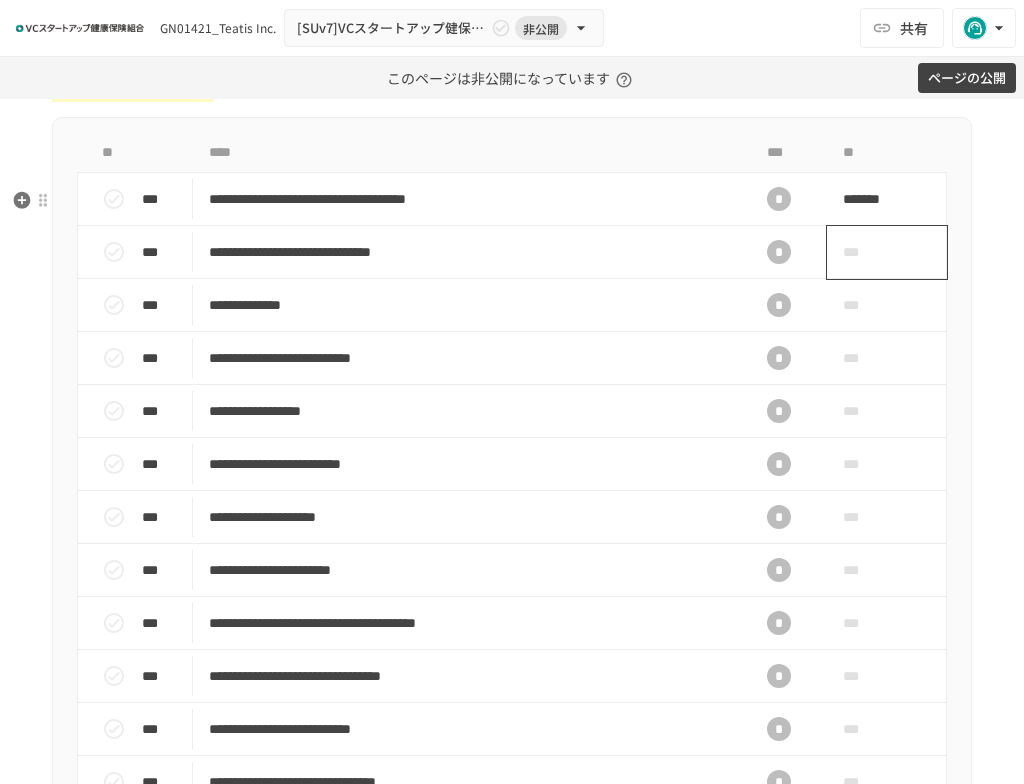click on "***" at bounding box center [864, 252] 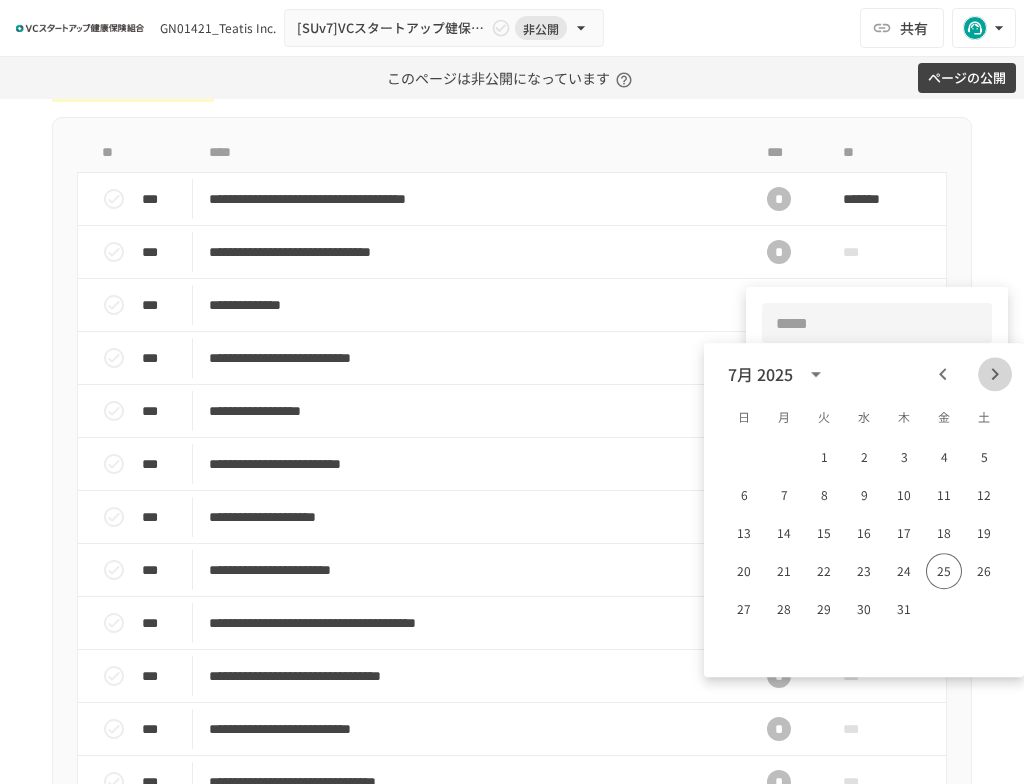 drag, startPoint x: 996, startPoint y: 386, endPoint x: 981, endPoint y: 359, distance: 30.88689 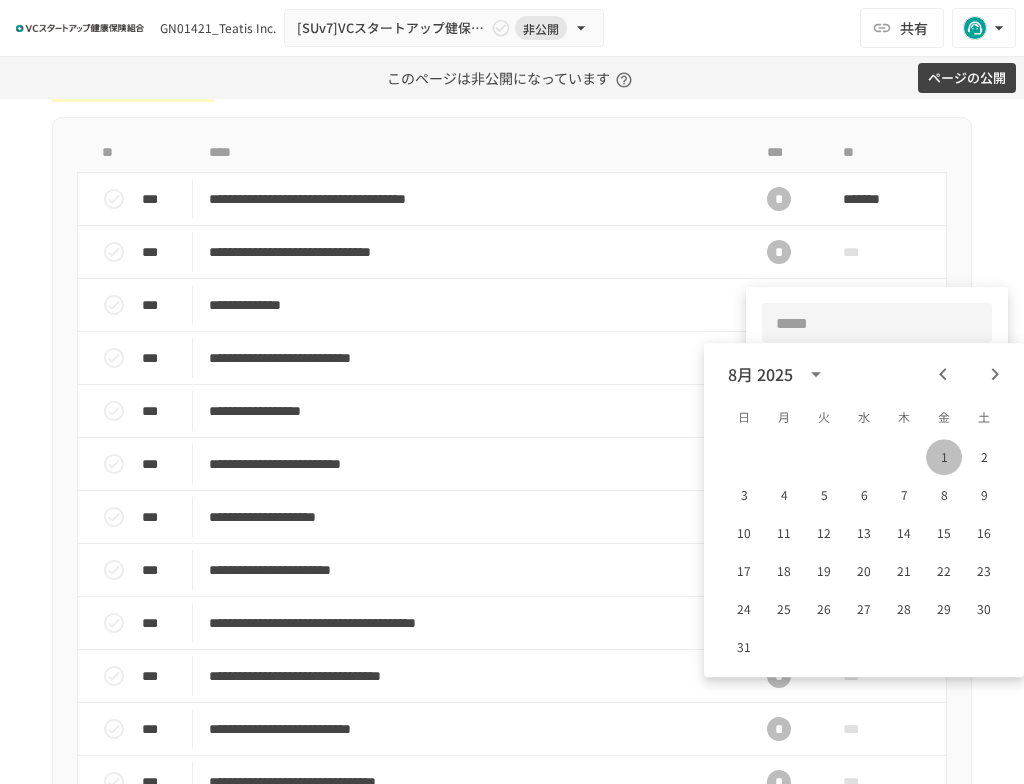 click on "1" at bounding box center [944, 457] 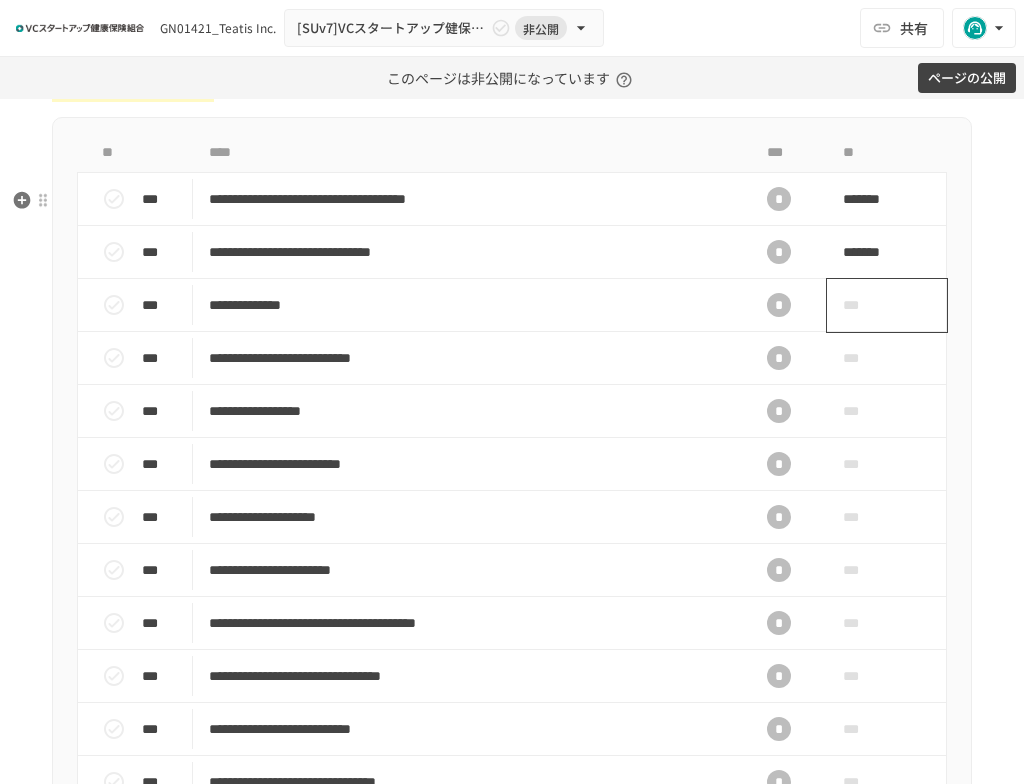 click on "***" at bounding box center [864, 305] 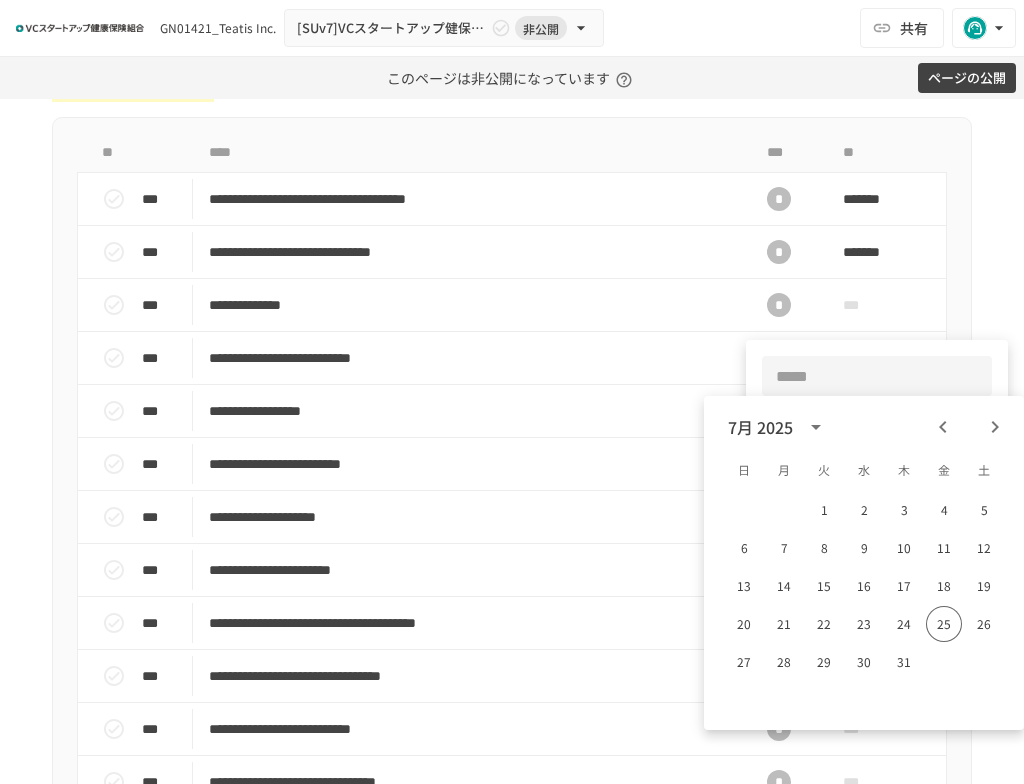 click 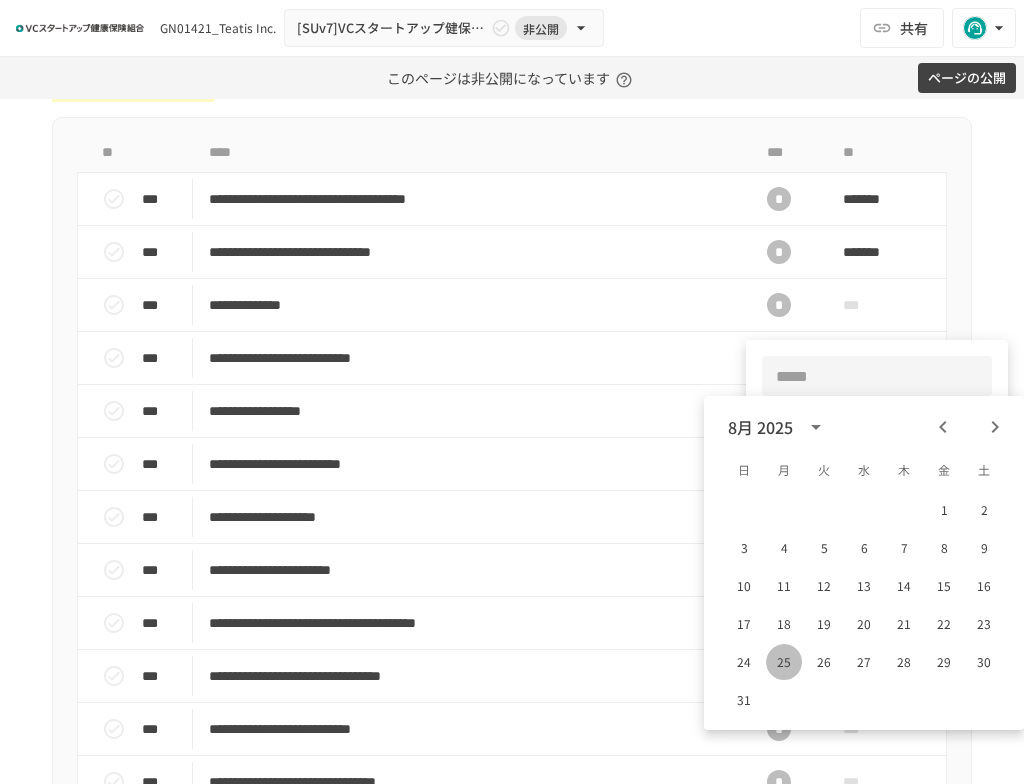 click on "25" at bounding box center (784, 662) 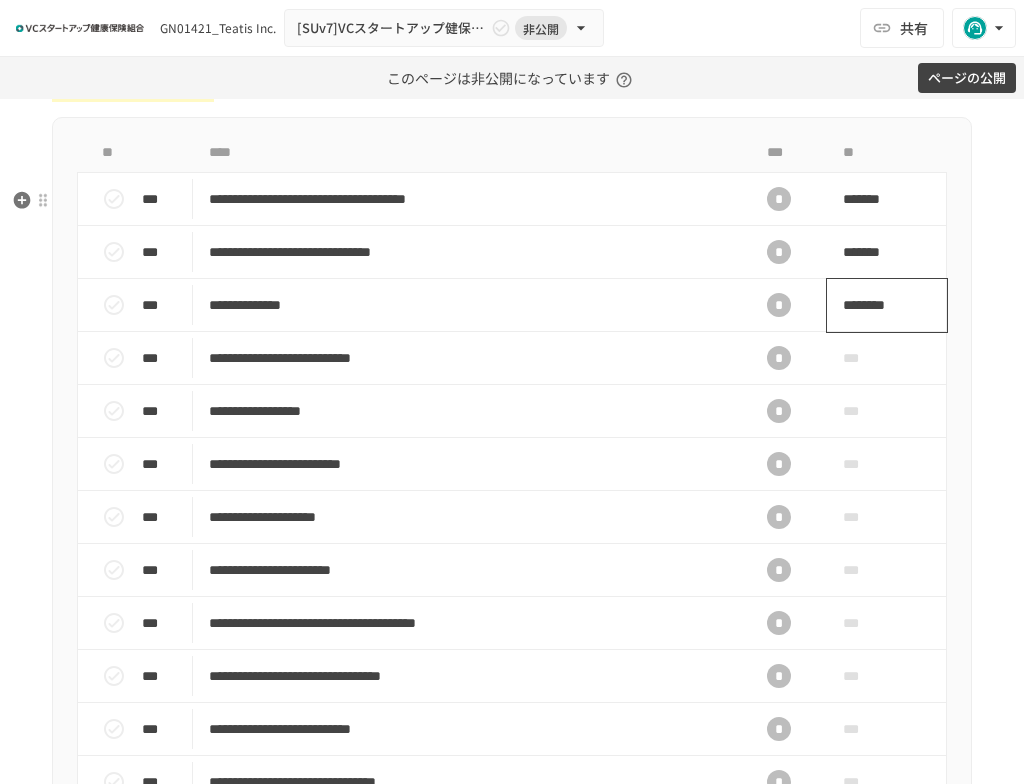 click on "********" at bounding box center [880, 305] 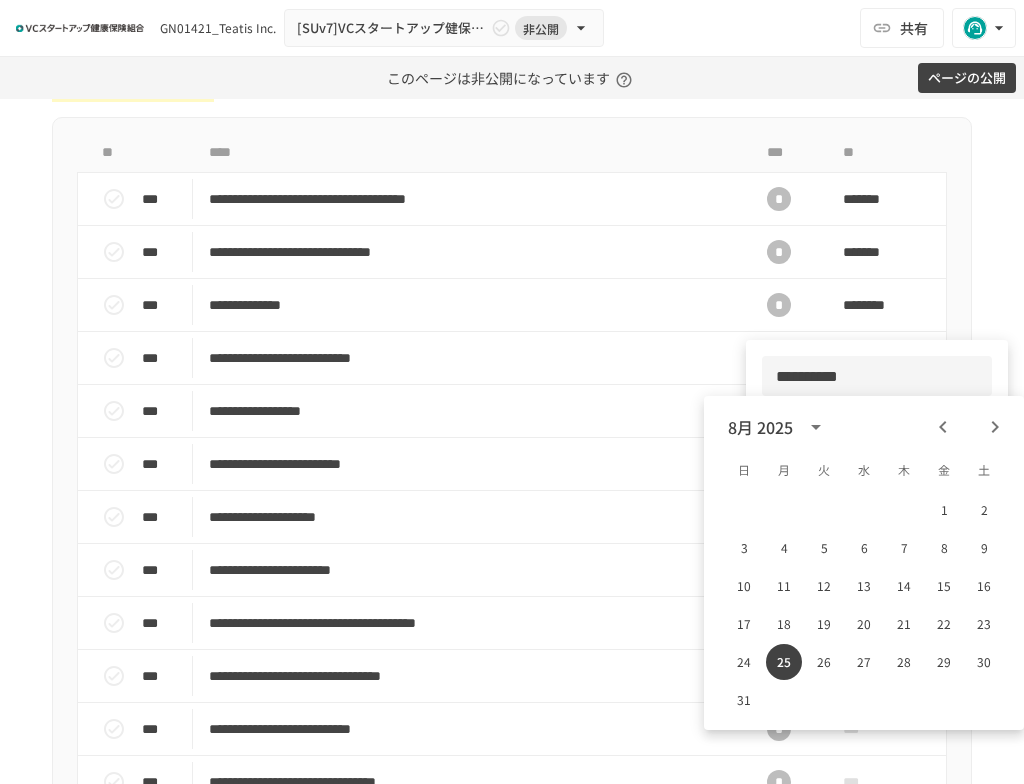 drag, startPoint x: 886, startPoint y: 379, endPoint x: 758, endPoint y: 371, distance: 128.24976 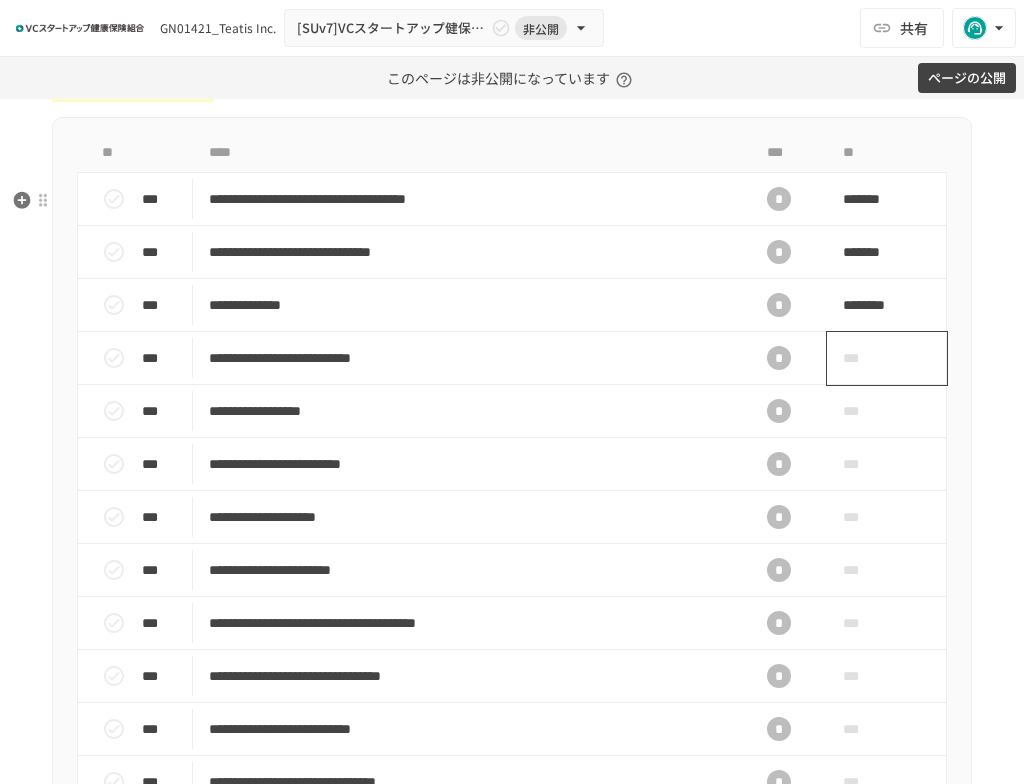 click on "***" at bounding box center [887, 358] 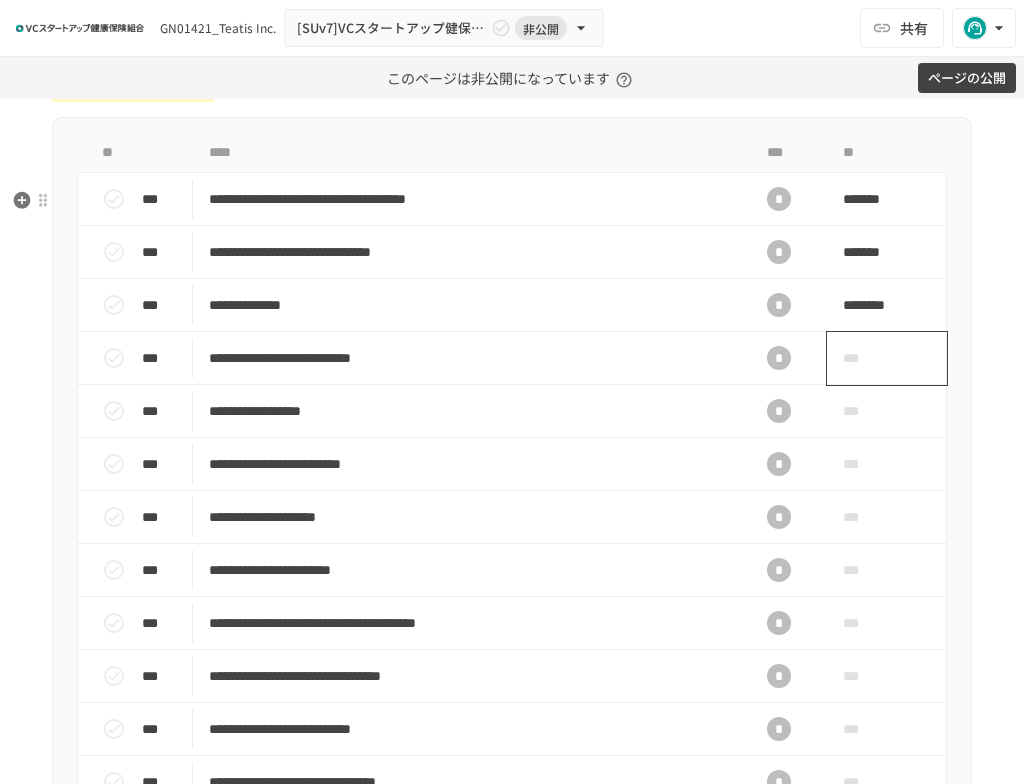 click on "***" at bounding box center [864, 358] 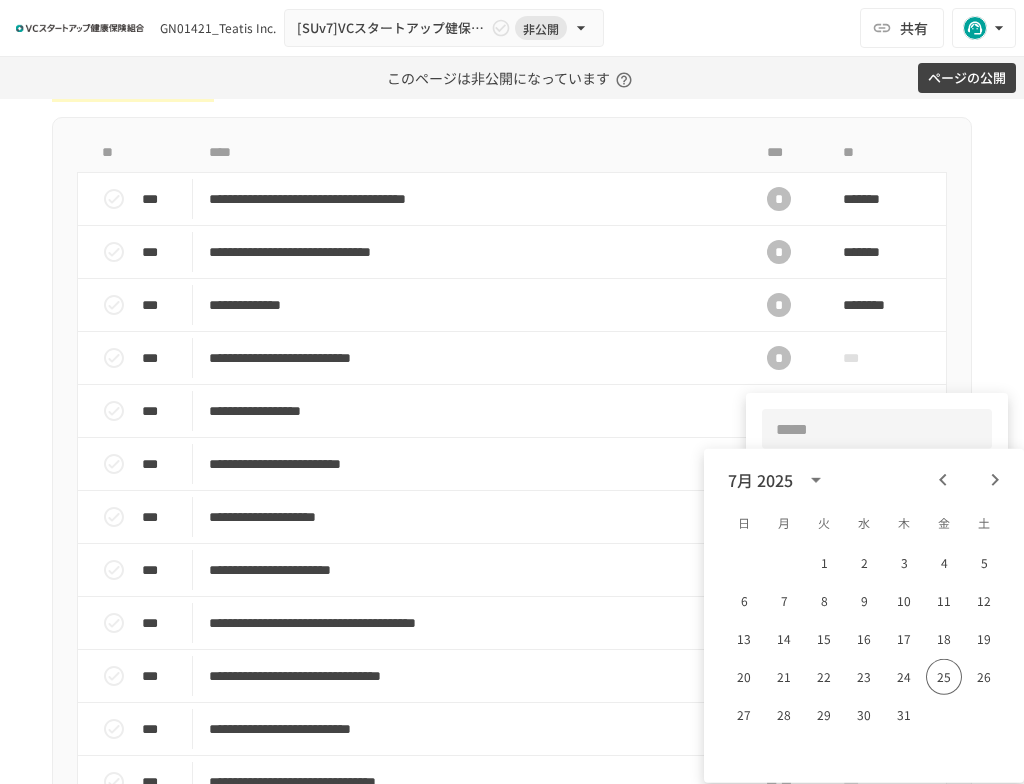 click at bounding box center [877, 429] 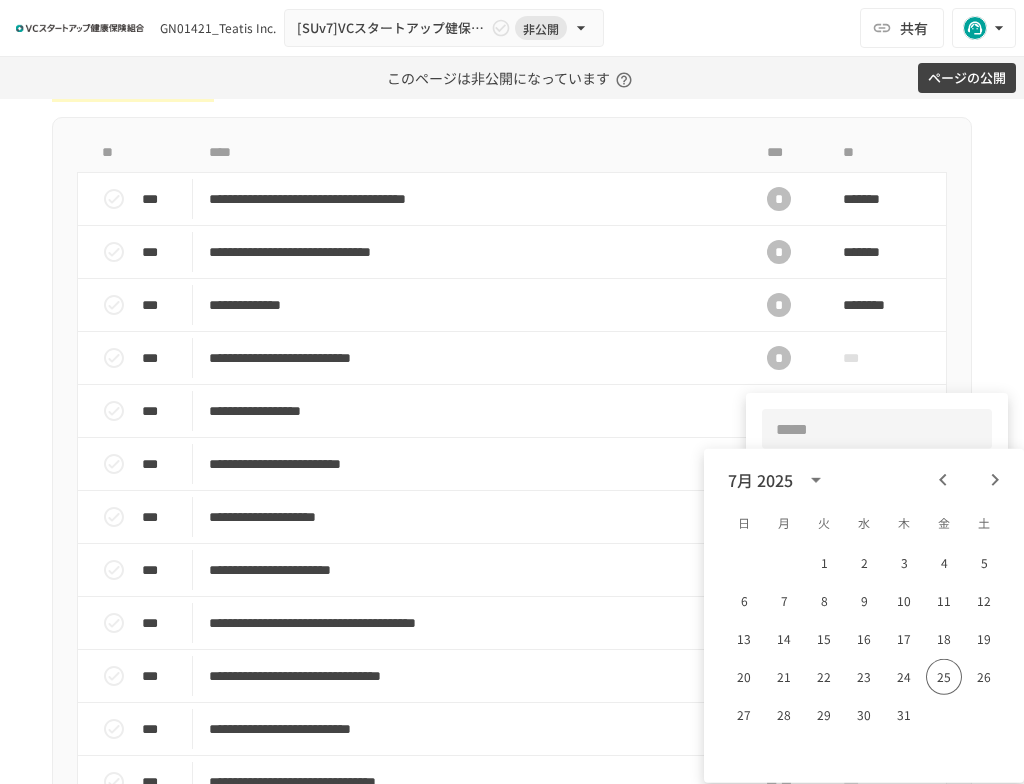 paste on "******" 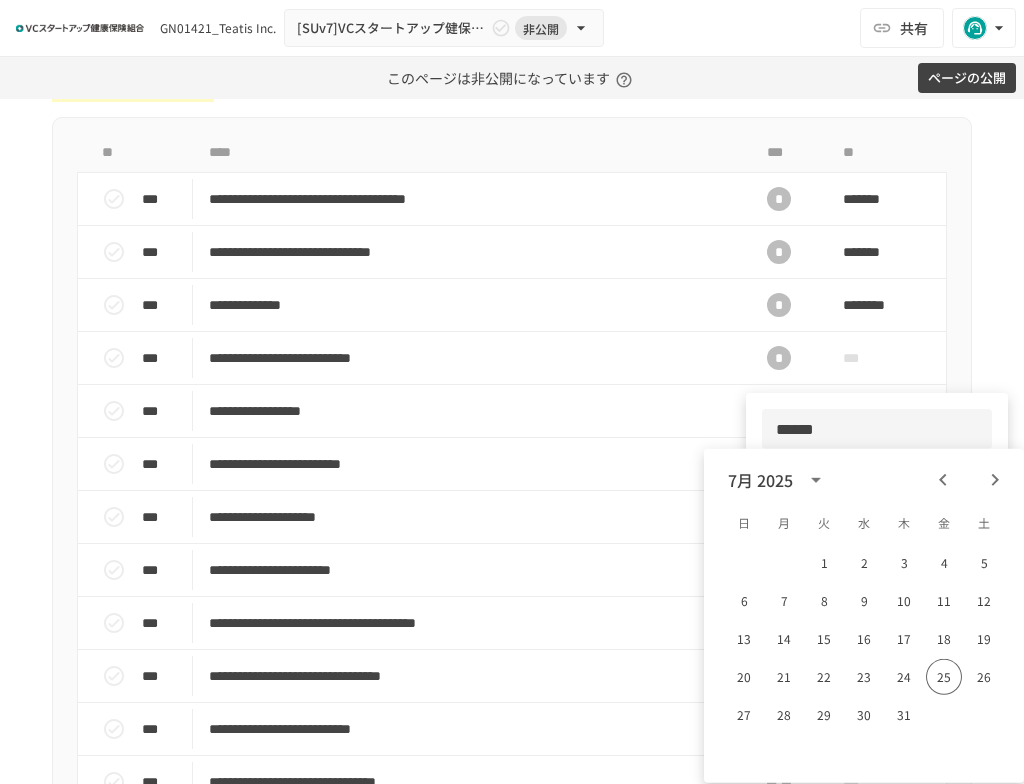 type on "******" 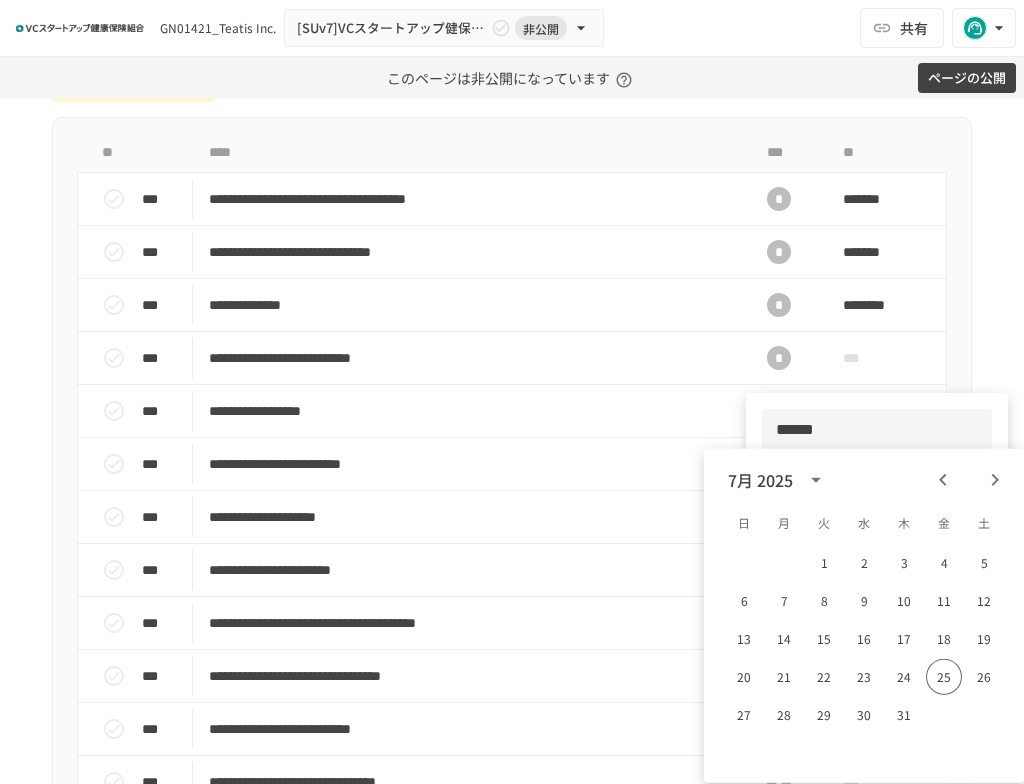 click at bounding box center [512, 392] 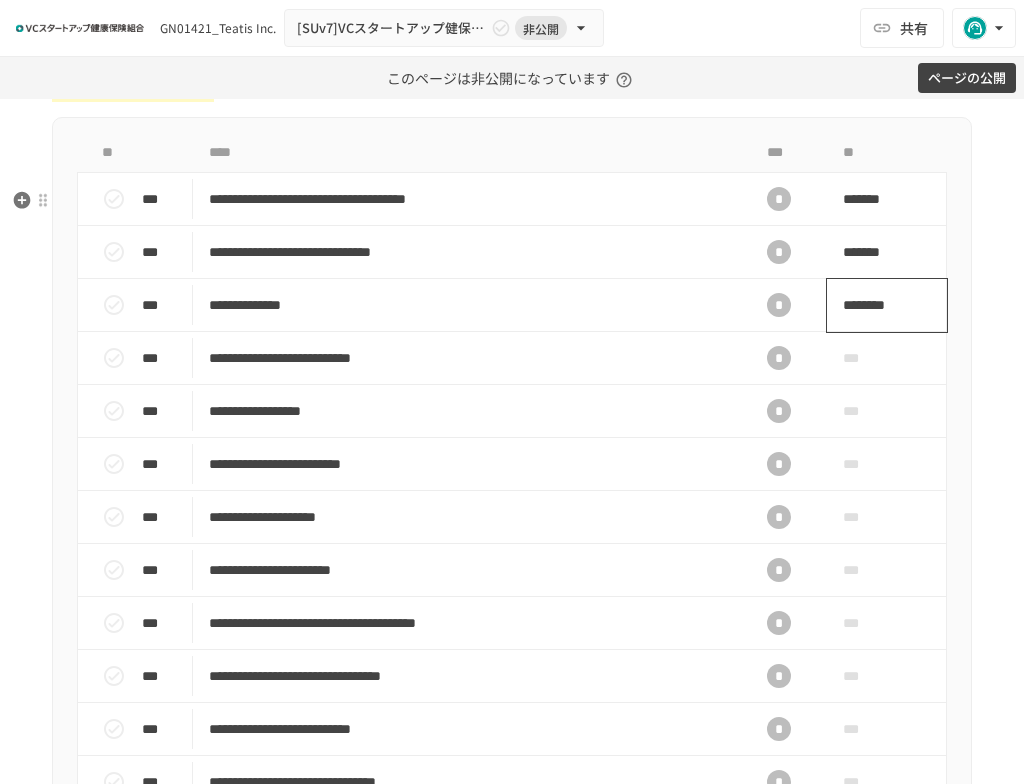 click on "********" at bounding box center (887, 305) 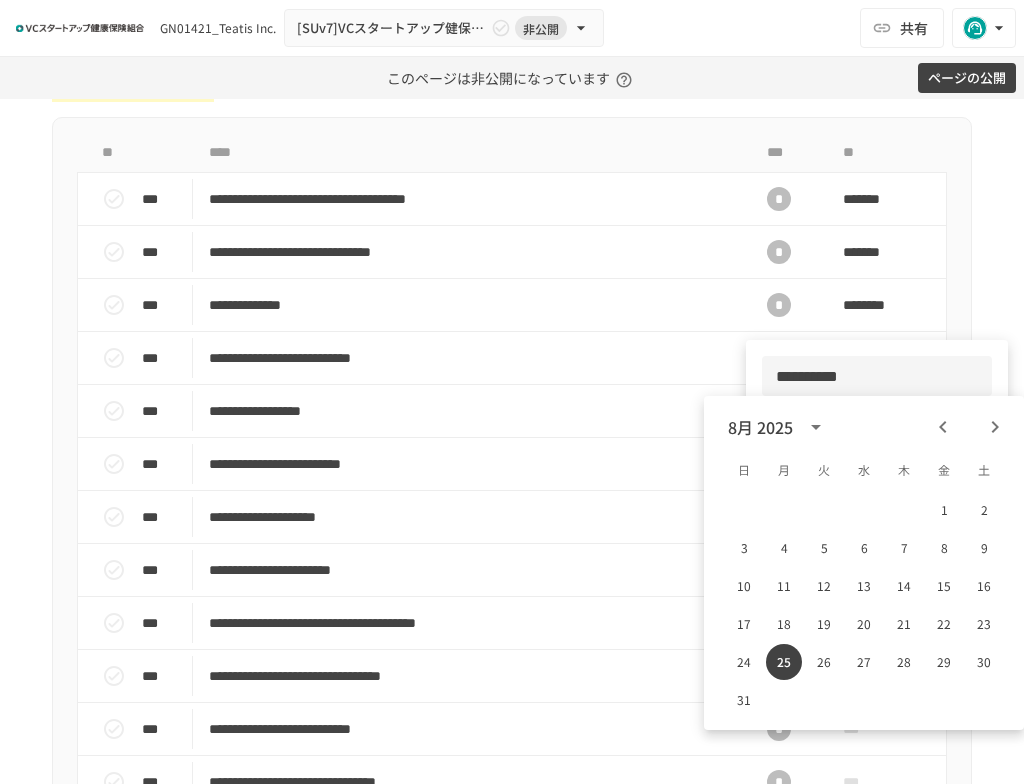 drag, startPoint x: 857, startPoint y: 378, endPoint x: 778, endPoint y: 366, distance: 79.9062 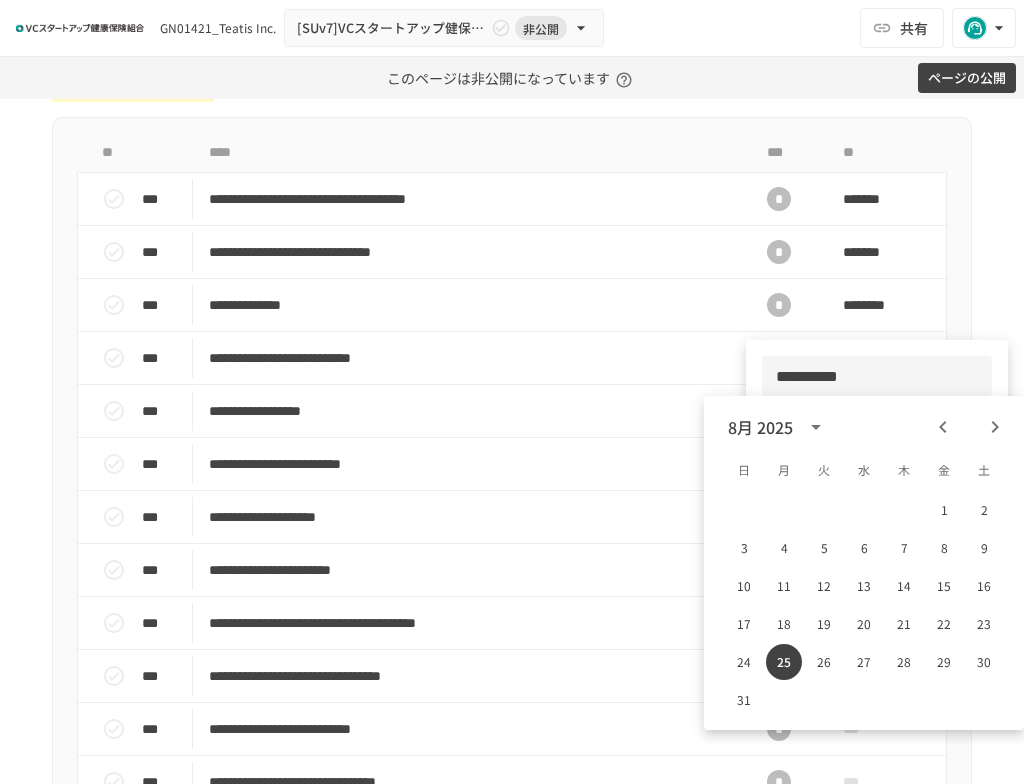 click on "**********" at bounding box center [877, 376] 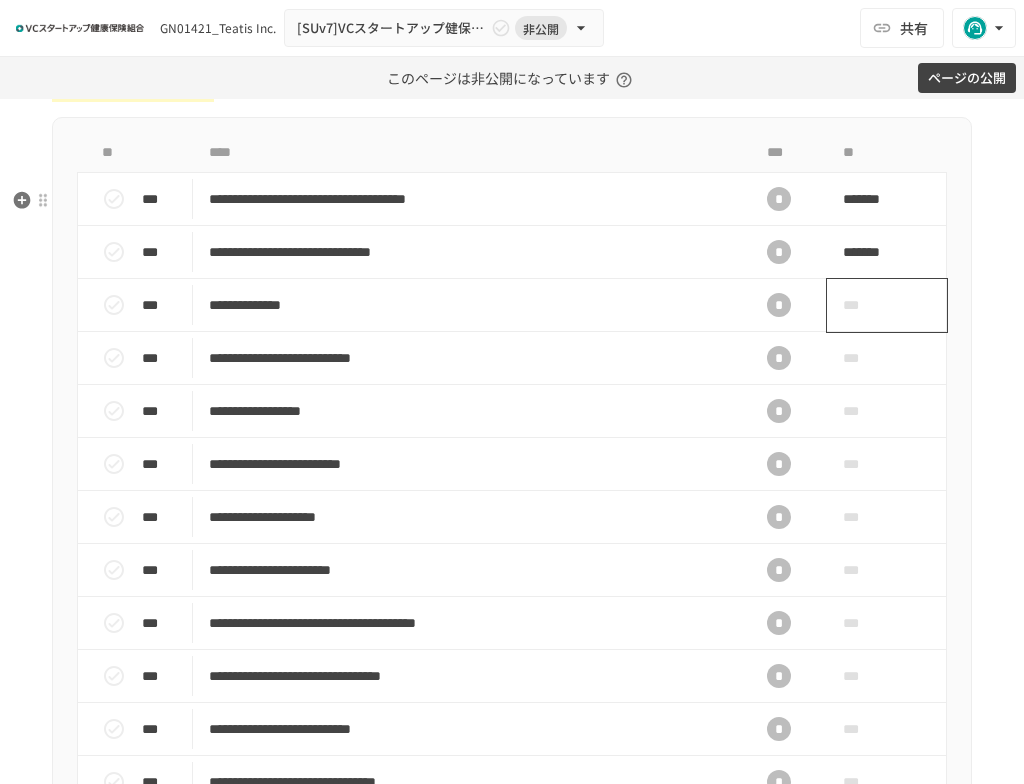 click on "***" at bounding box center [864, 305] 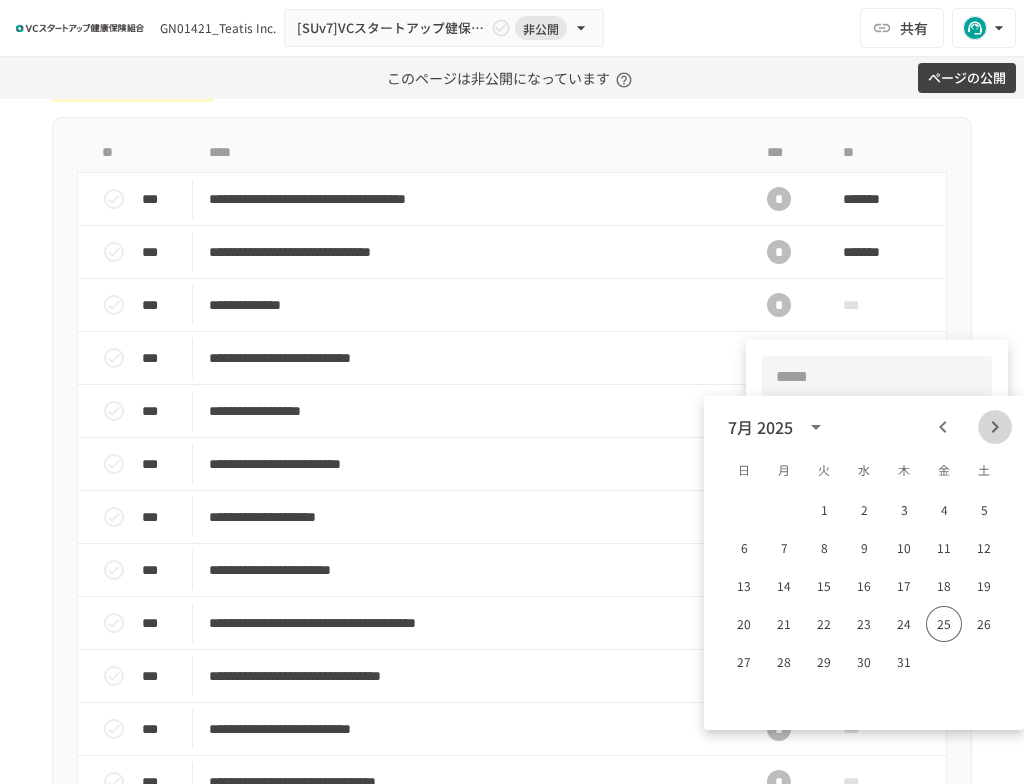 click 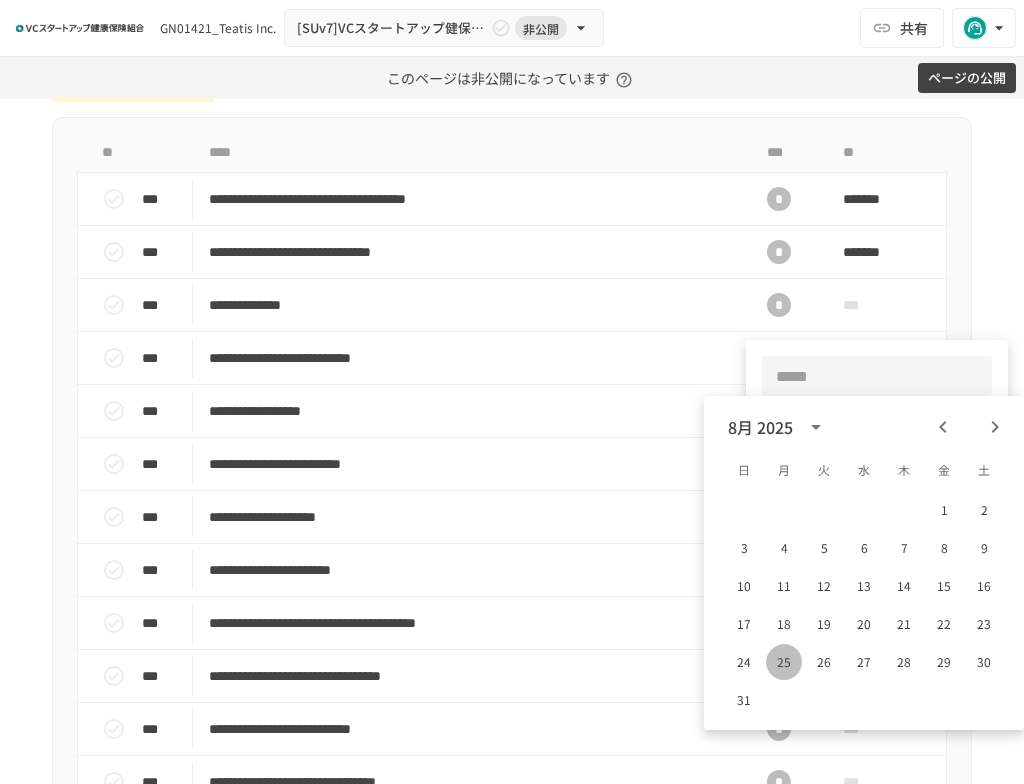 click on "25" at bounding box center [784, 662] 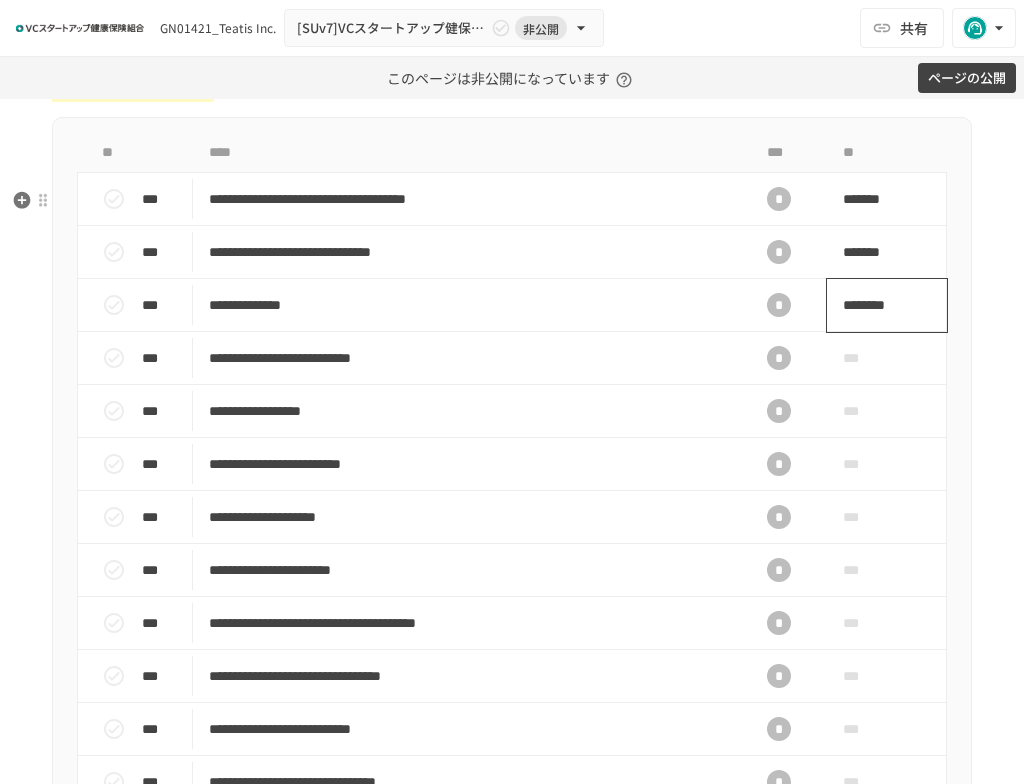 click on "********" at bounding box center (880, 305) 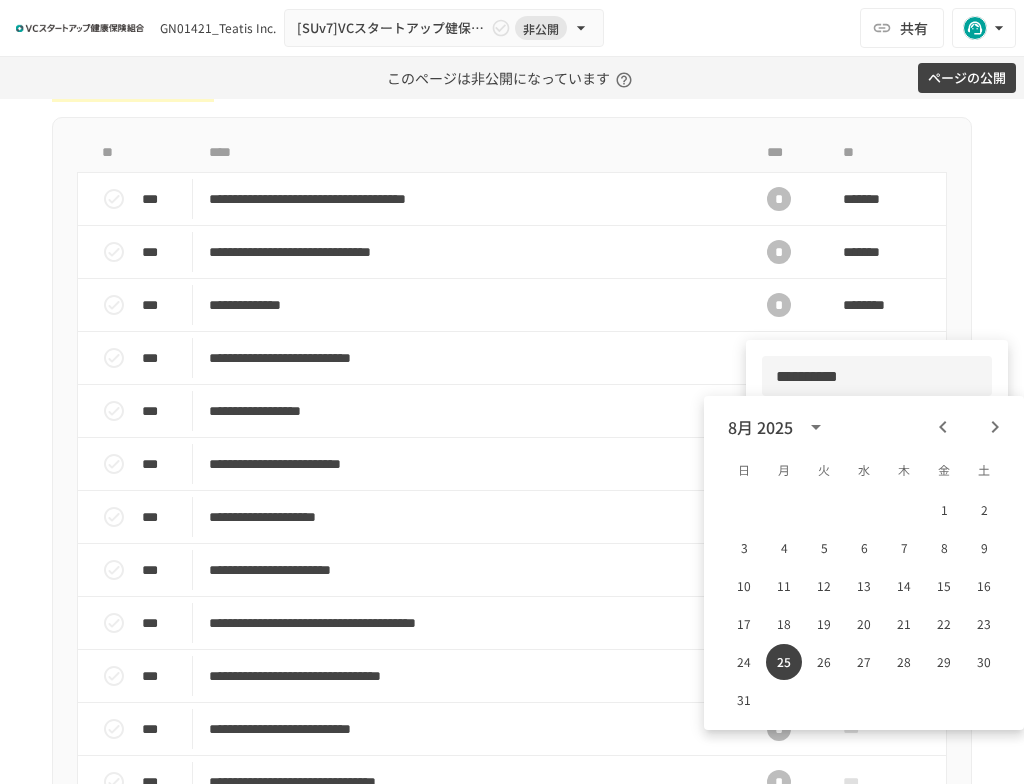drag, startPoint x: 870, startPoint y: 372, endPoint x: 765, endPoint y: 375, distance: 105.04285 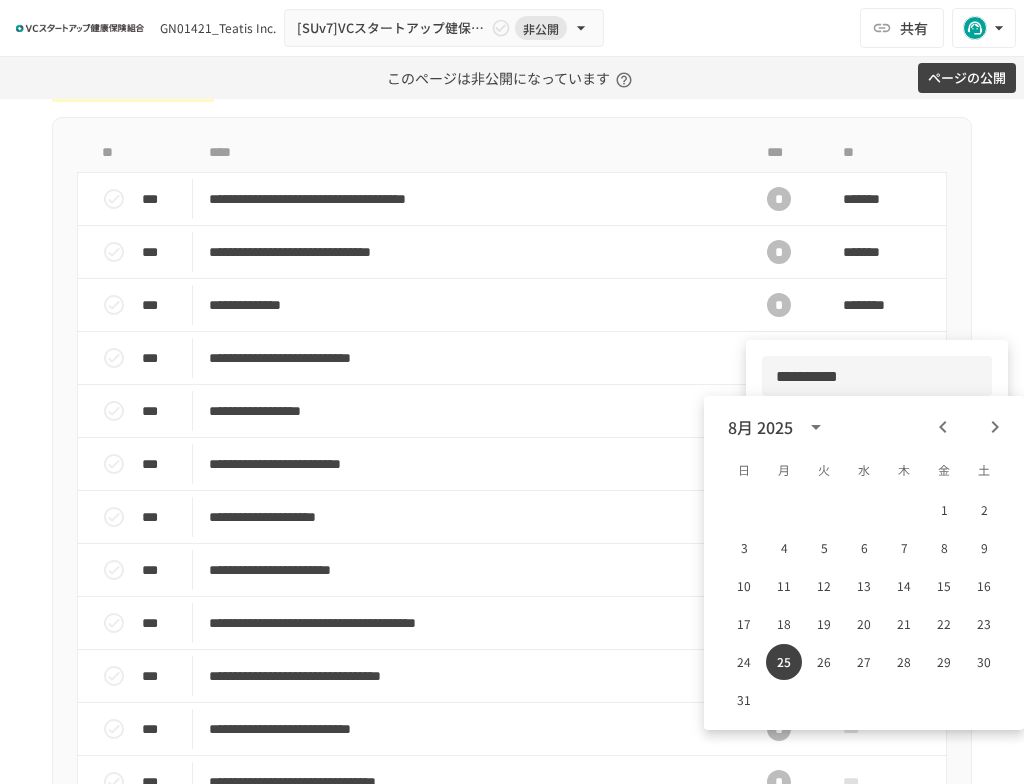 click on "**********" at bounding box center [877, 376] 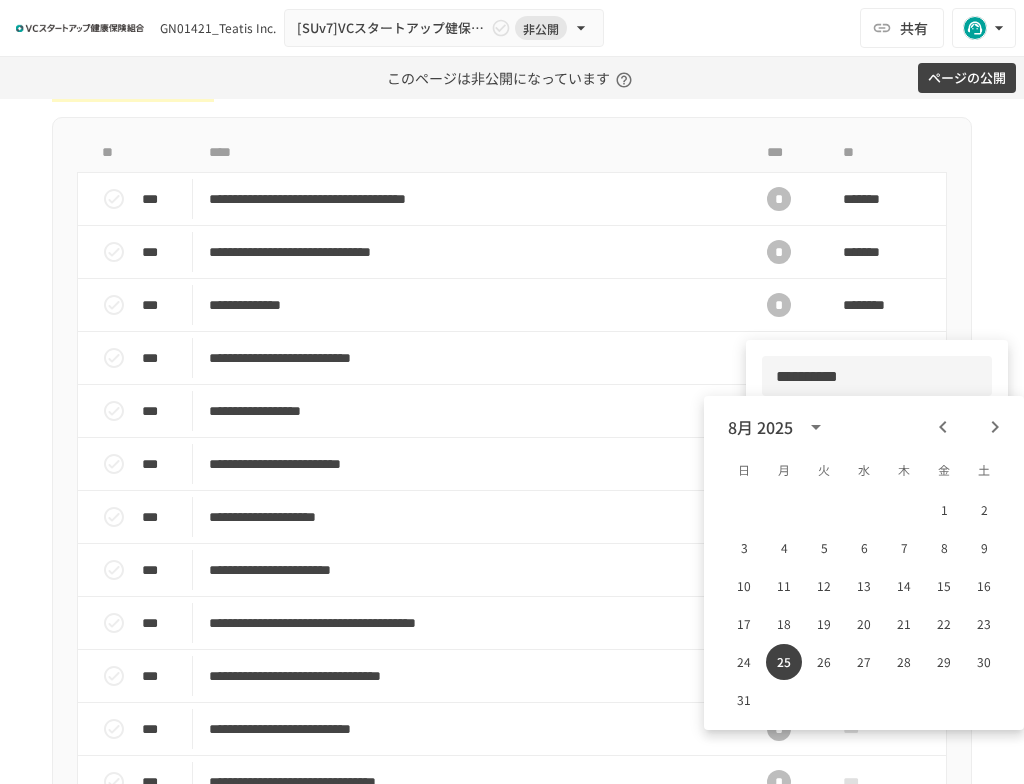 click at bounding box center (512, 392) 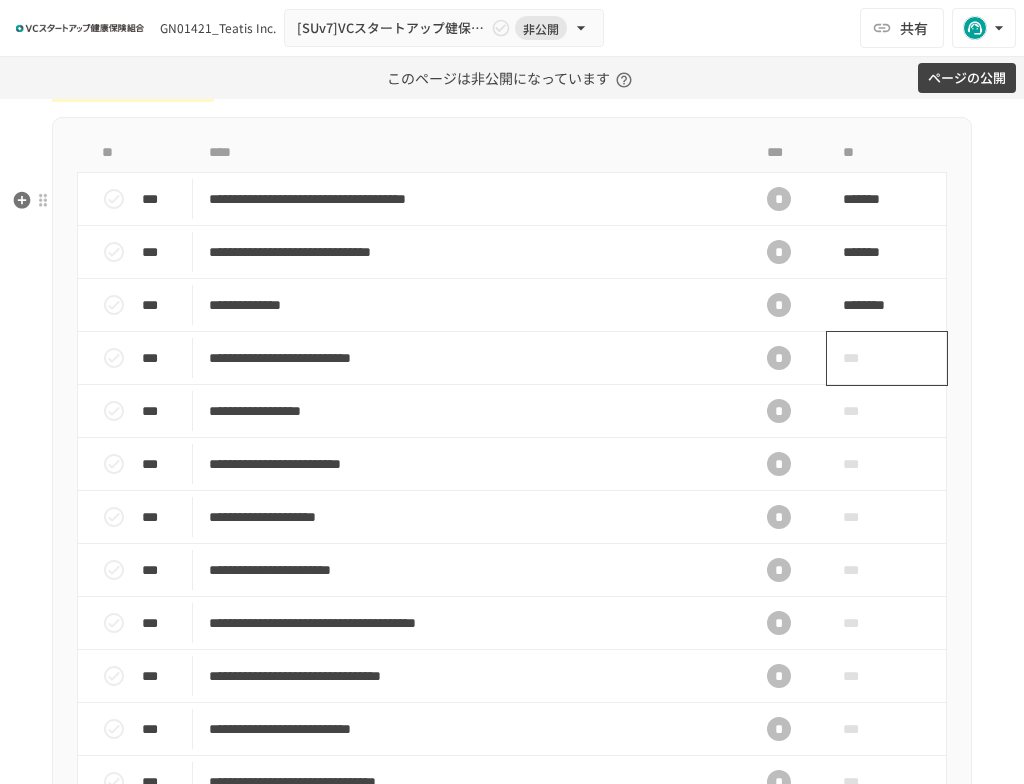 click on "***" at bounding box center [887, 358] 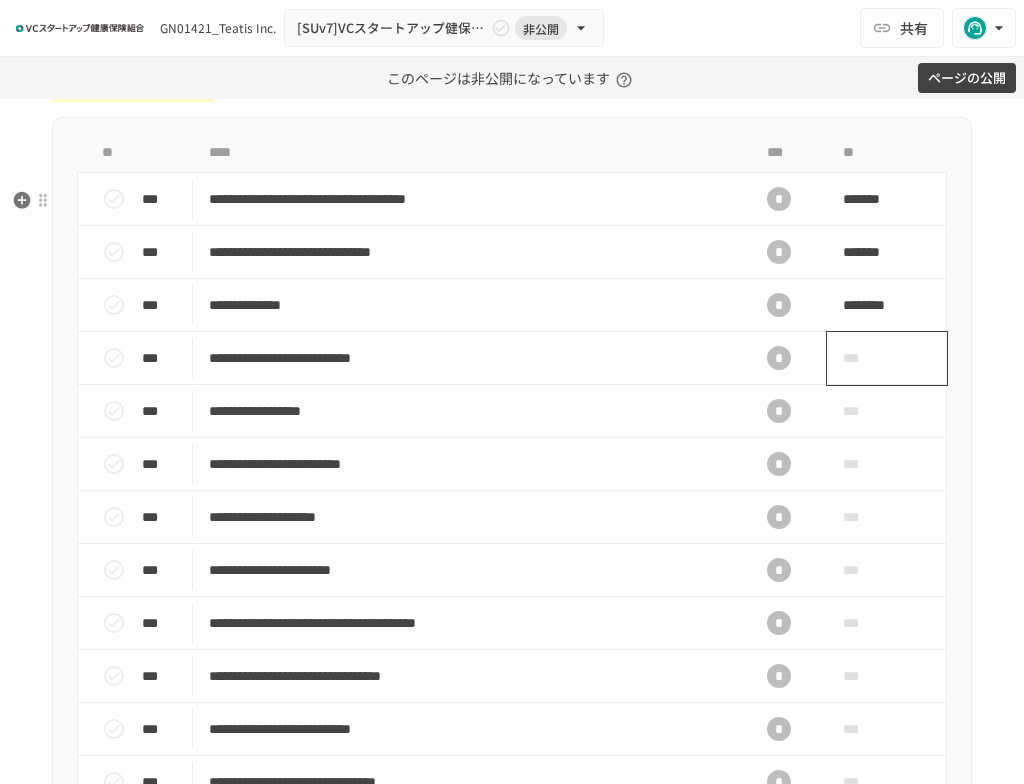 click on "***" at bounding box center (864, 358) 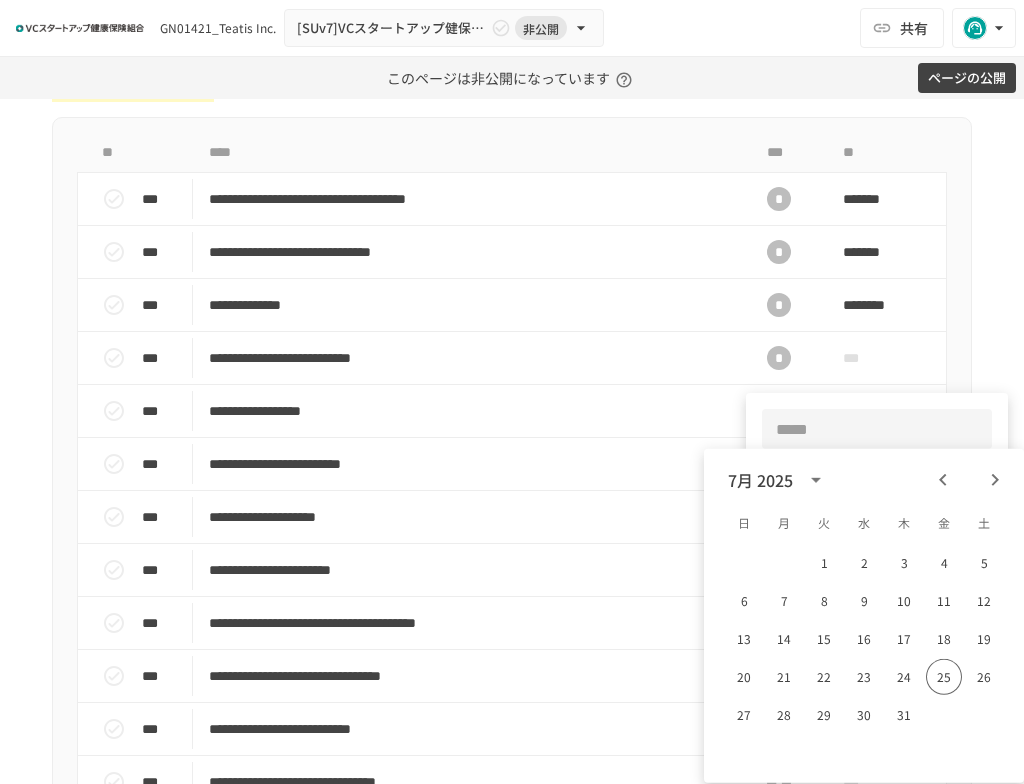 click at bounding box center [877, 429] 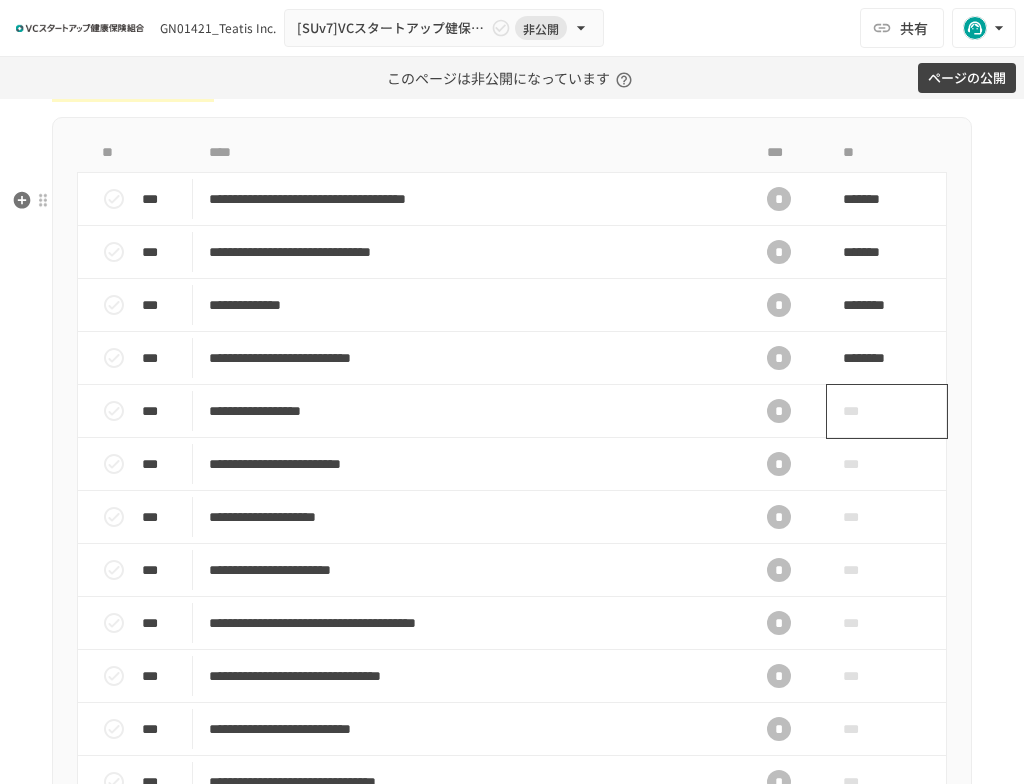 click on "***" at bounding box center [864, 411] 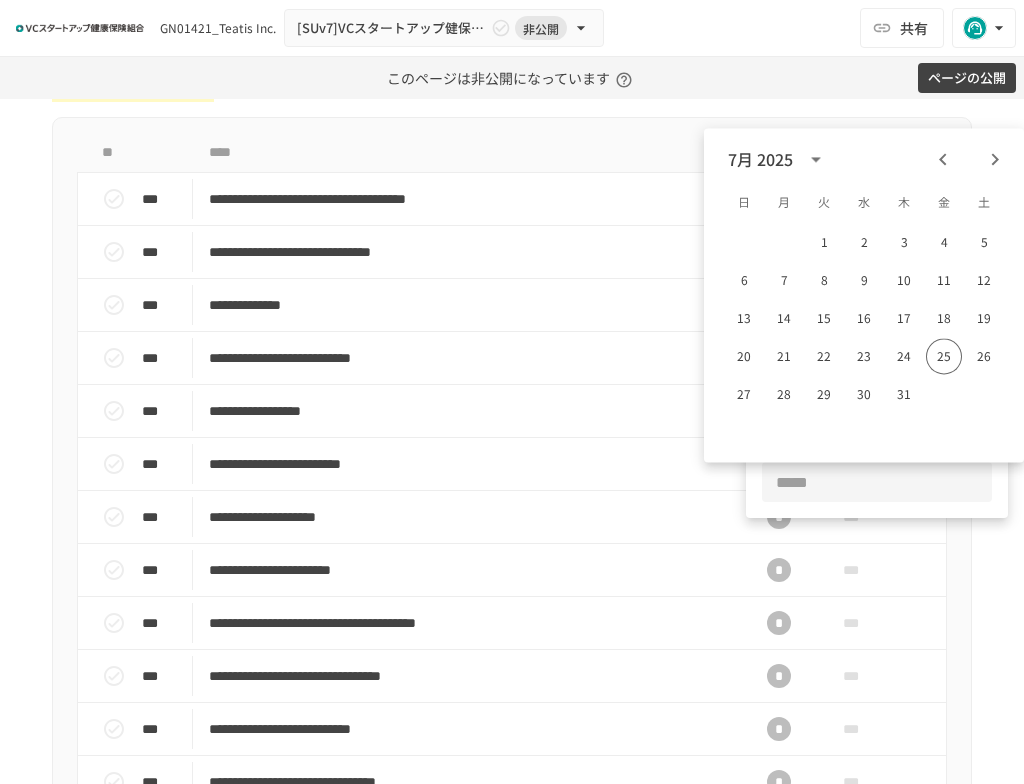 type 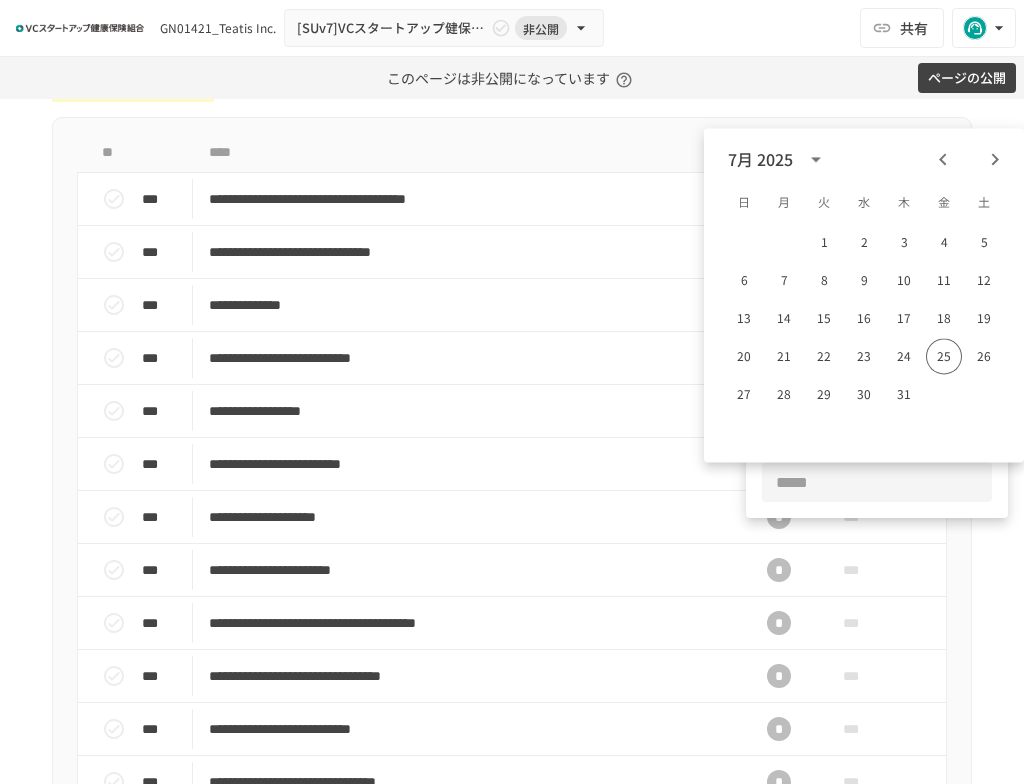 click at bounding box center [877, 482] 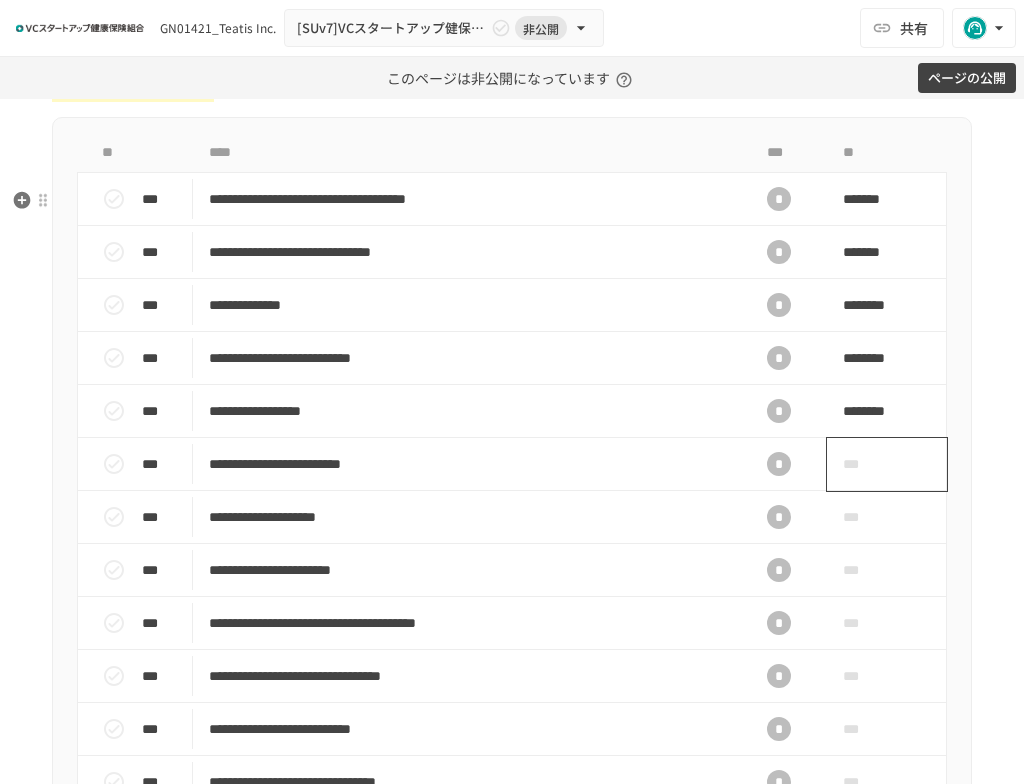 click on "***" at bounding box center [864, 464] 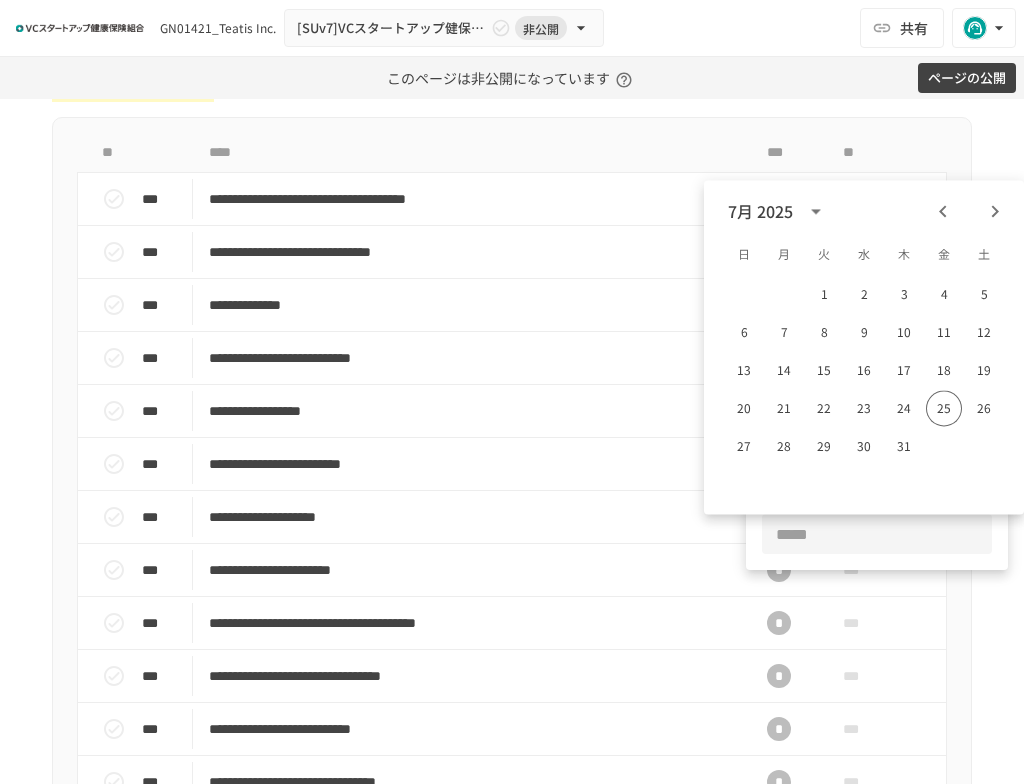 click at bounding box center [877, 534] 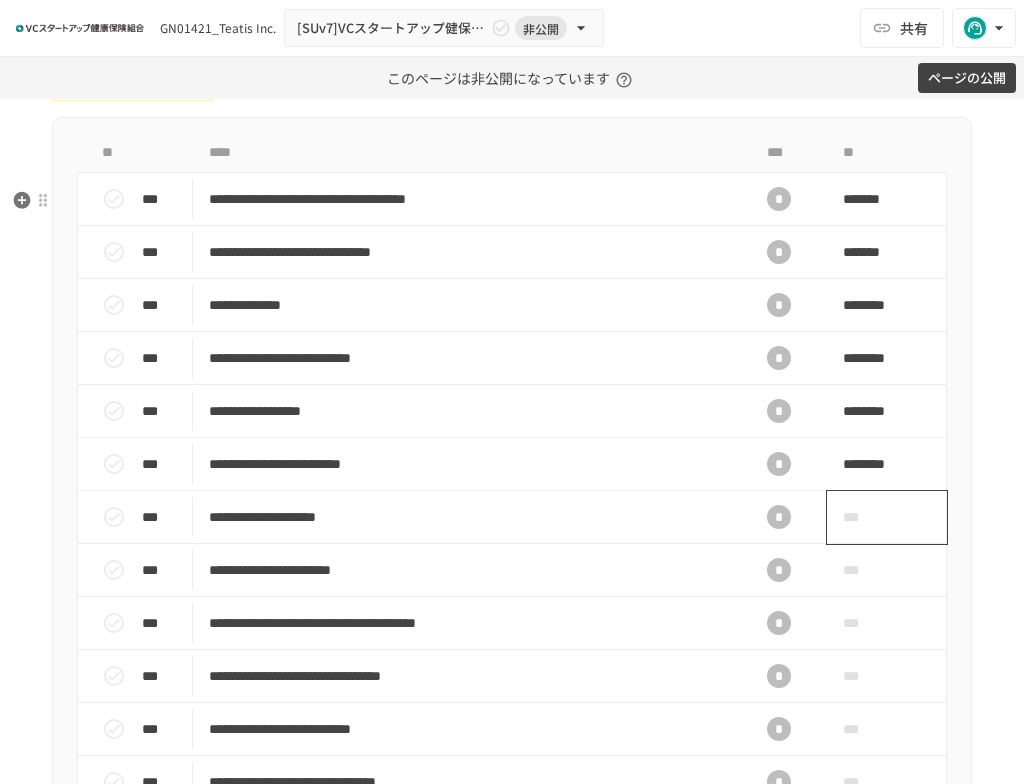 click on "***" at bounding box center (864, 517) 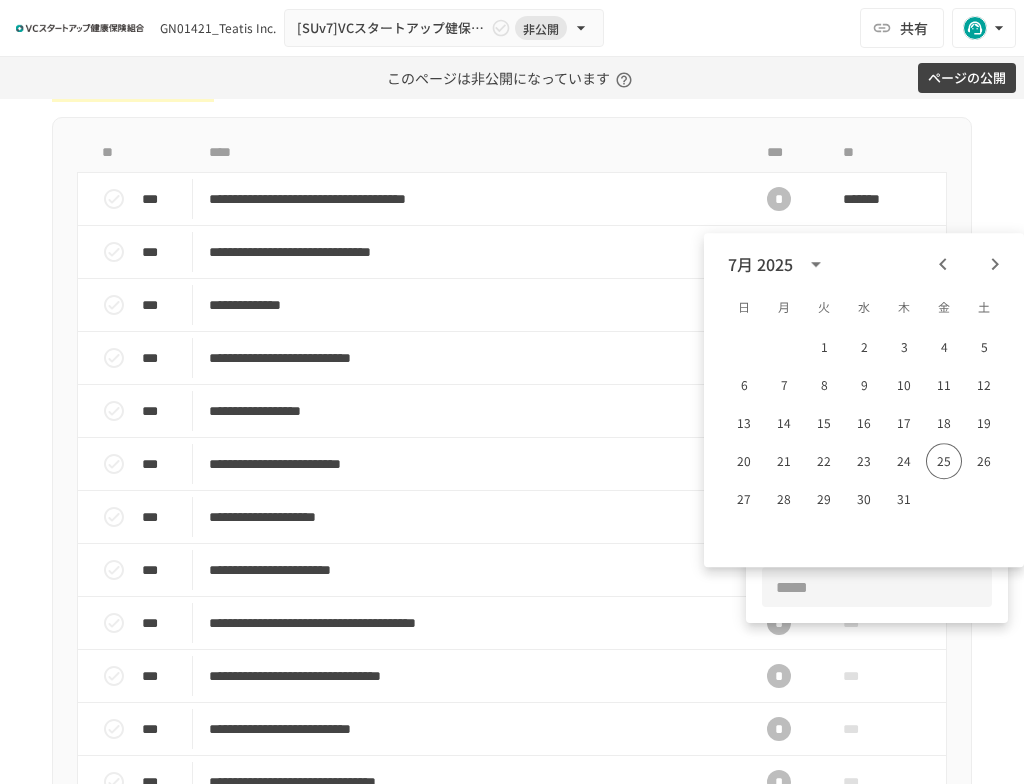 click at bounding box center (877, 587) 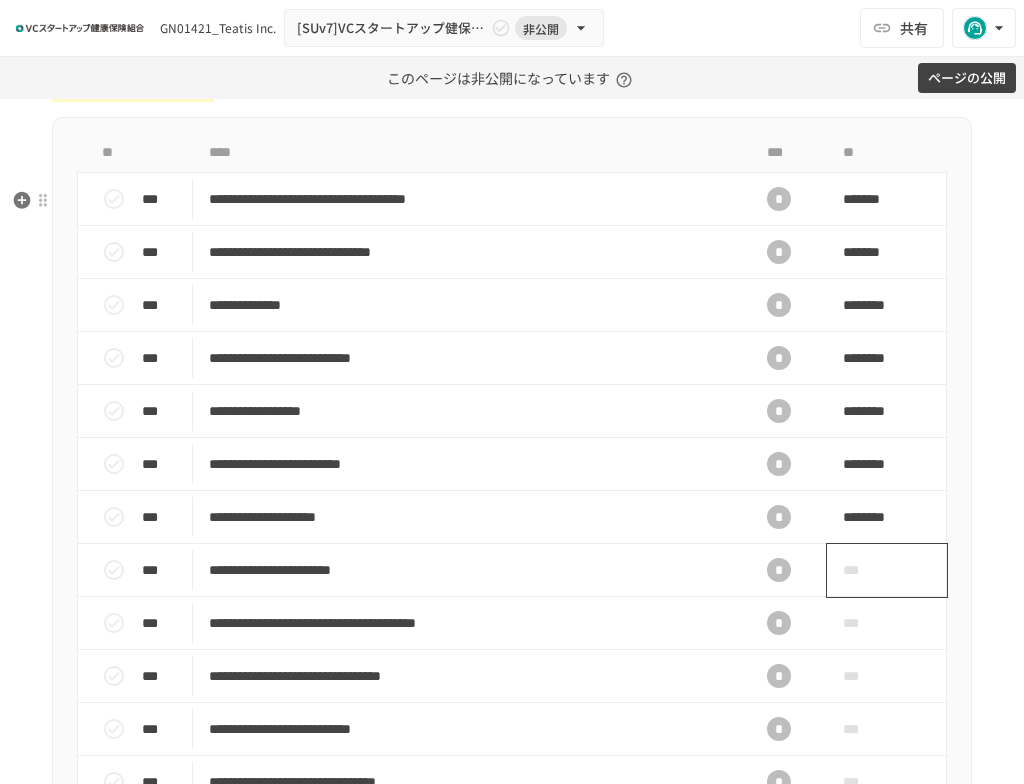 click on "***" at bounding box center (864, 570) 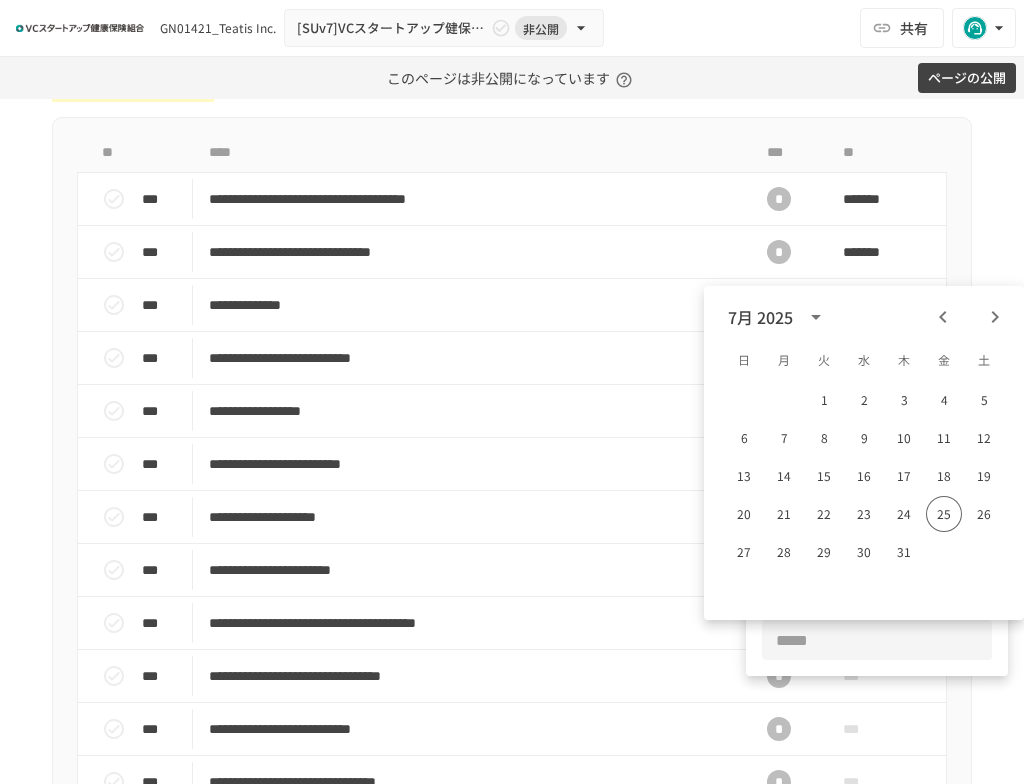 click at bounding box center (877, 640) 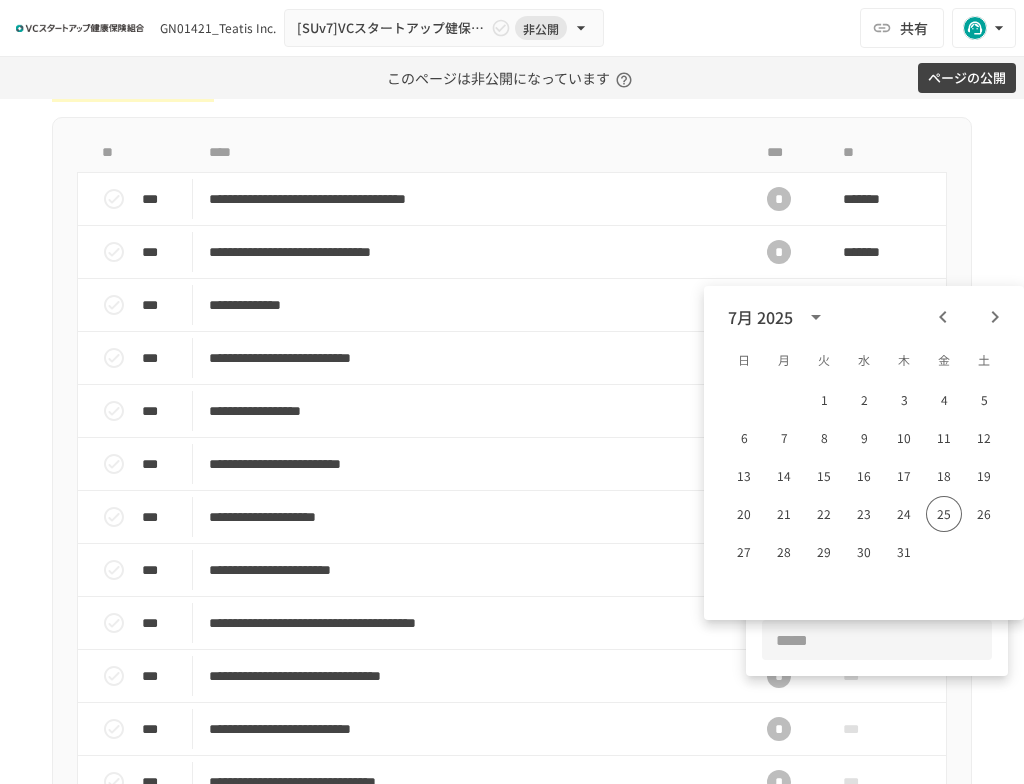 paste on "**********" 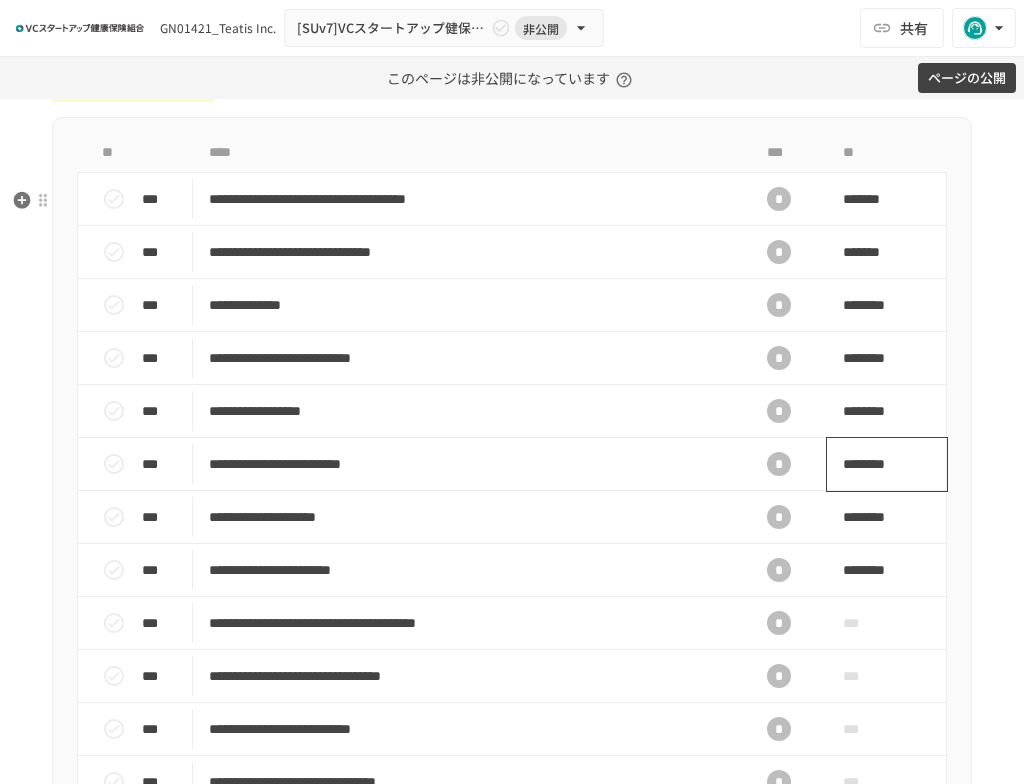 scroll, scrollTop: 833, scrollLeft: 0, axis: vertical 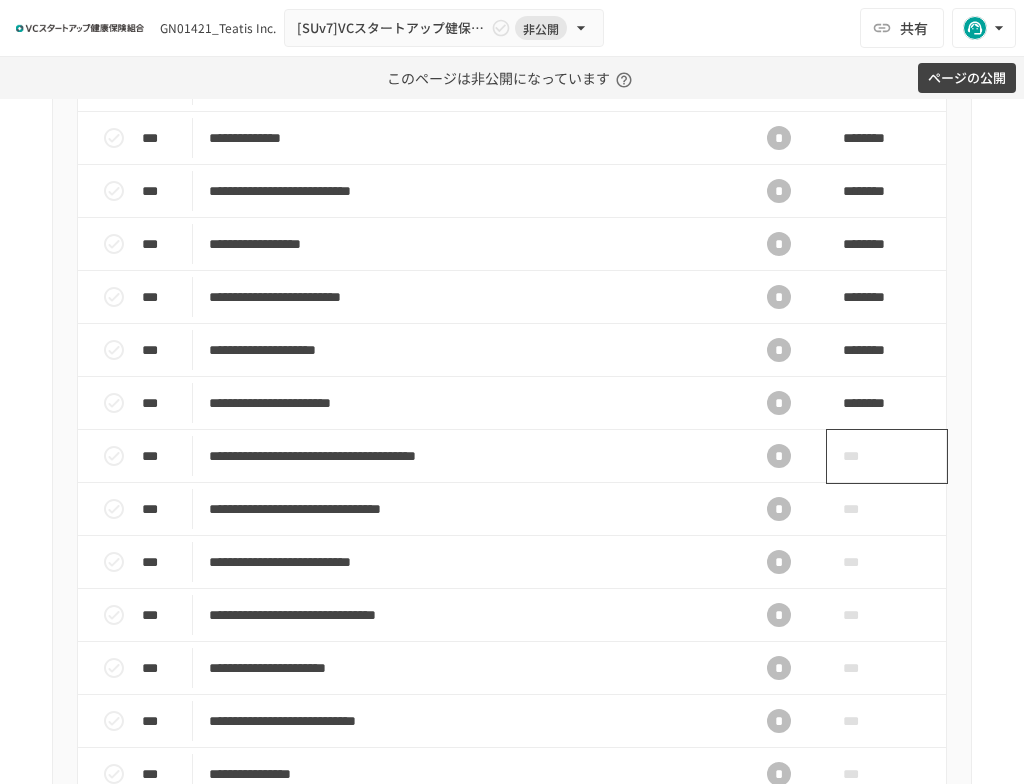 click on "***" at bounding box center [864, 456] 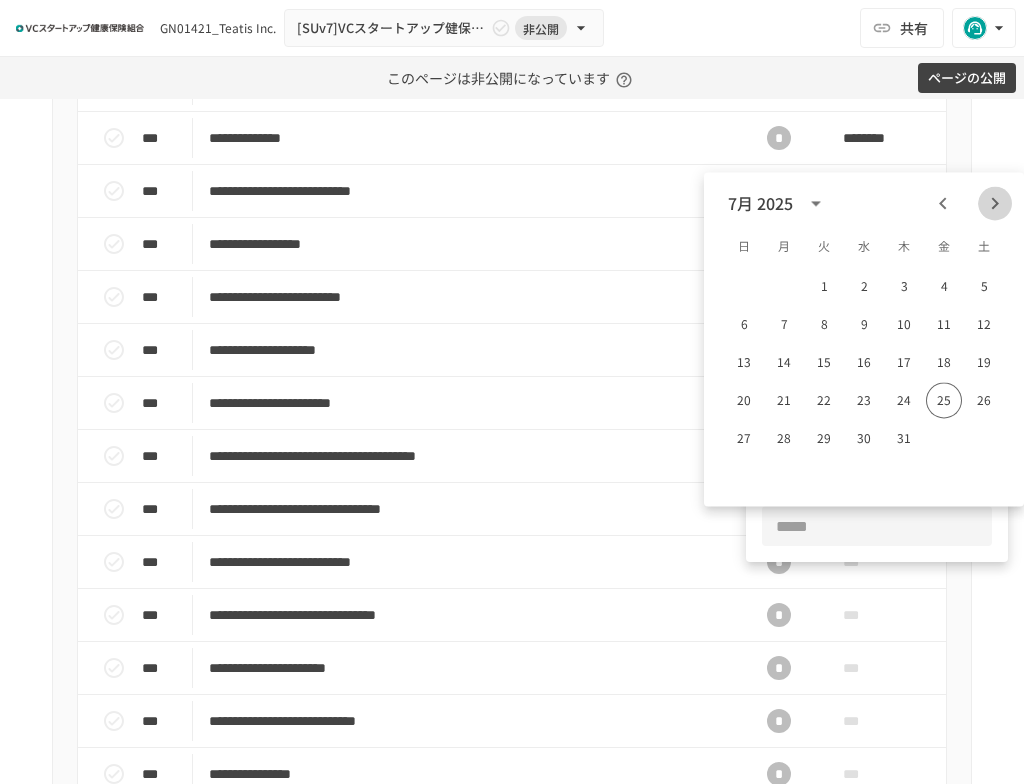 click 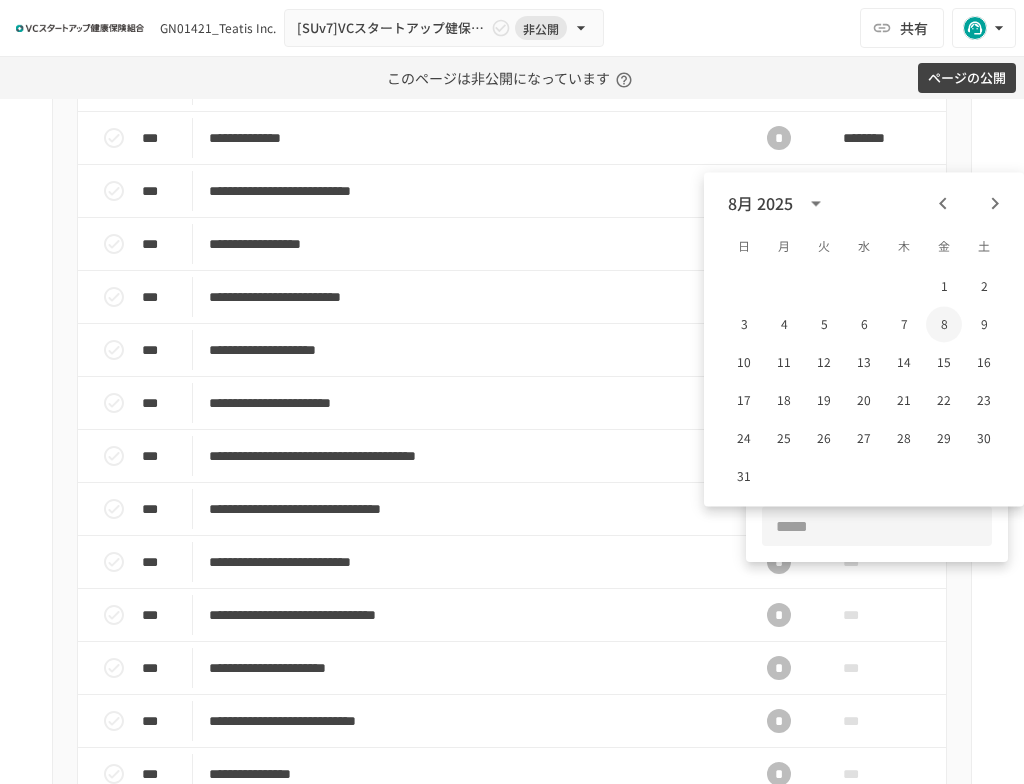 click on "8" at bounding box center [944, 324] 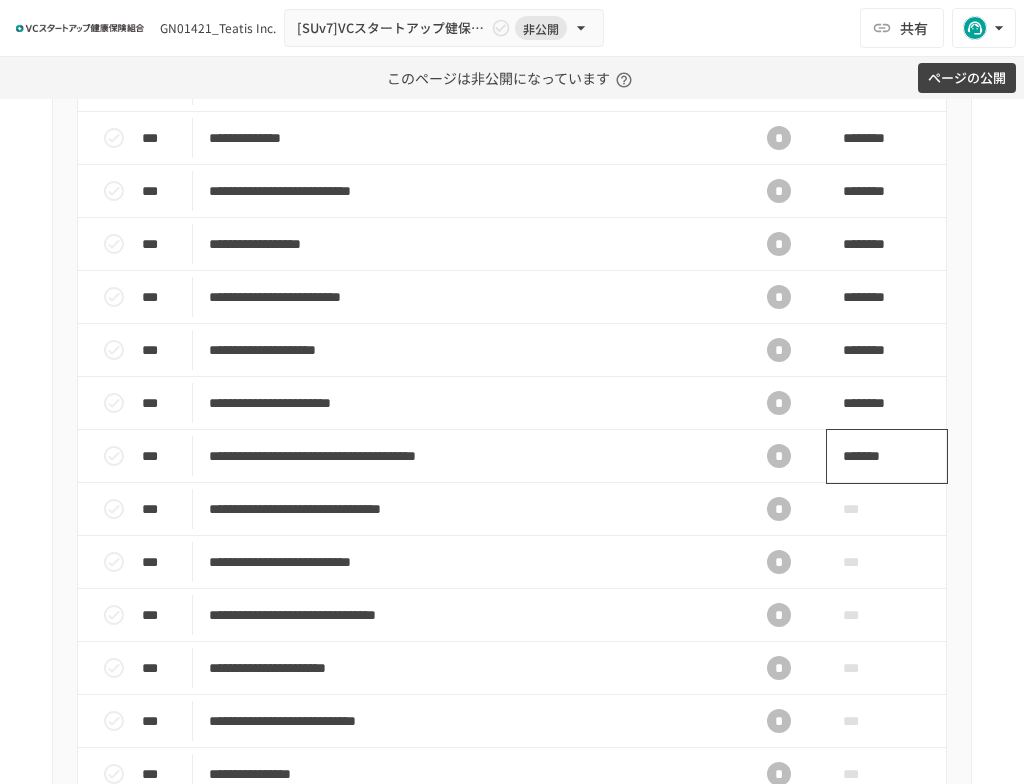click on "*******" at bounding box center (887, 456) 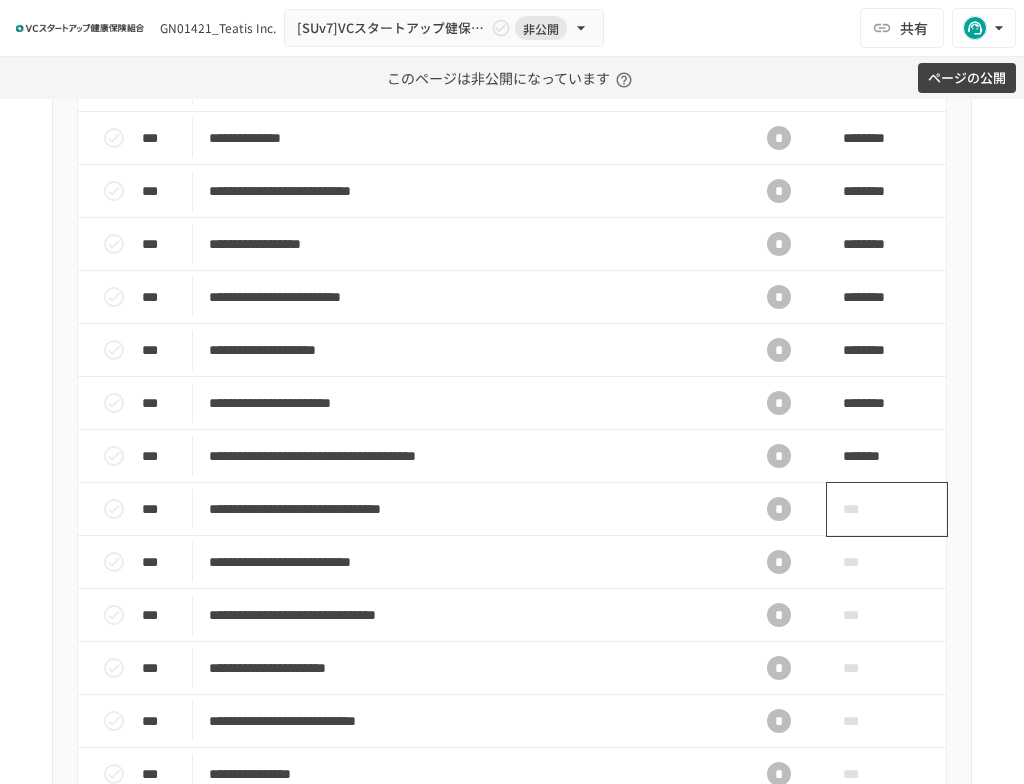 click on "***" at bounding box center (864, 509) 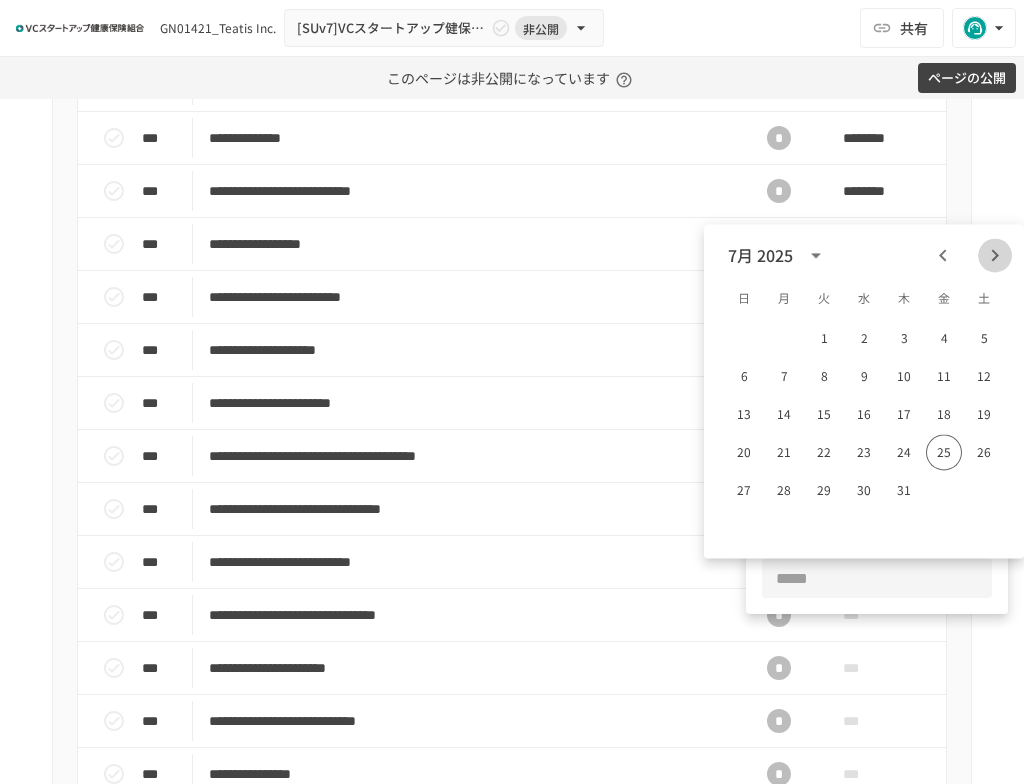 click 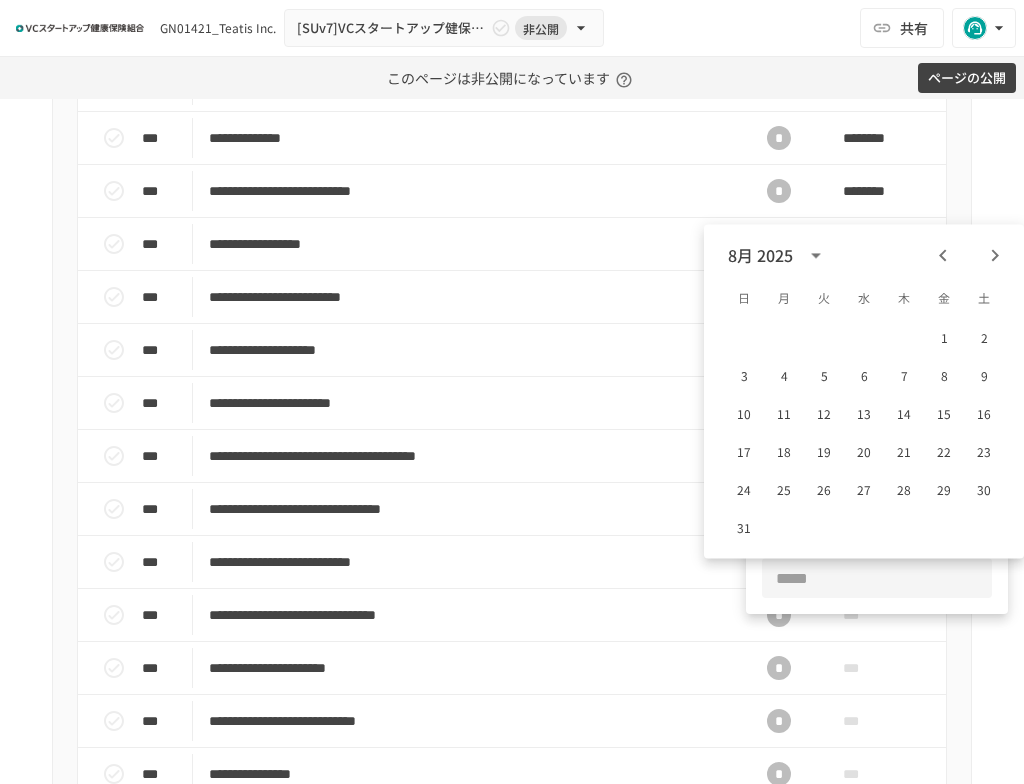 click 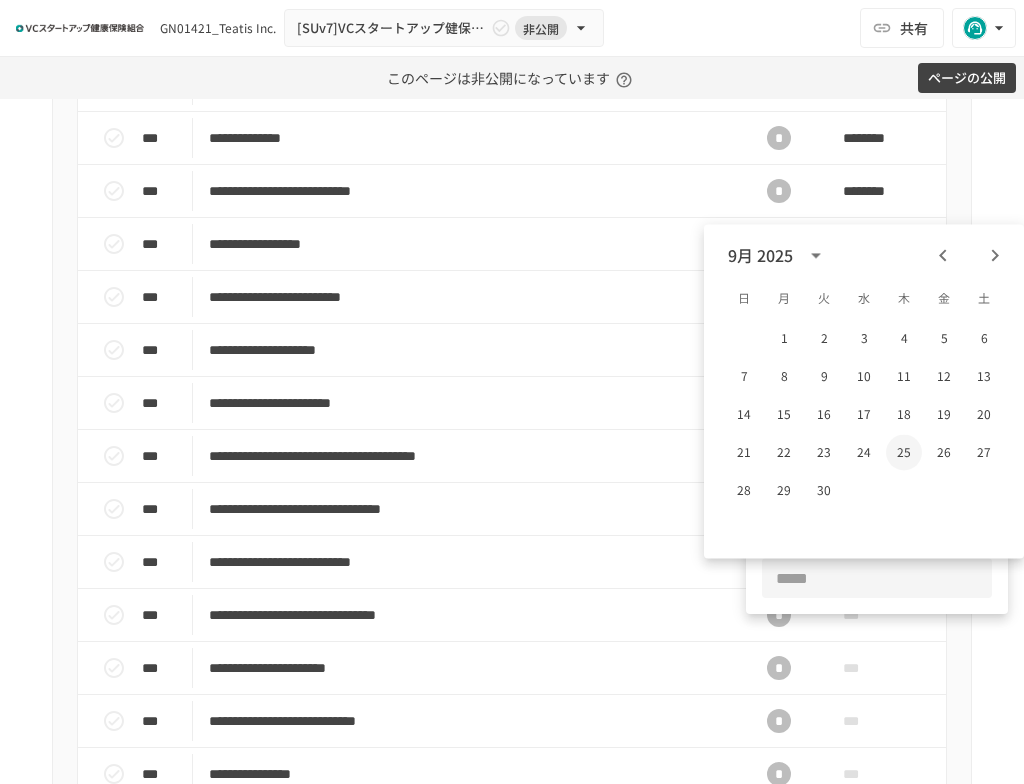 click on "25" at bounding box center (904, 452) 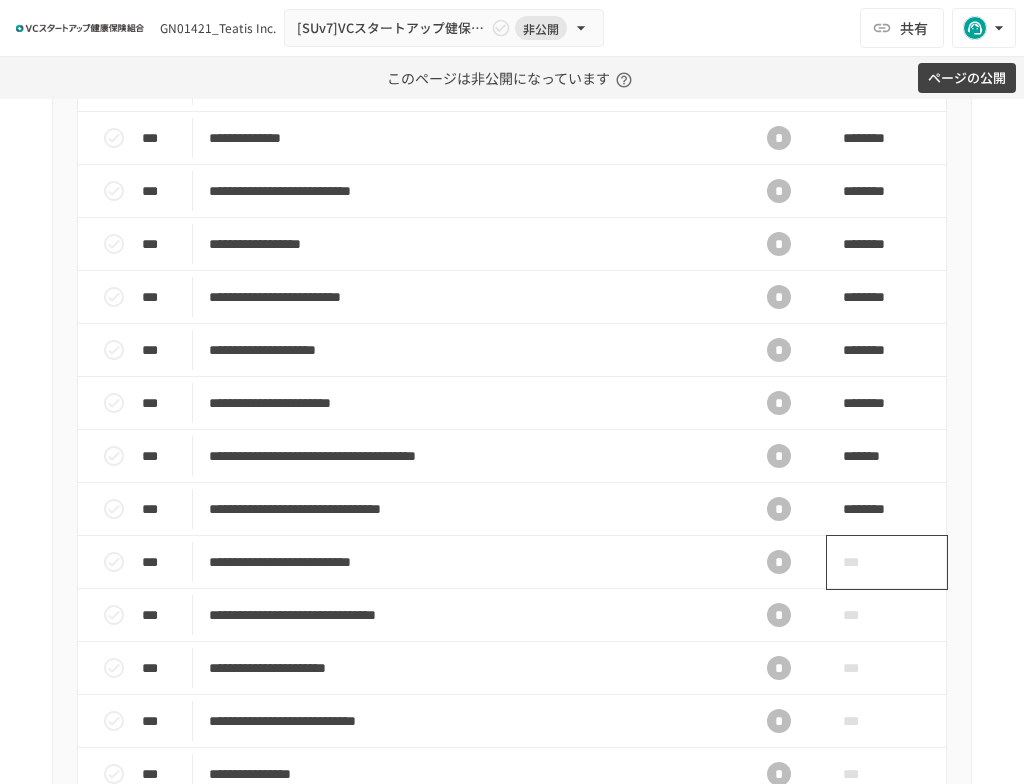 click on "***" at bounding box center [864, 562] 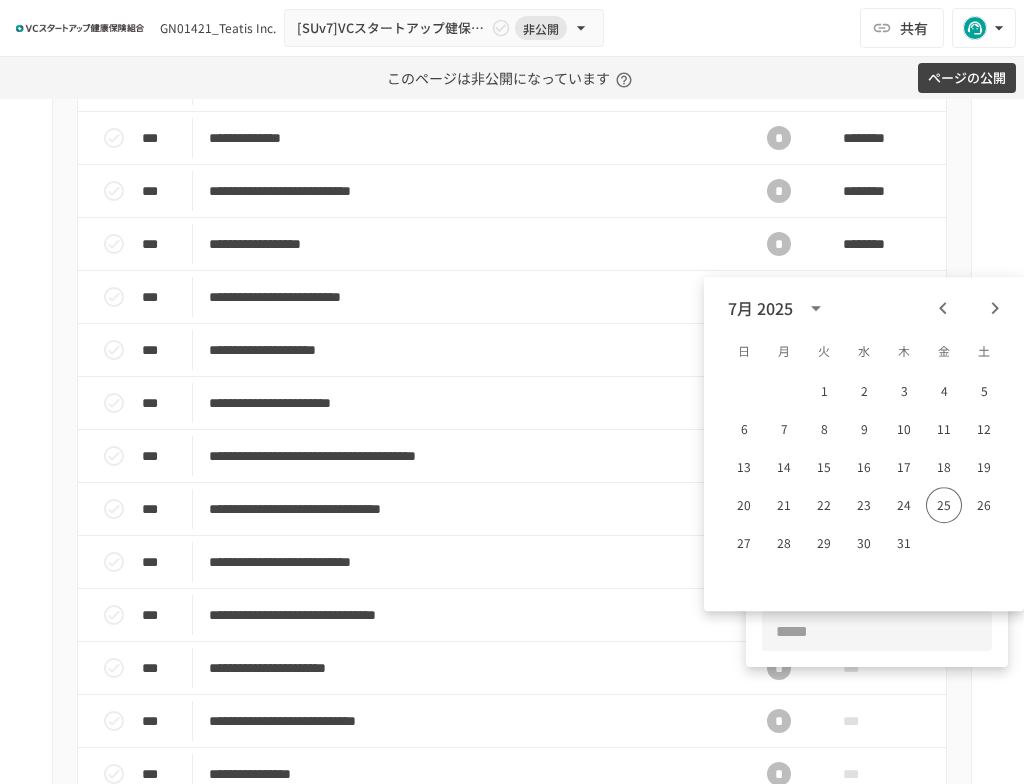 click 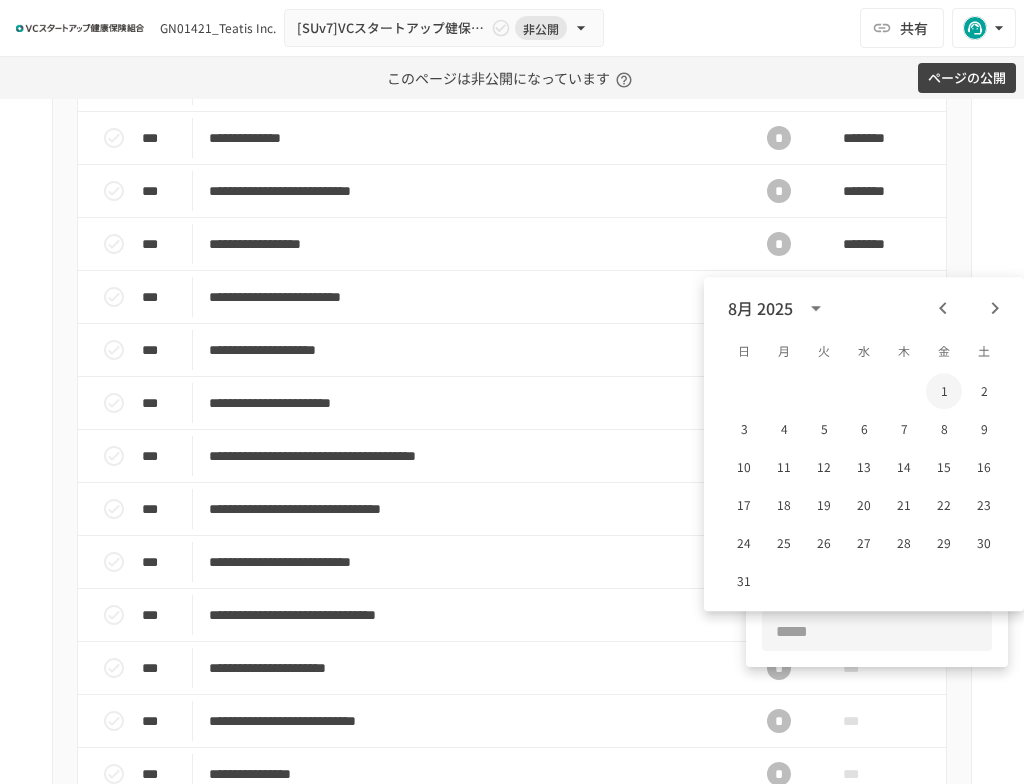 click on "1" at bounding box center (944, 391) 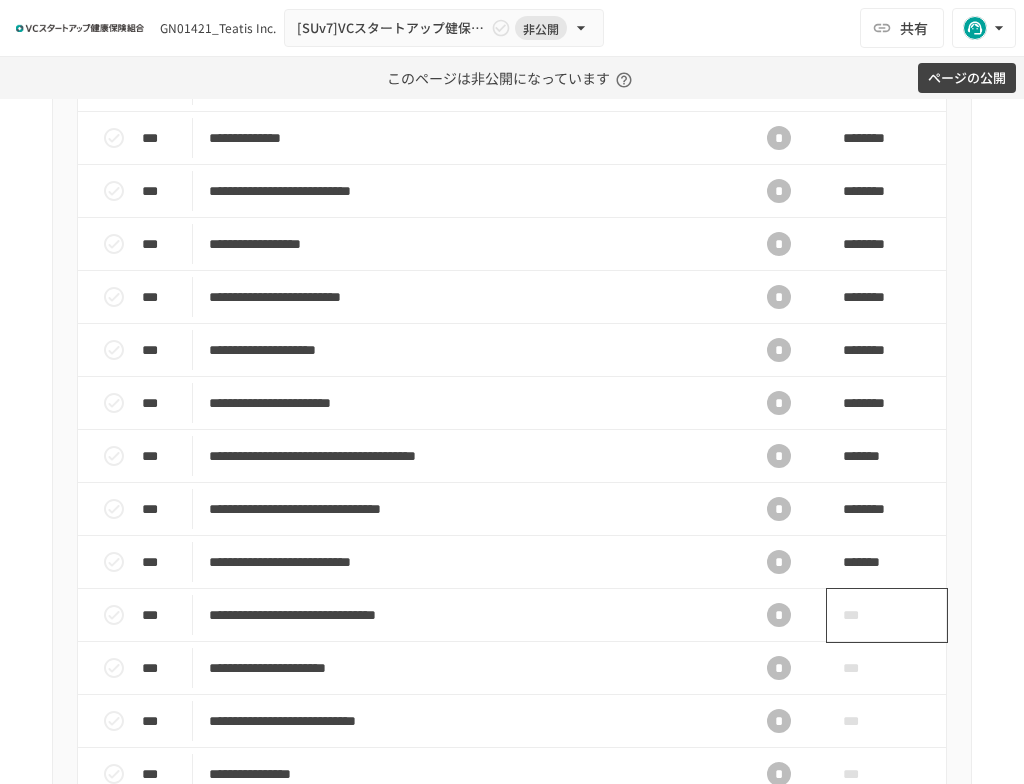 click on "***" at bounding box center [864, 615] 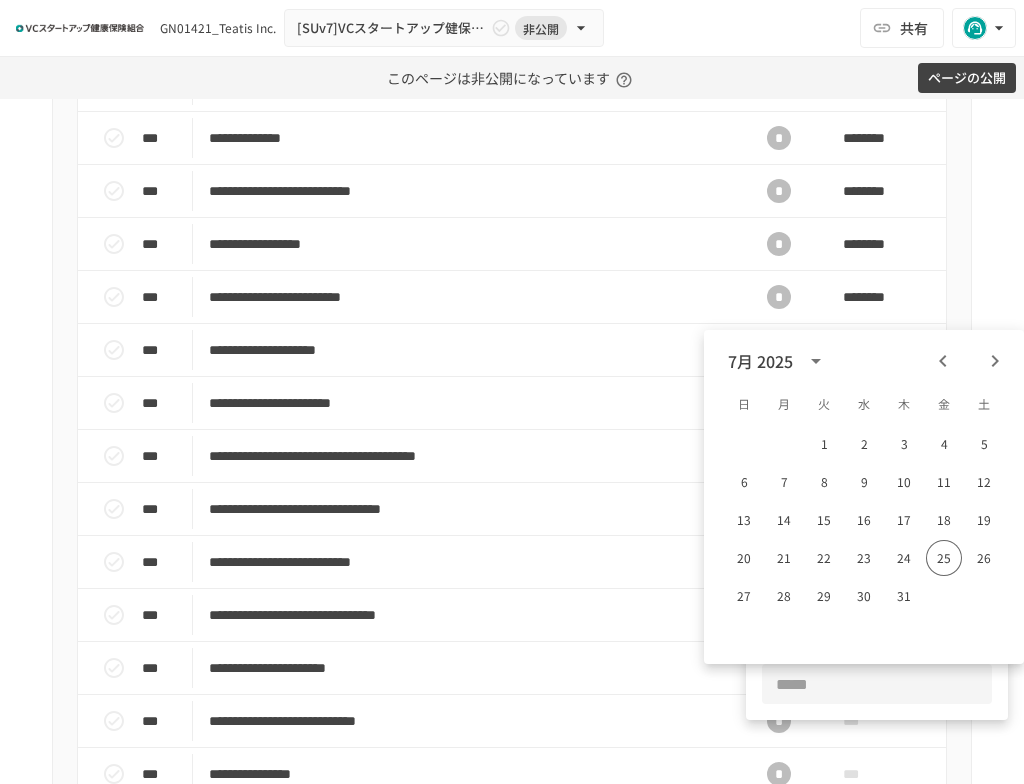 click 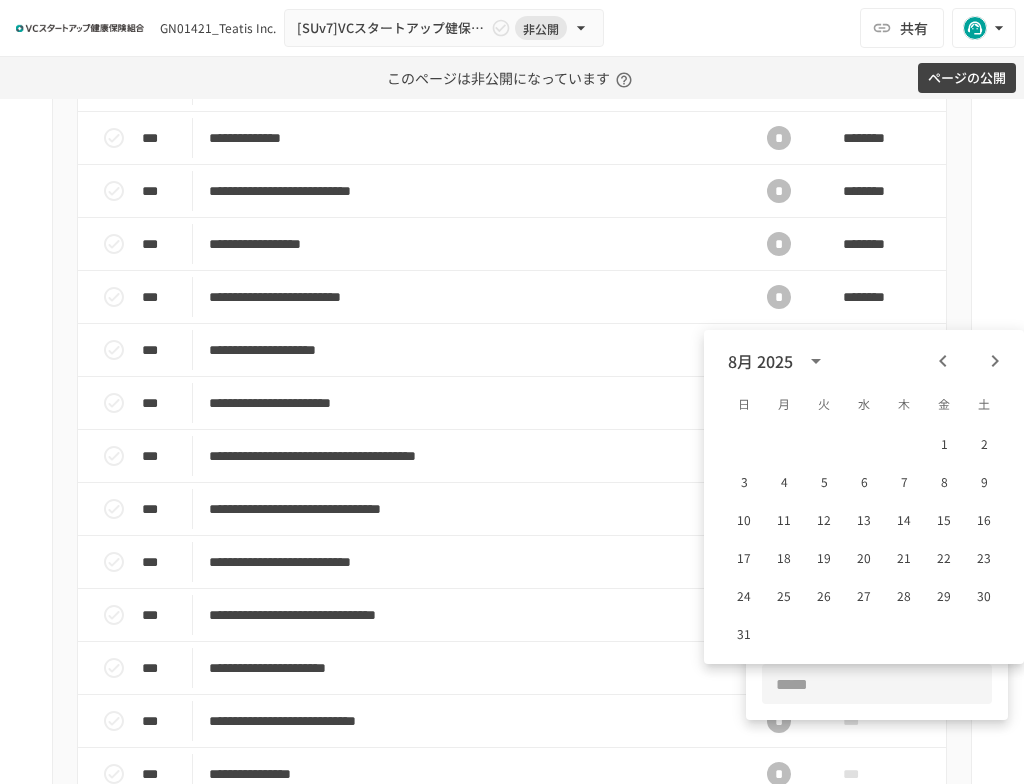 click 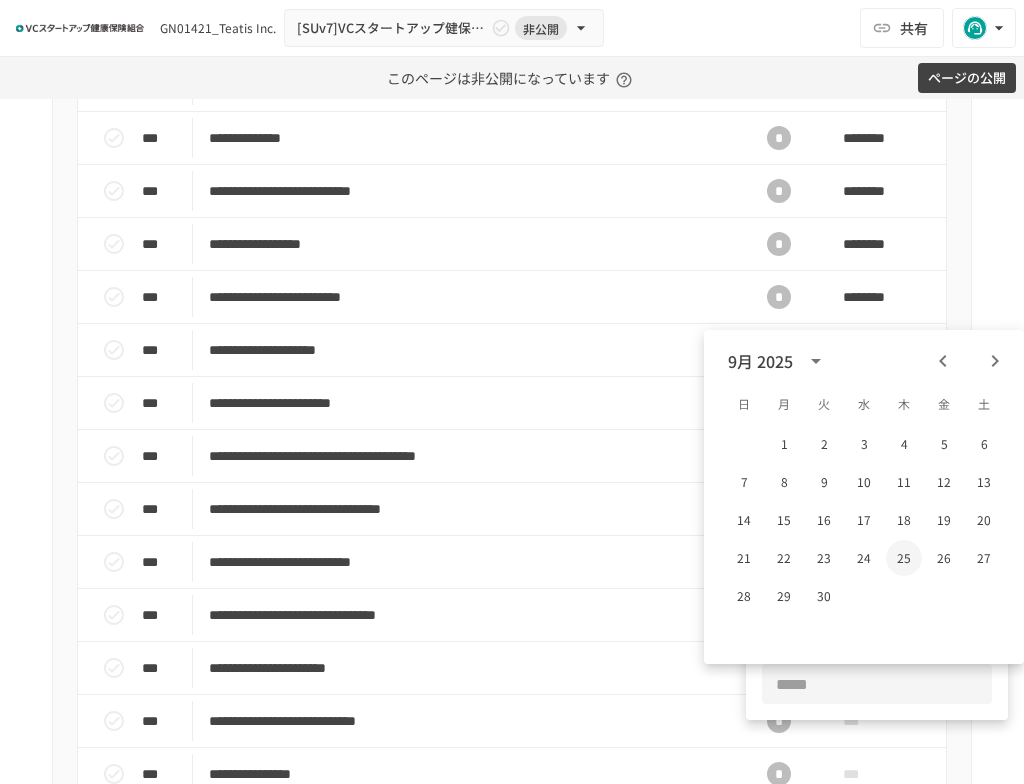 click on "25" at bounding box center [904, 558] 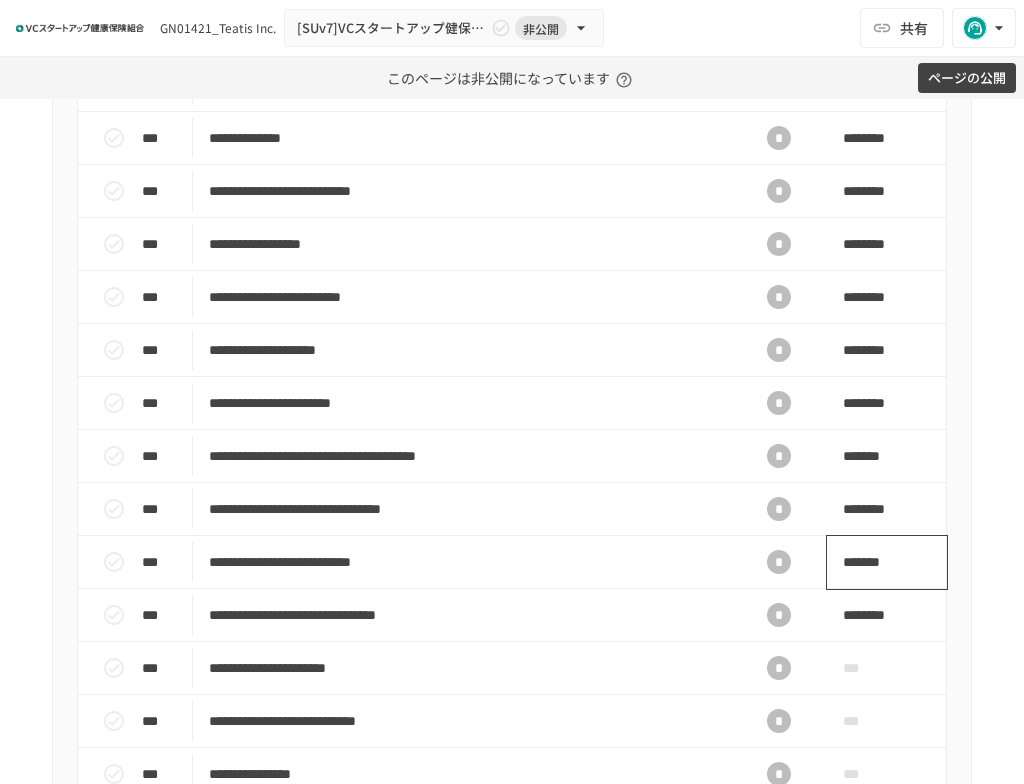 scroll, scrollTop: 1000, scrollLeft: 0, axis: vertical 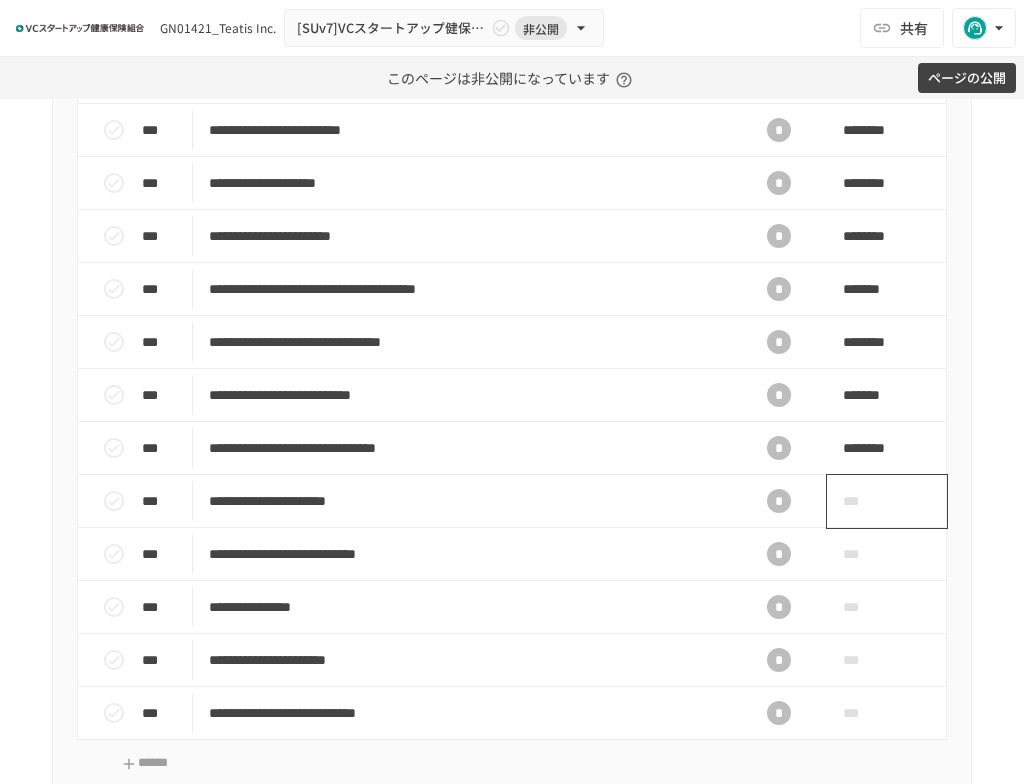 click on "***" at bounding box center [864, 501] 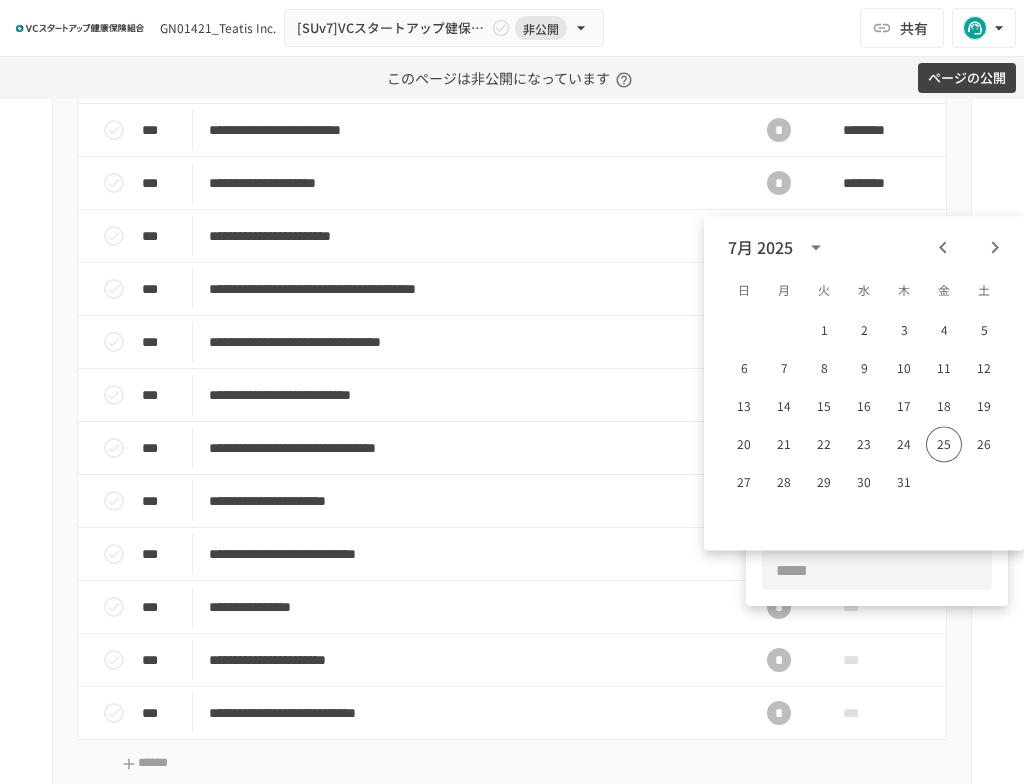 click at bounding box center [995, 247] 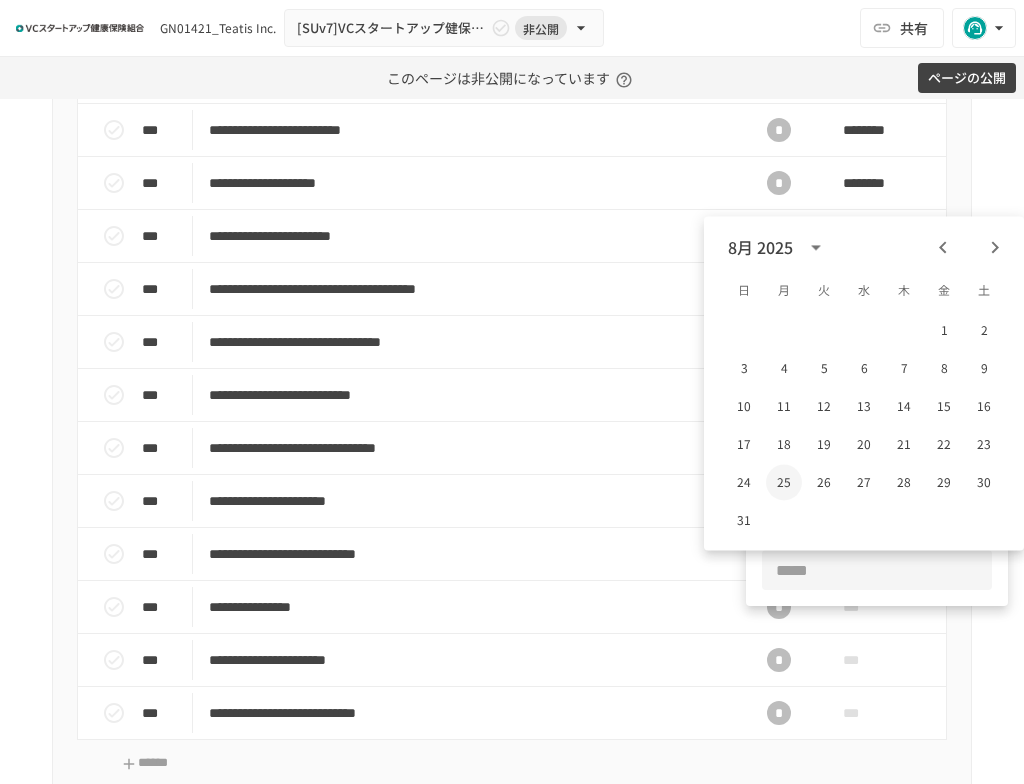 click on "25" at bounding box center [784, 482] 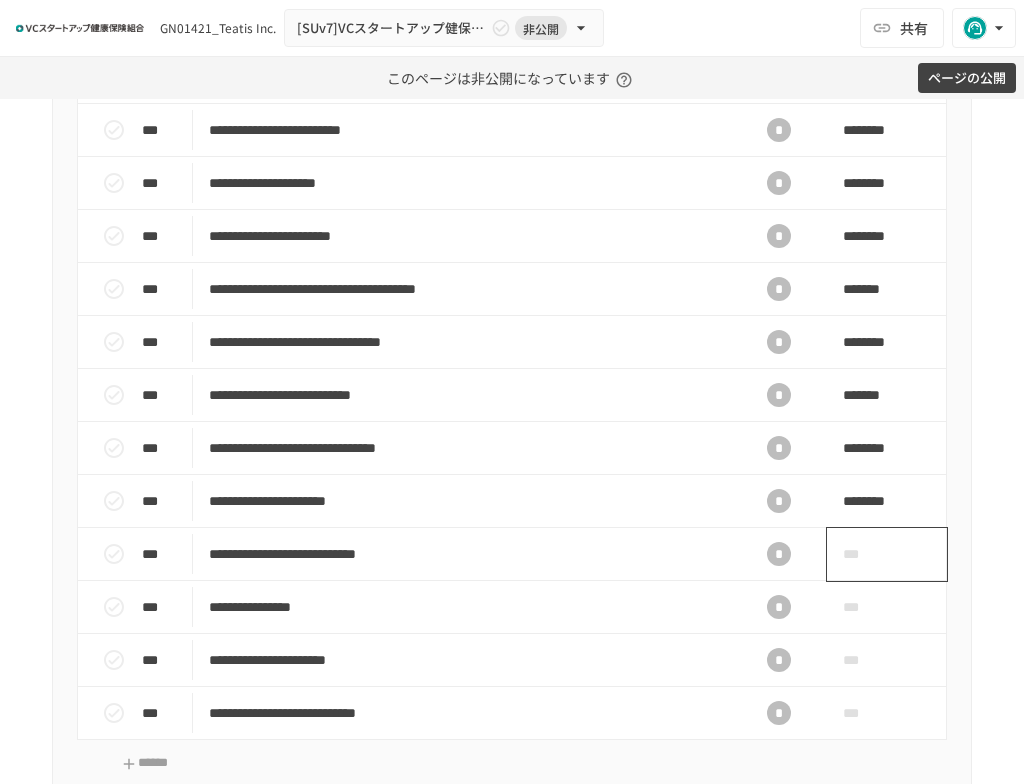click on "***" at bounding box center (864, 554) 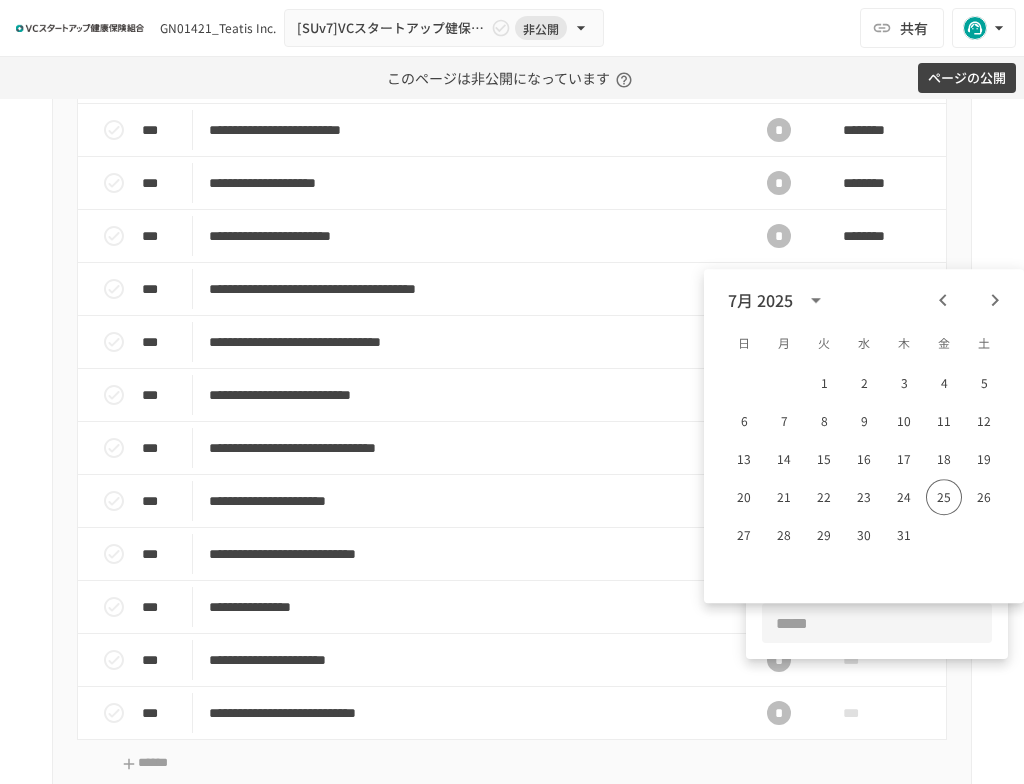 click 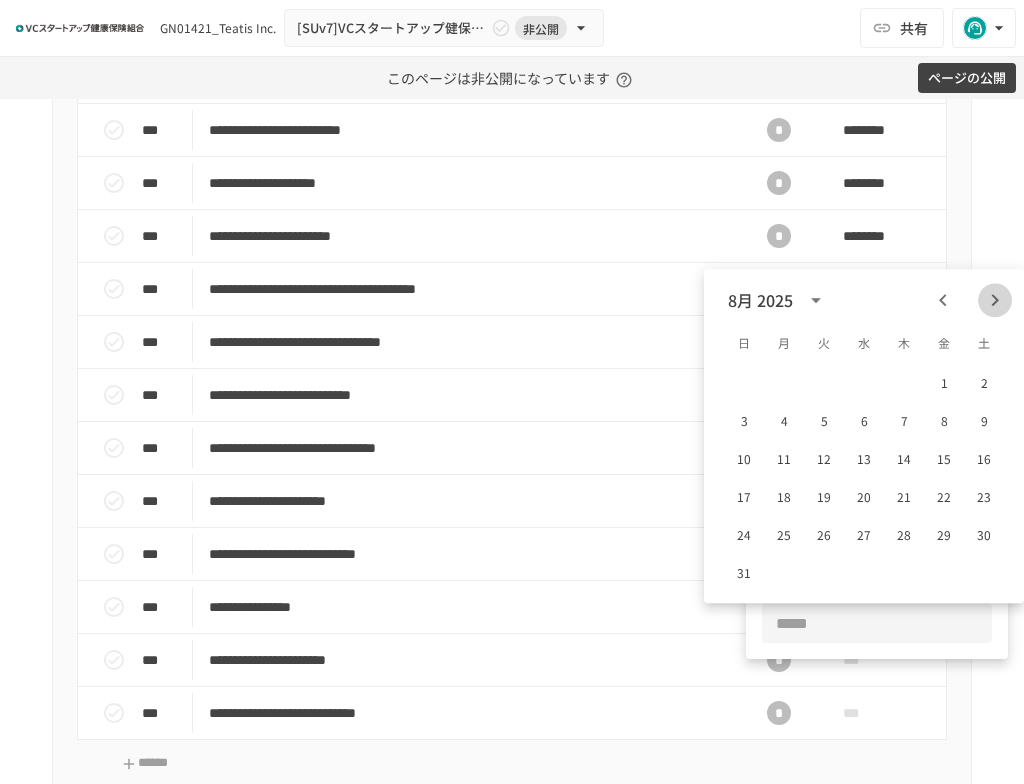 click 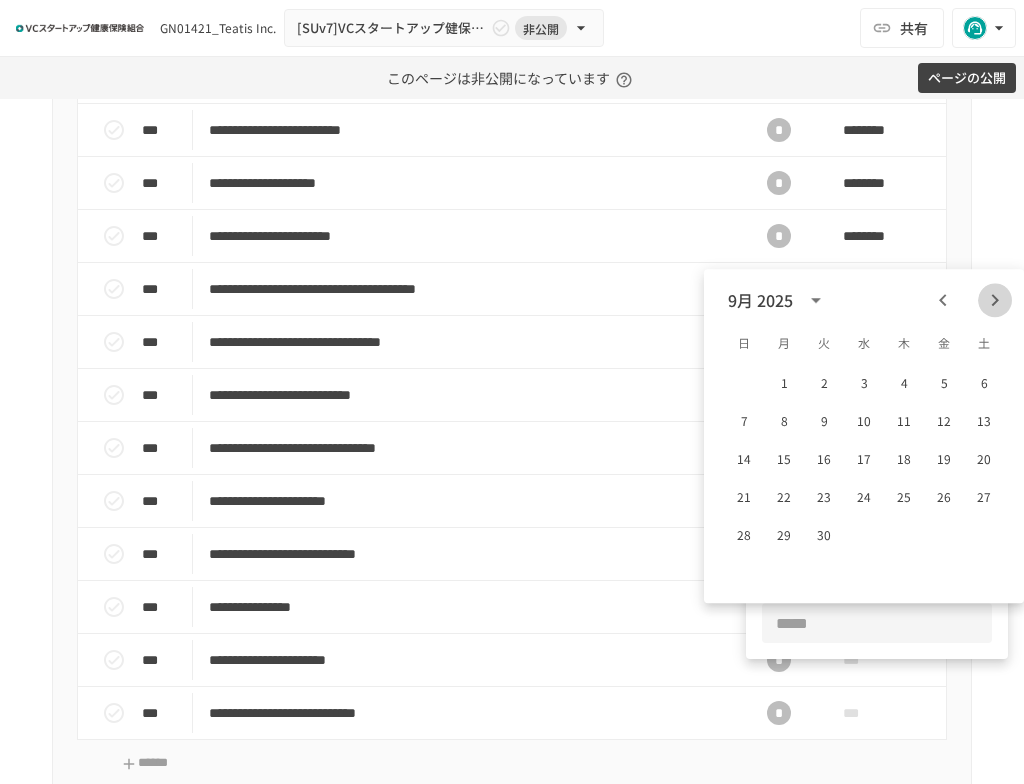 click 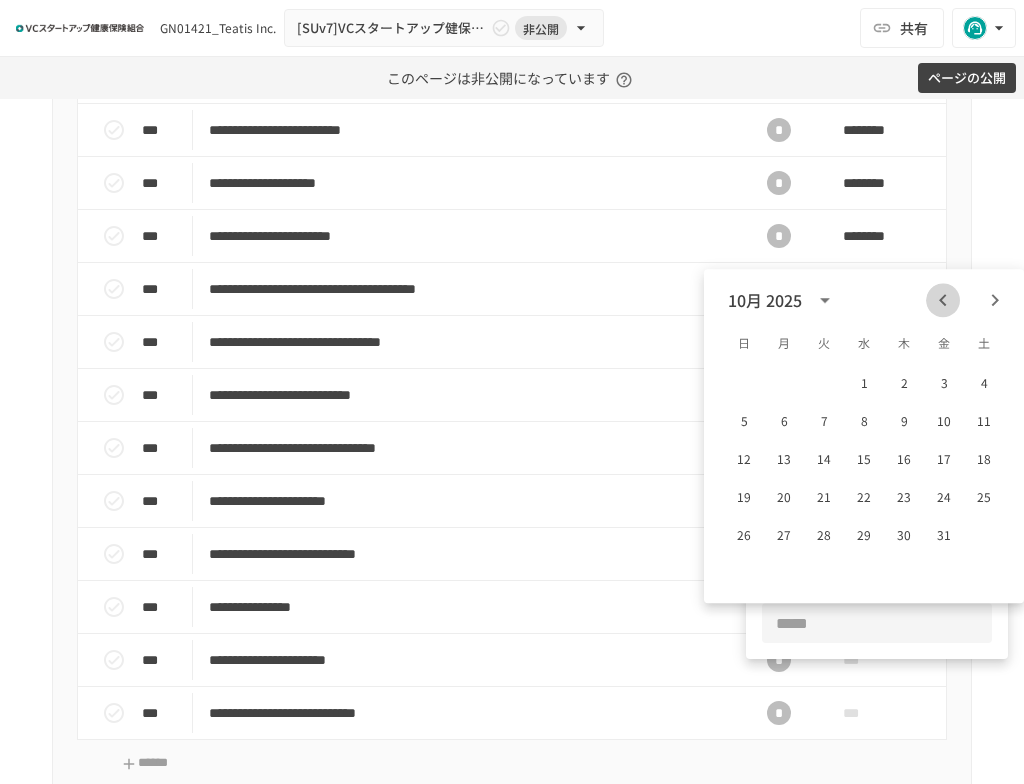 click 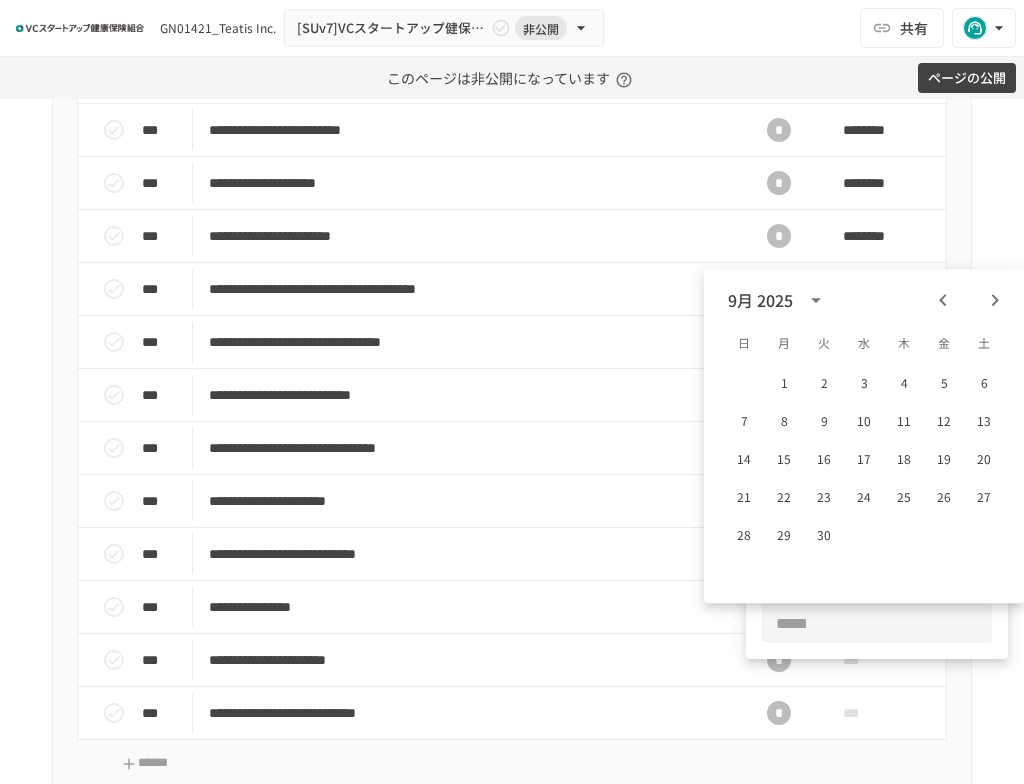 click 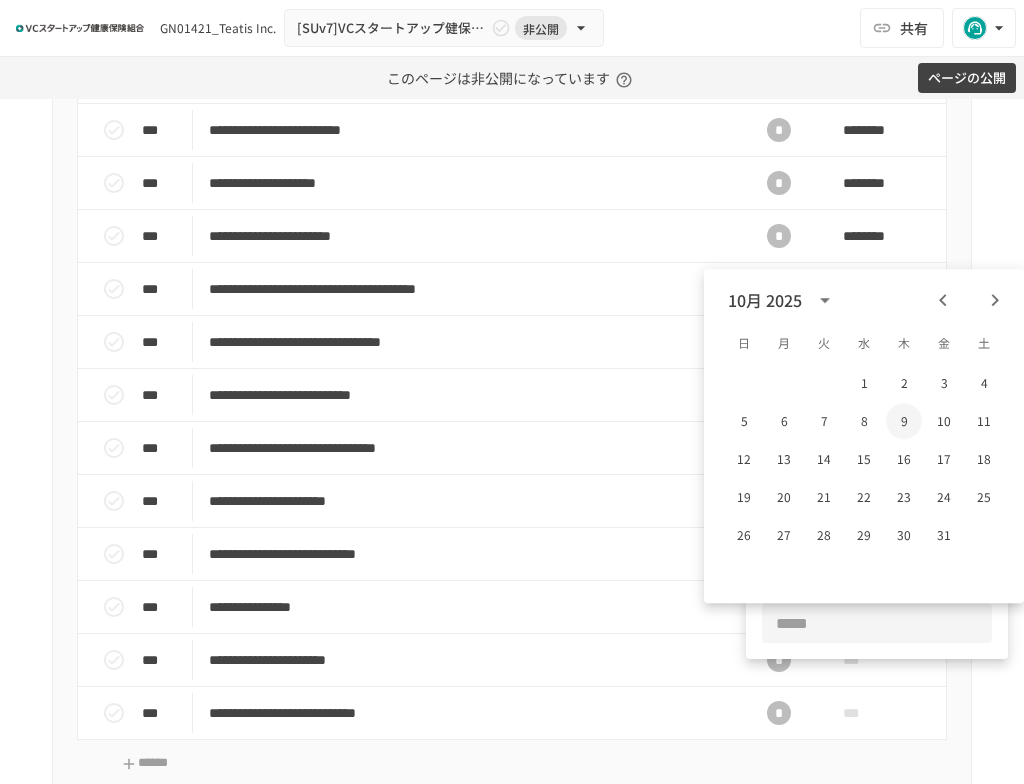 click on "9" at bounding box center (904, 421) 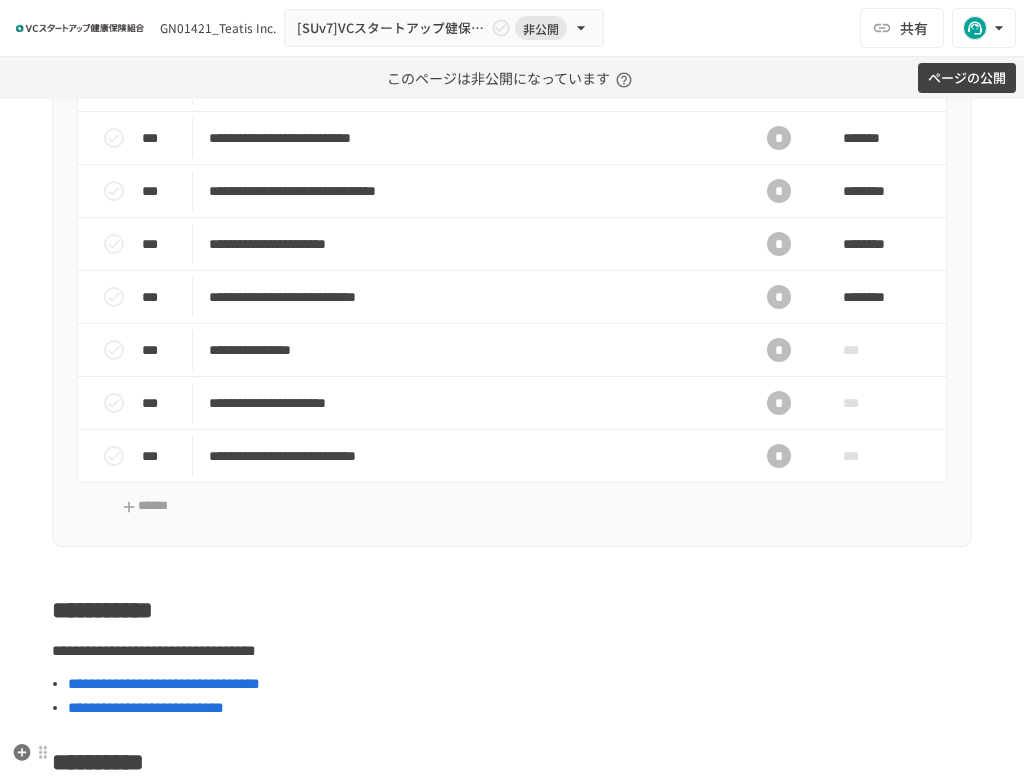 scroll, scrollTop: 1100, scrollLeft: 0, axis: vertical 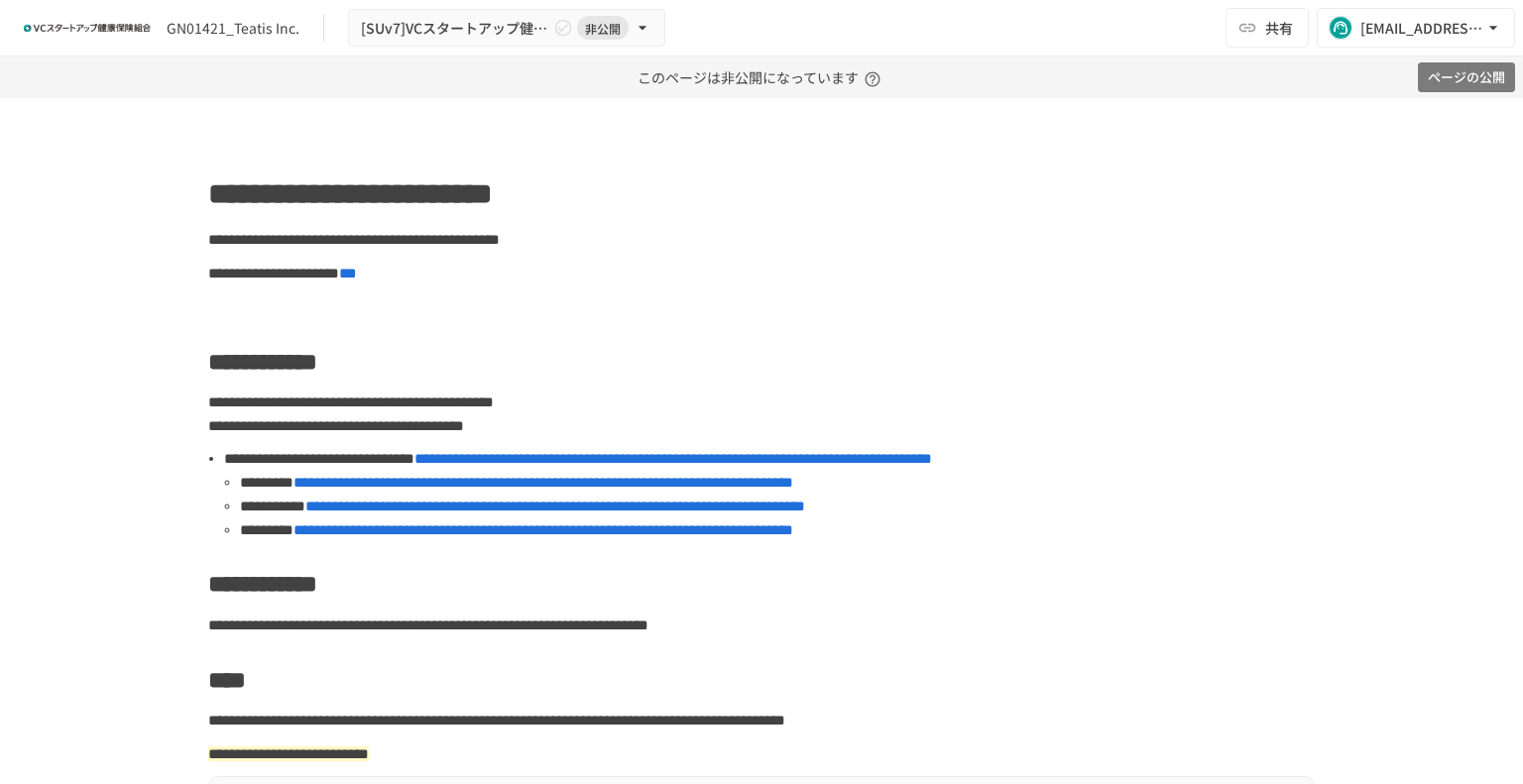 click on "ページの公開" at bounding box center [1466, 77] 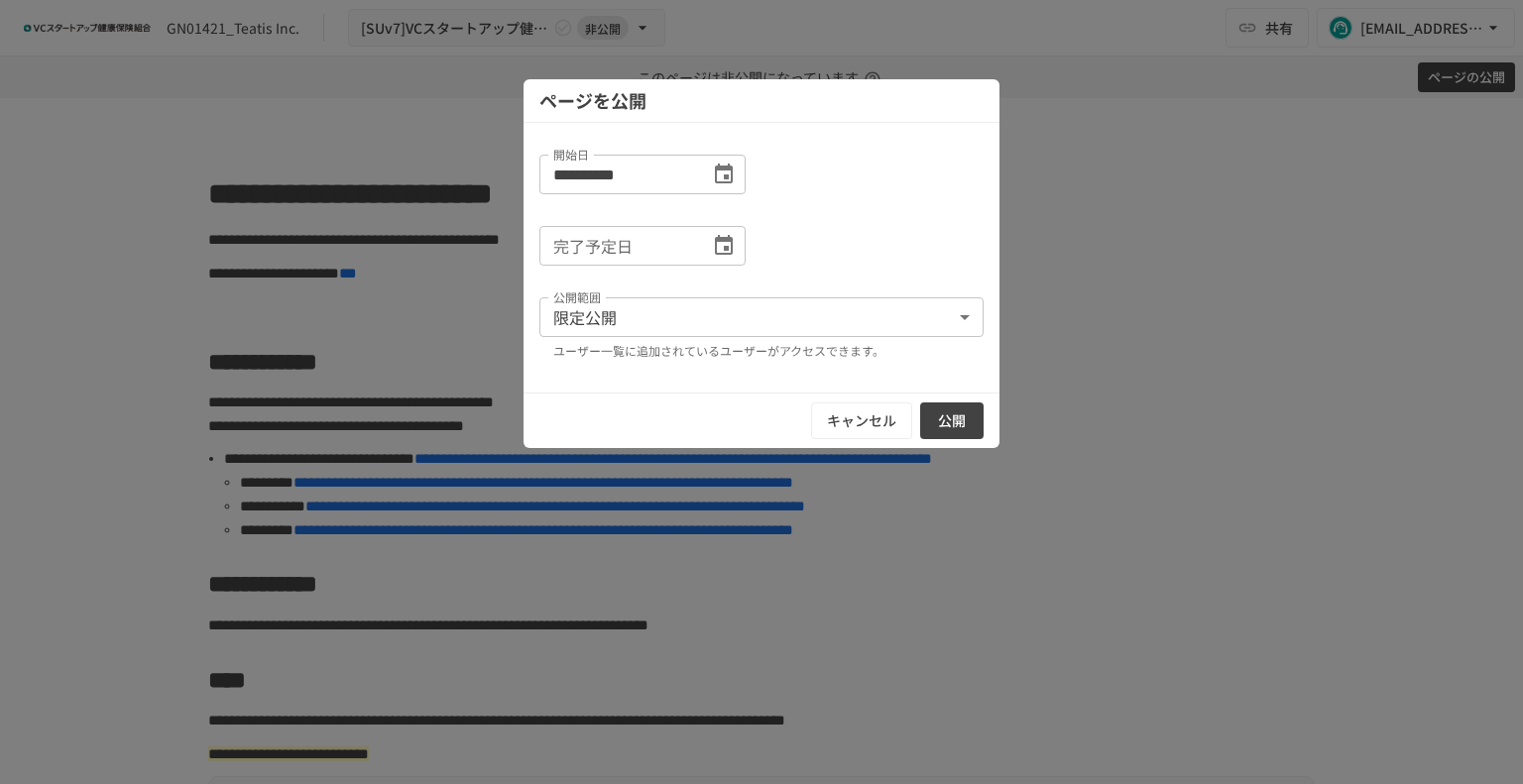 click on "公開" at bounding box center (952, 420) 